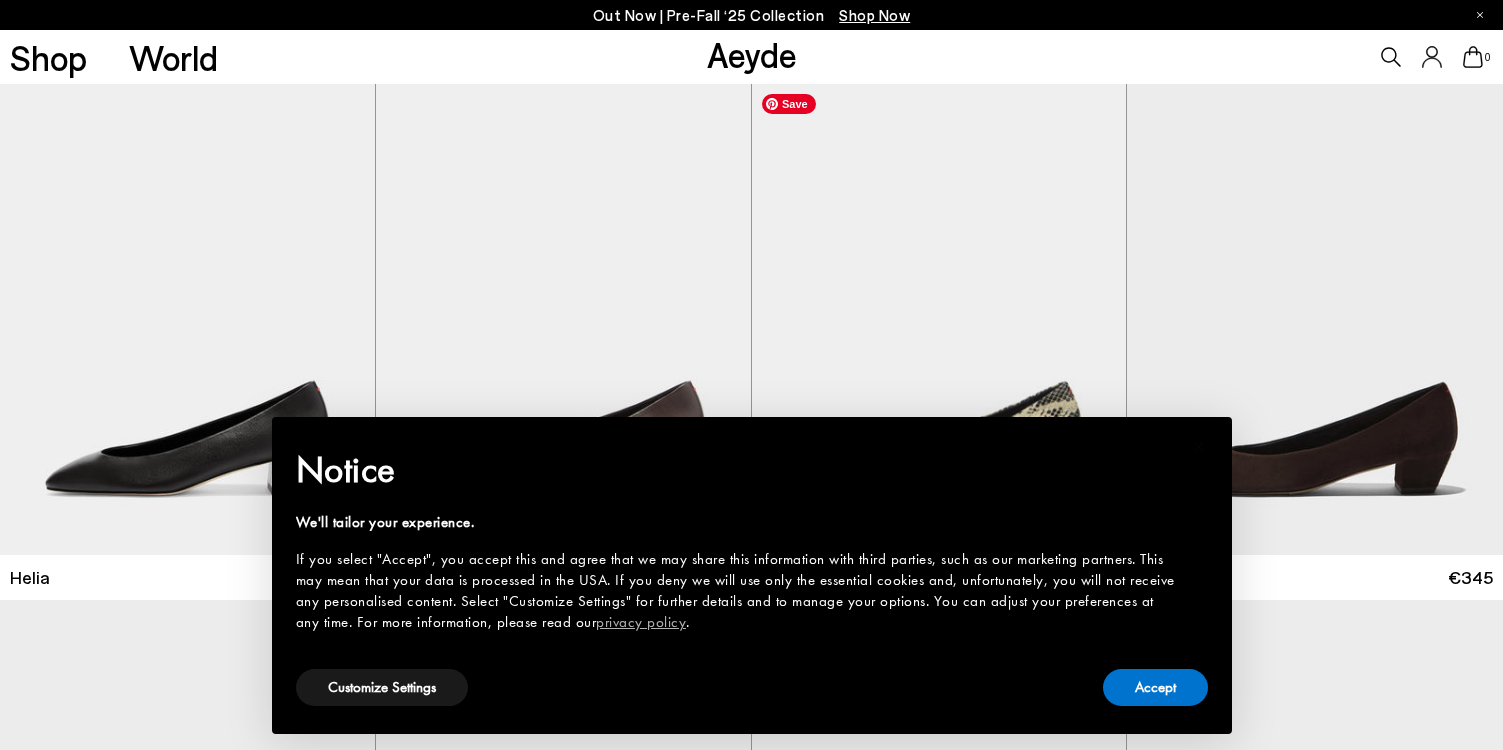 scroll, scrollTop: 0, scrollLeft: 0, axis: both 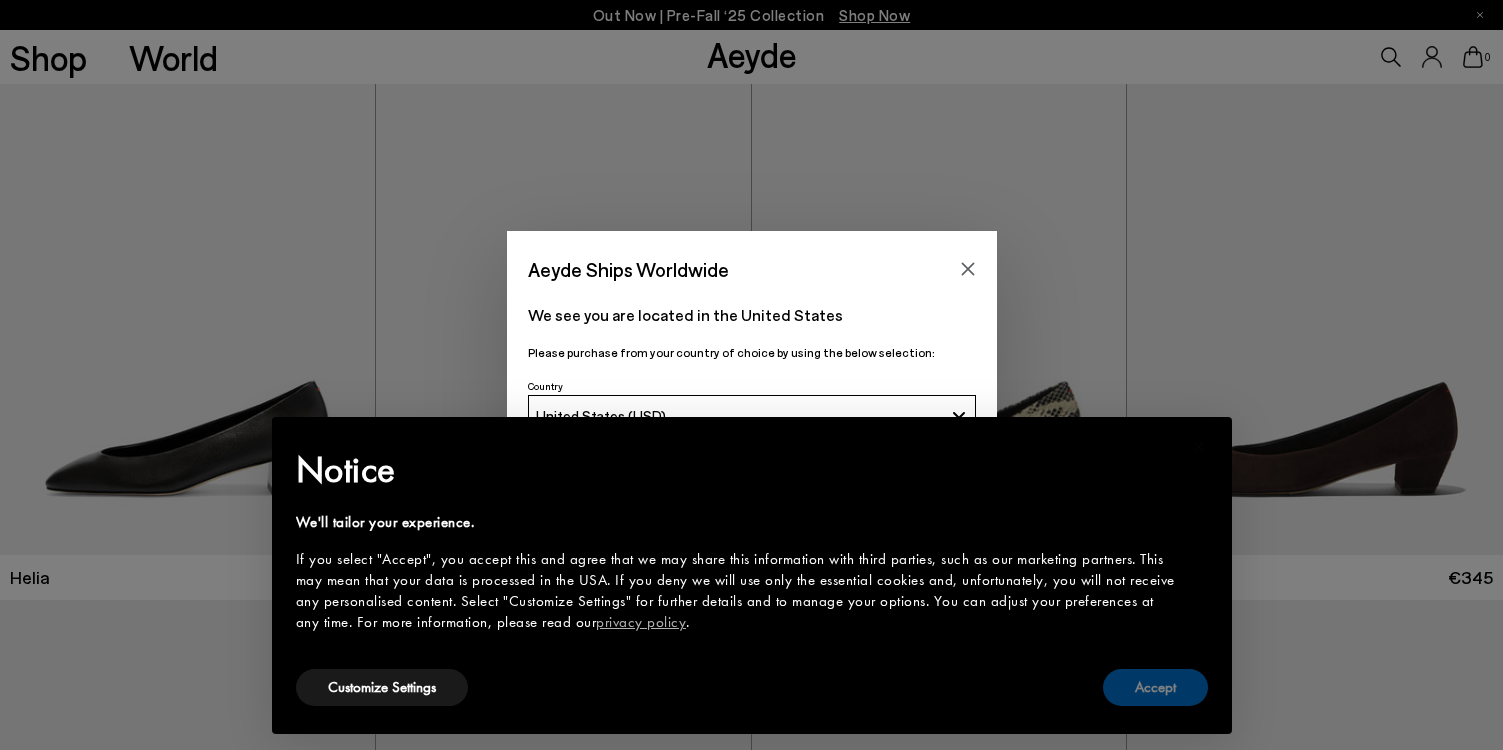 click on "Accept" at bounding box center [1155, 687] 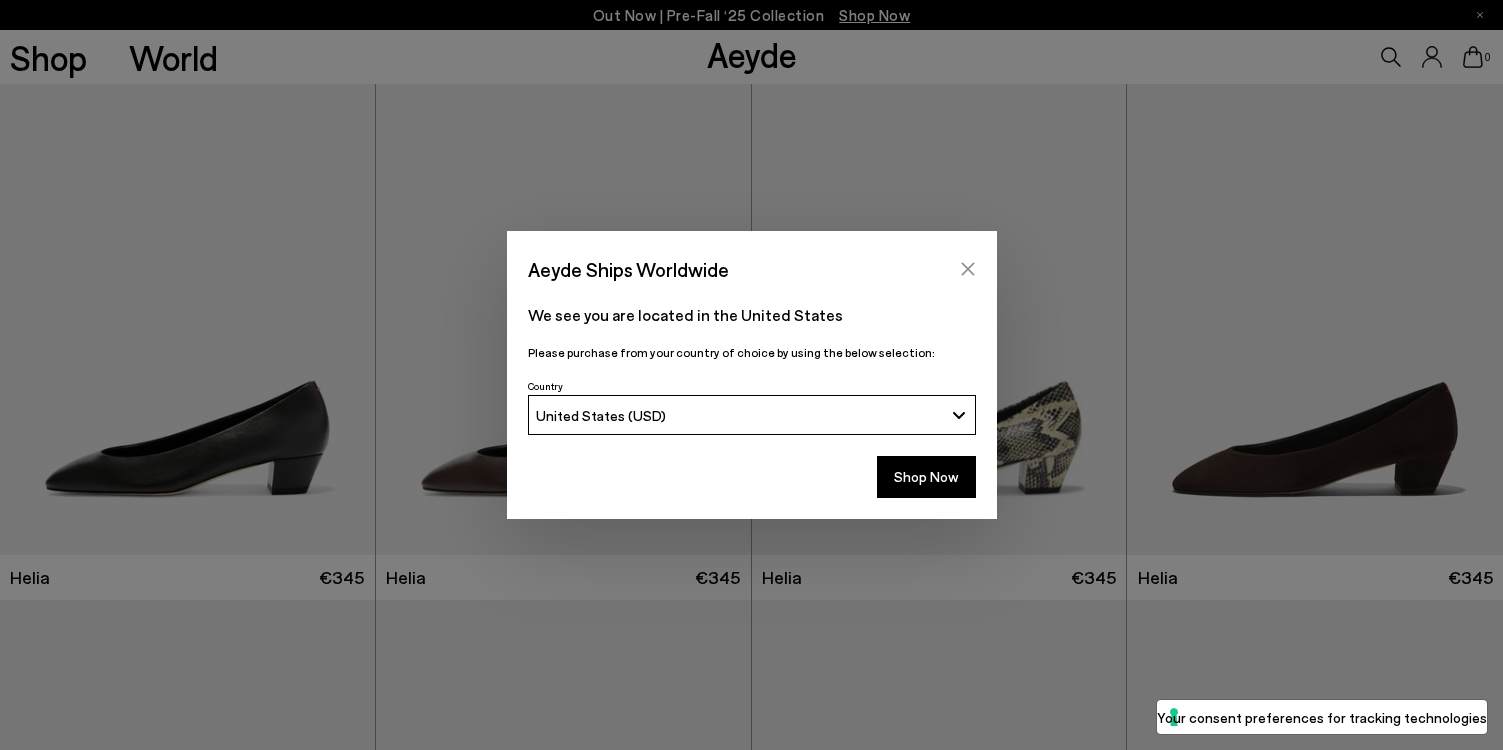 click 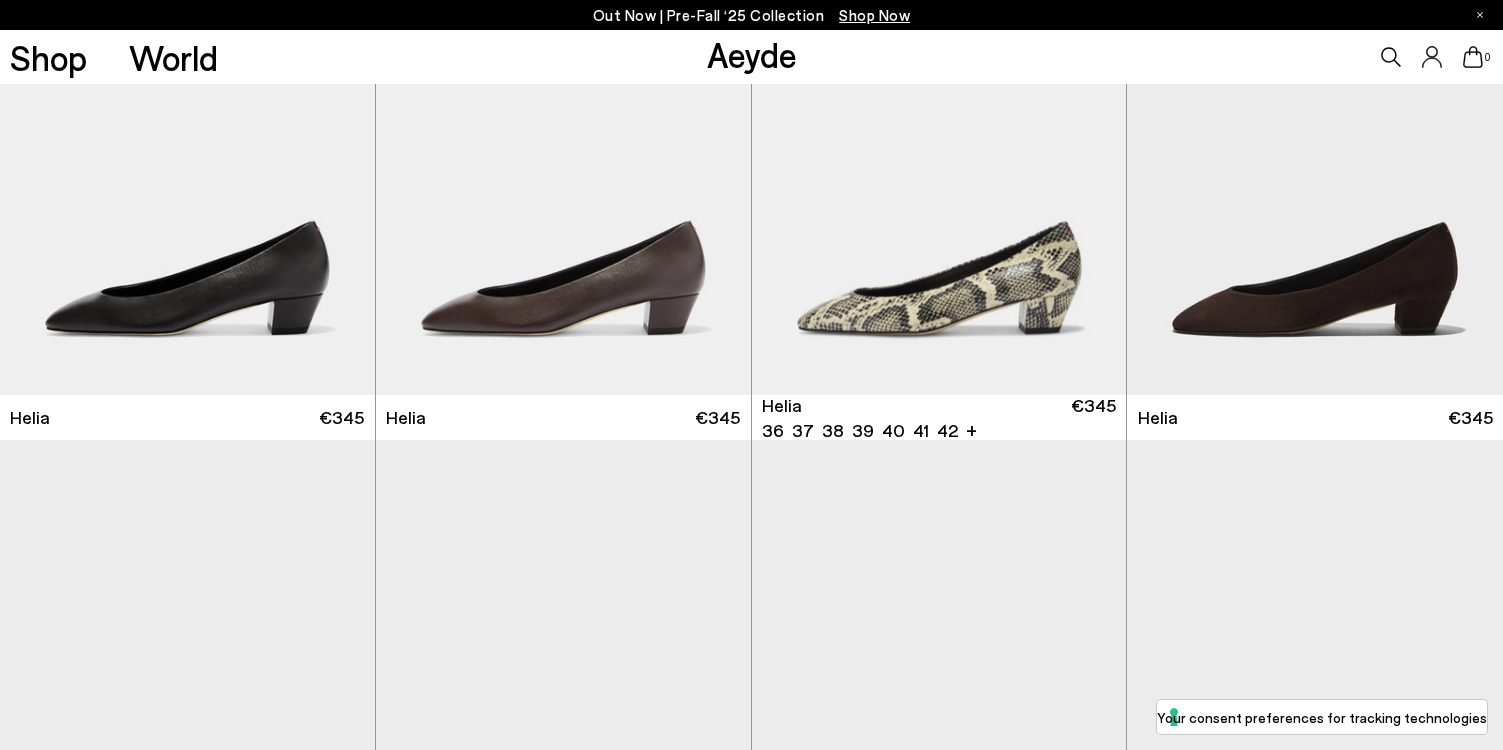 scroll, scrollTop: 200, scrollLeft: 0, axis: vertical 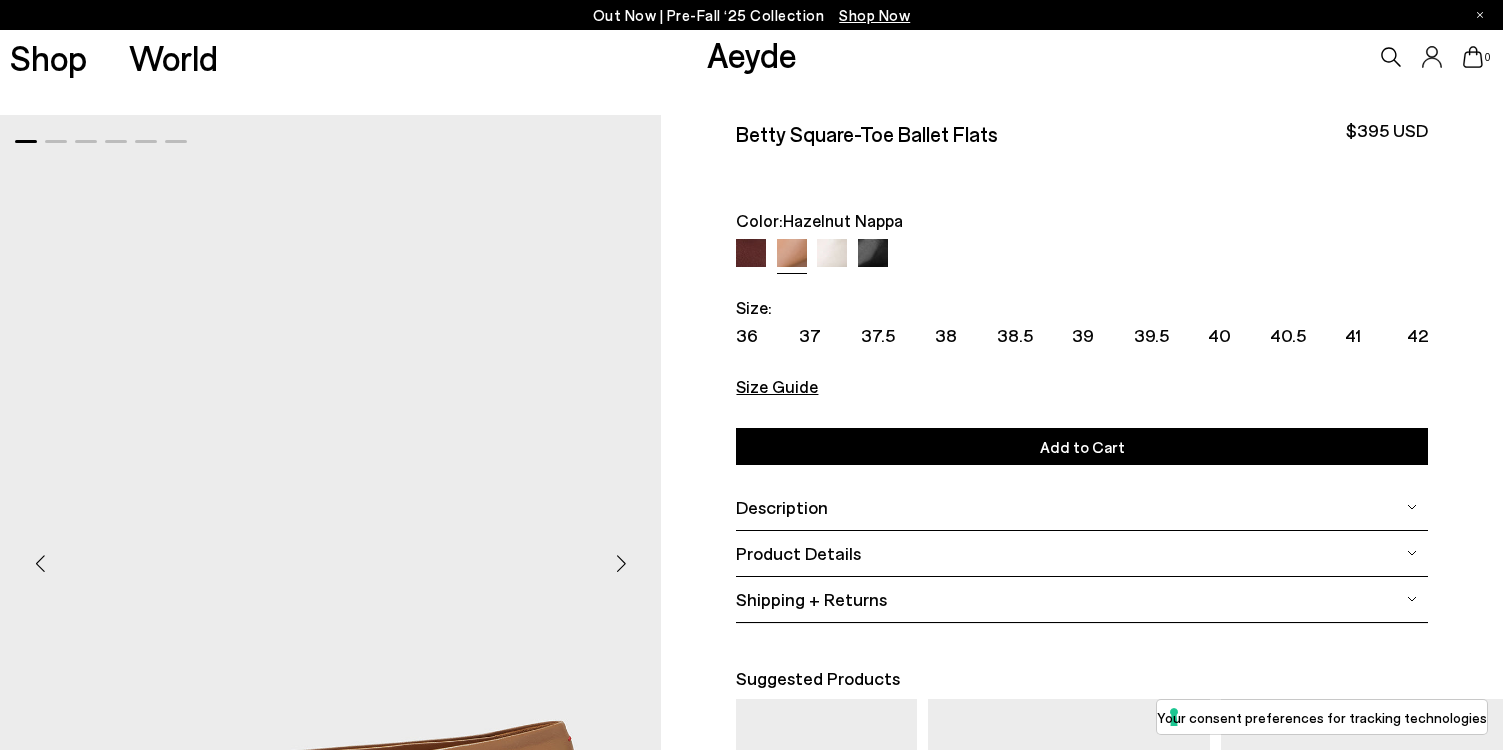 click at bounding box center (751, 254) 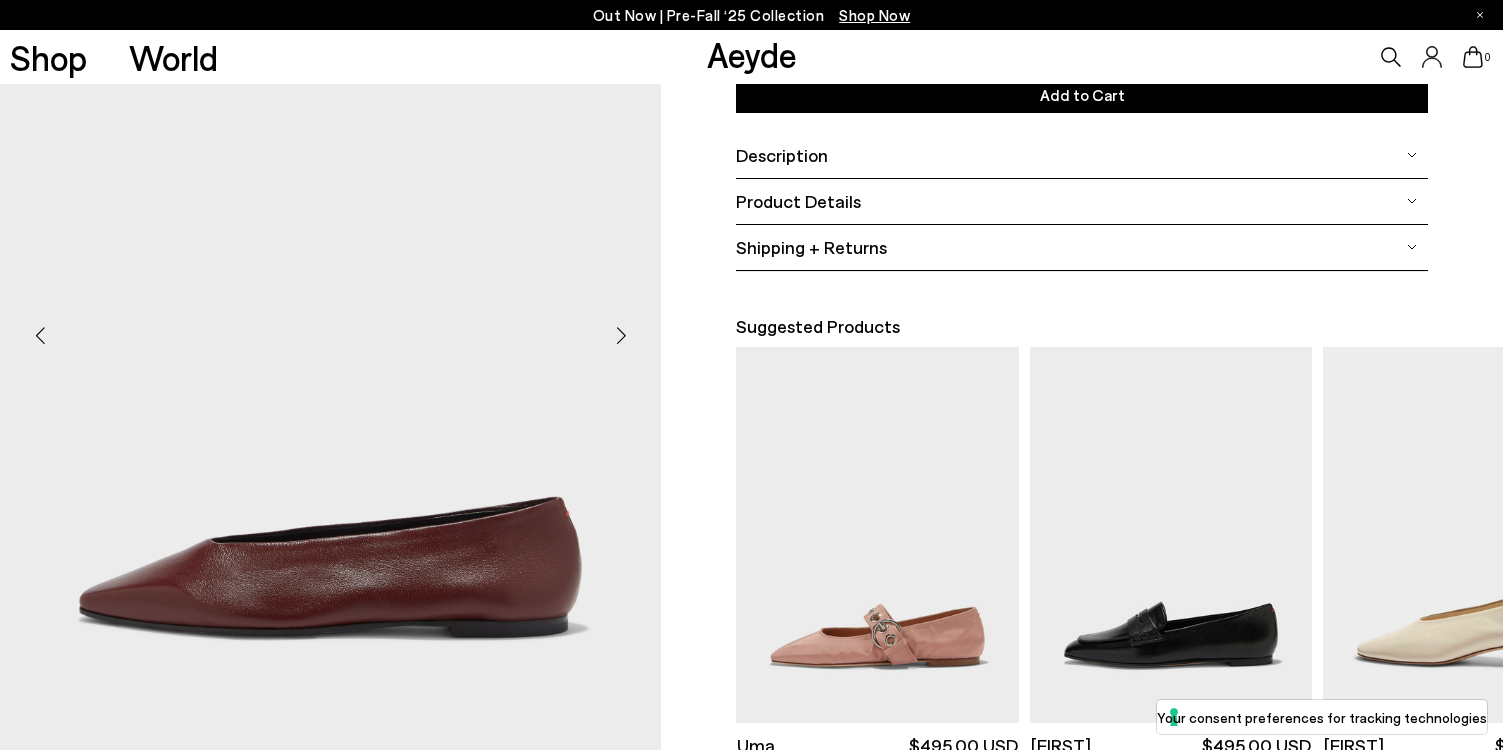 scroll, scrollTop: 421, scrollLeft: 0, axis: vertical 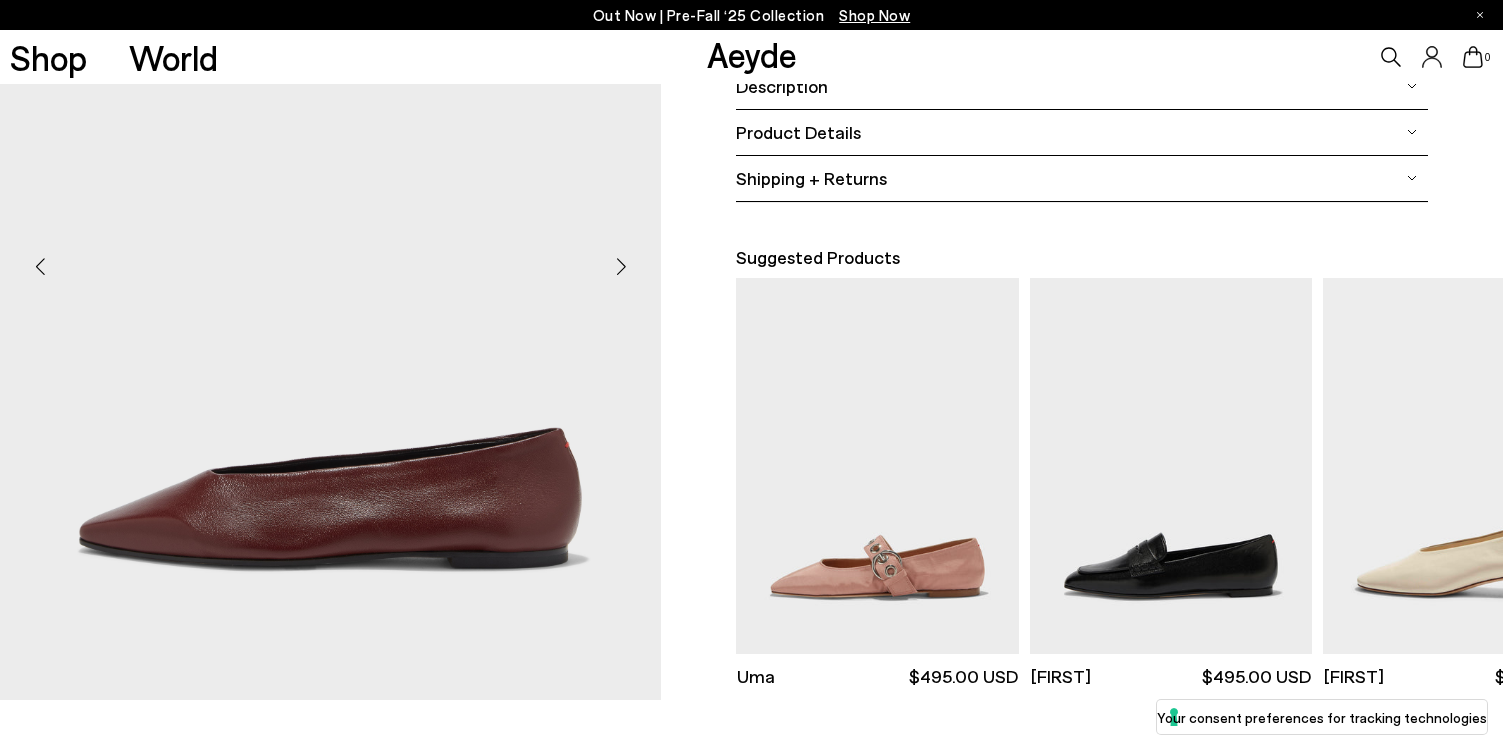click at bounding box center (621, 267) 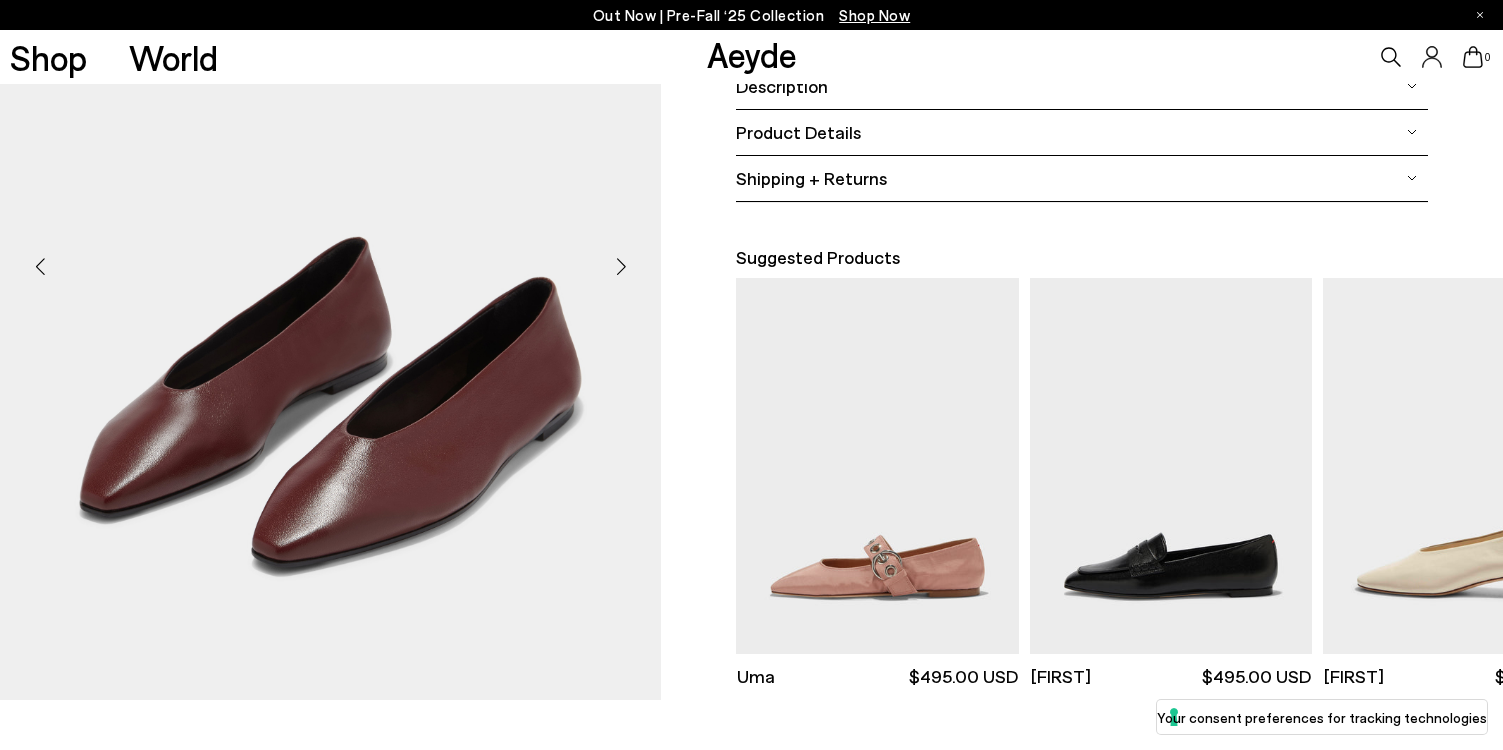 click at bounding box center [621, 267] 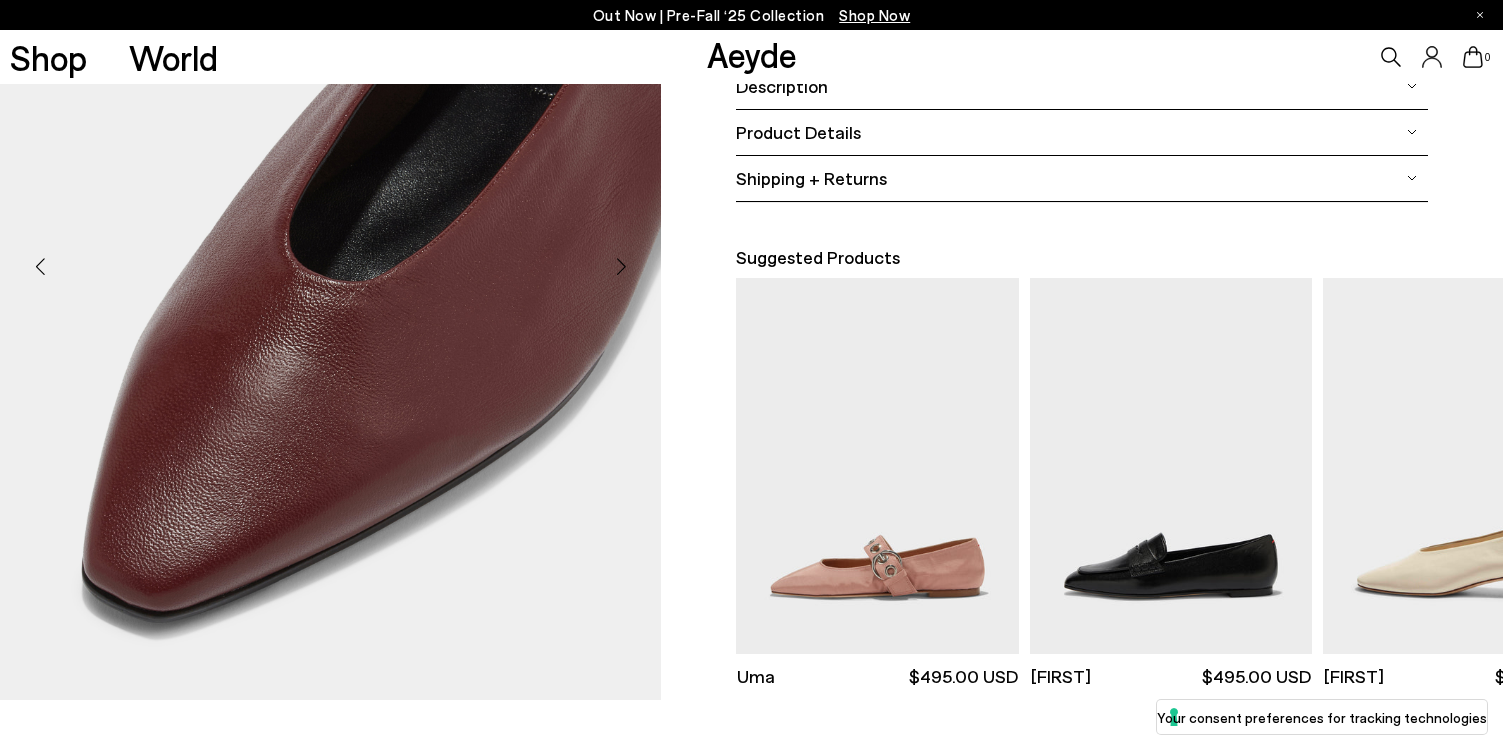 click at bounding box center (621, 267) 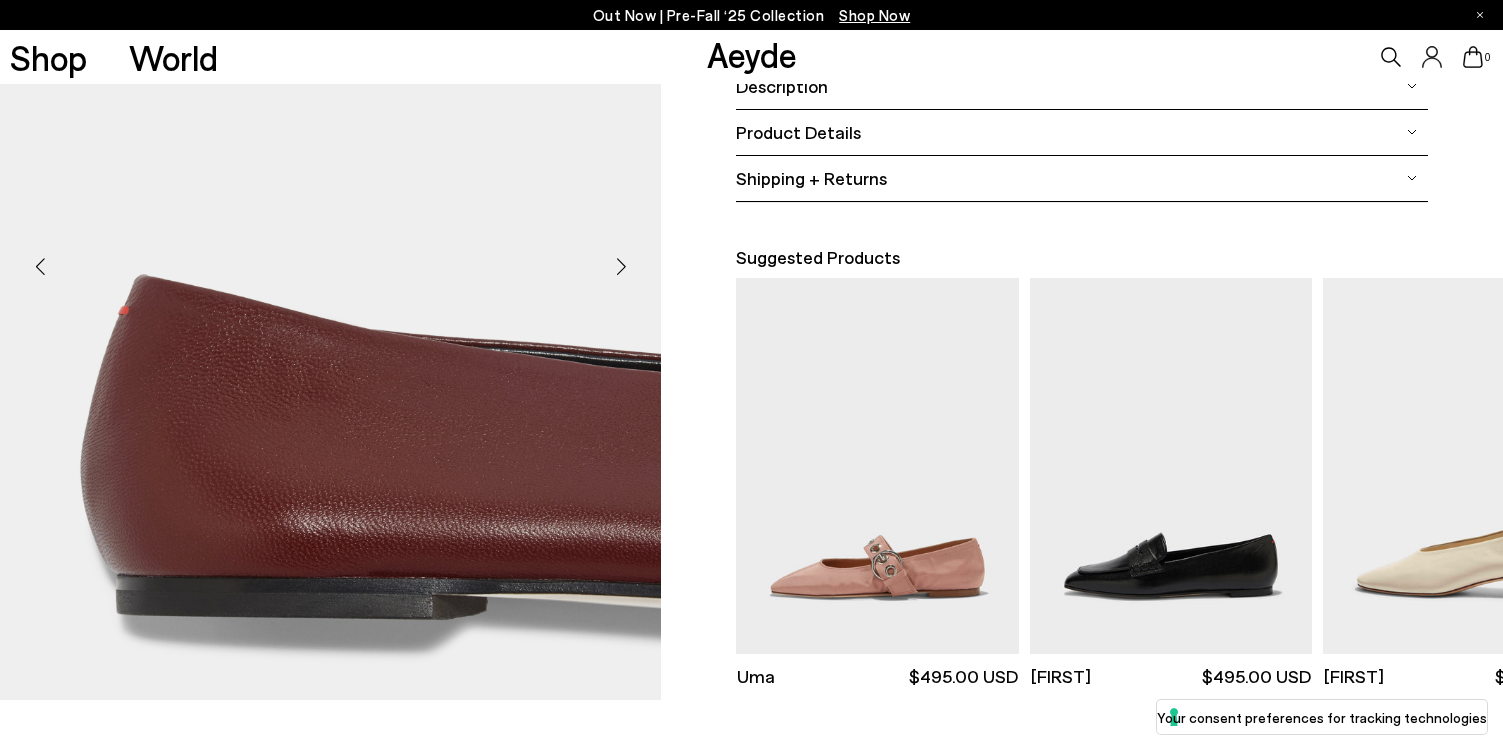 click at bounding box center [621, 267] 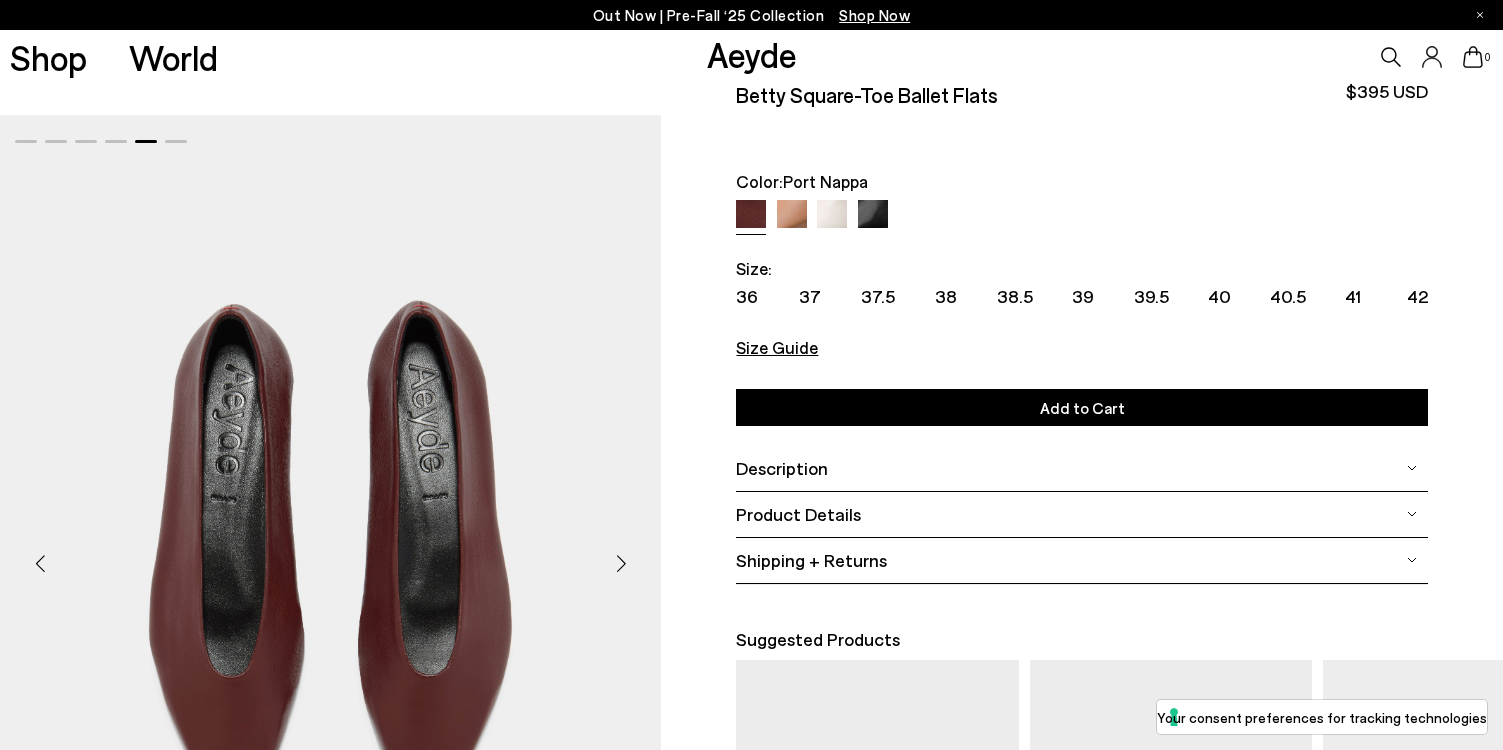 scroll, scrollTop: 0, scrollLeft: 0, axis: both 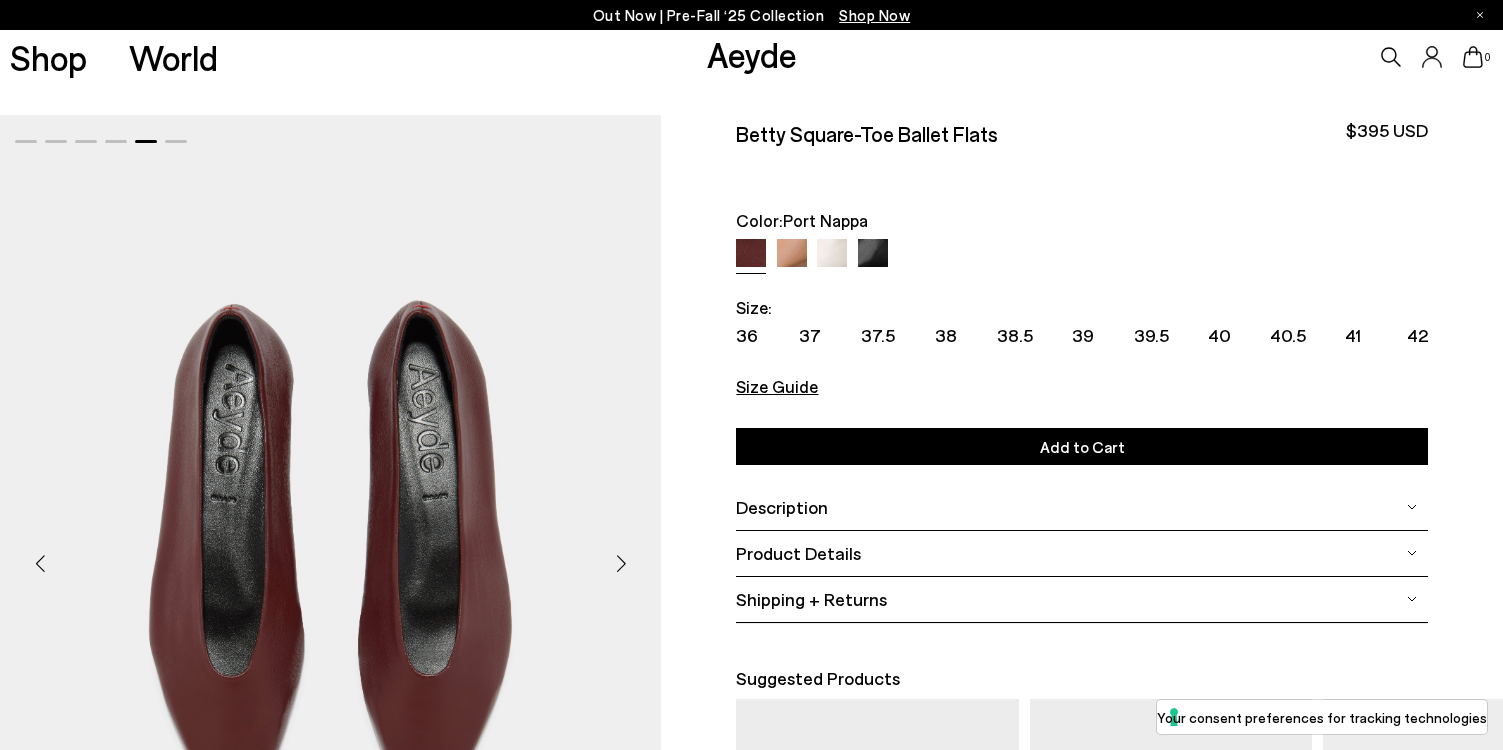 click at bounding box center (832, 254) 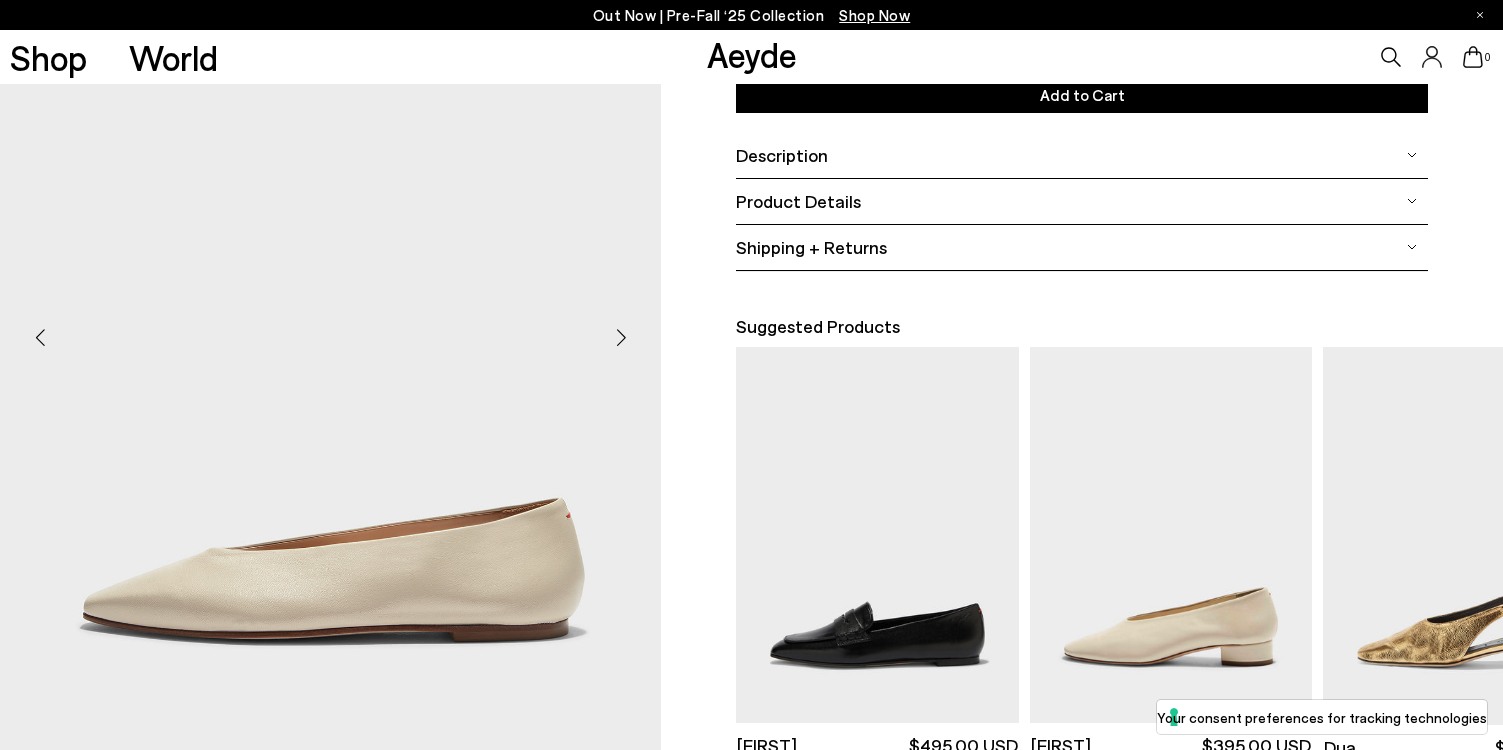 scroll, scrollTop: 327, scrollLeft: 0, axis: vertical 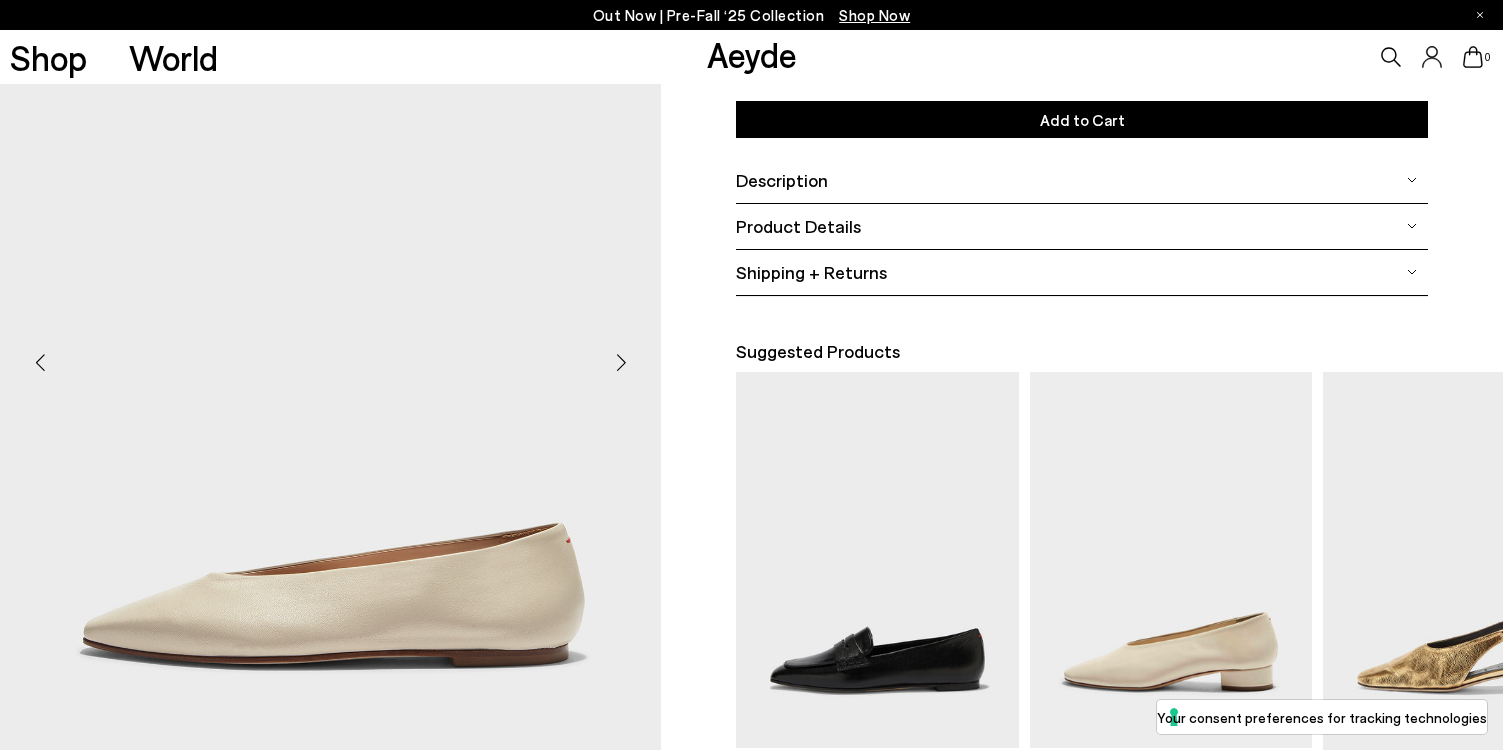 click at bounding box center [621, 363] 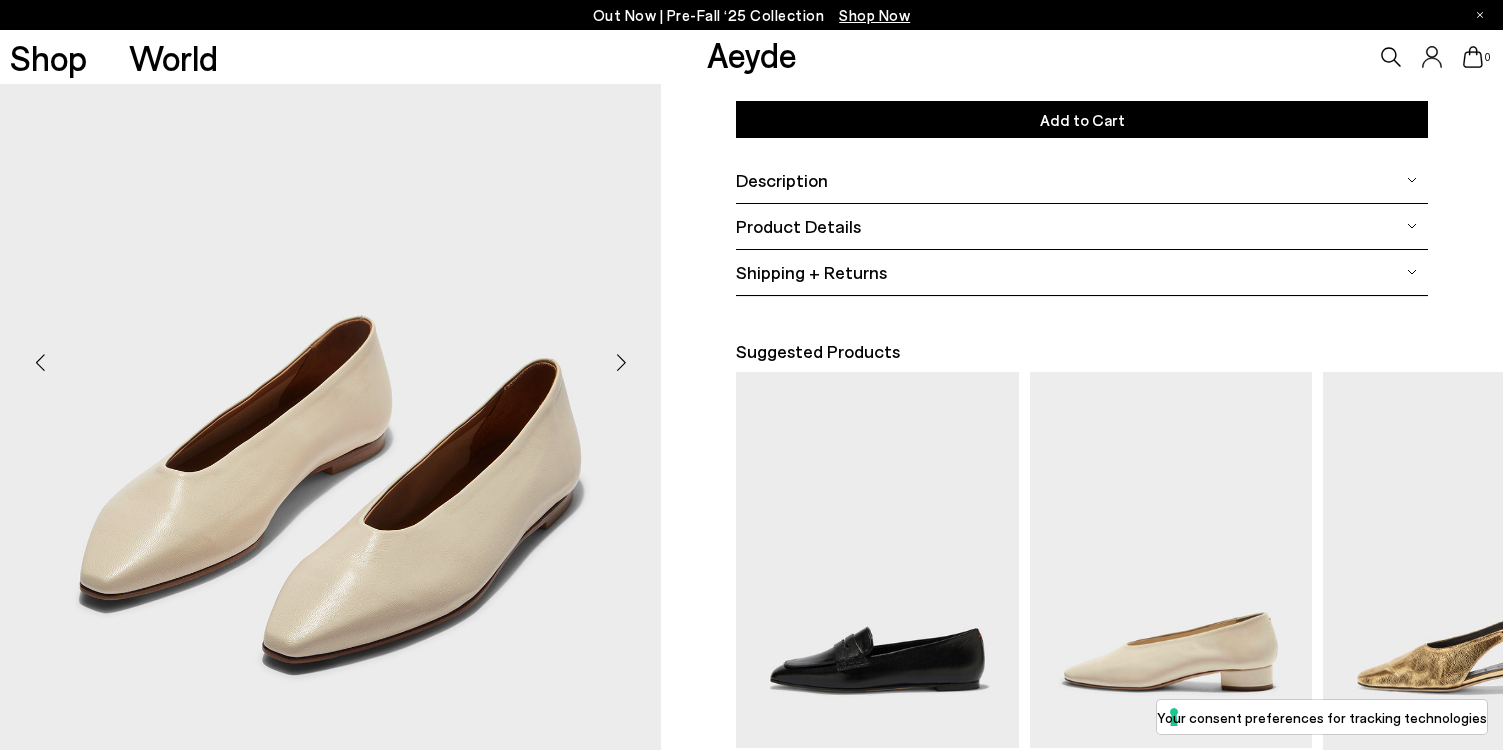 click at bounding box center (621, 363) 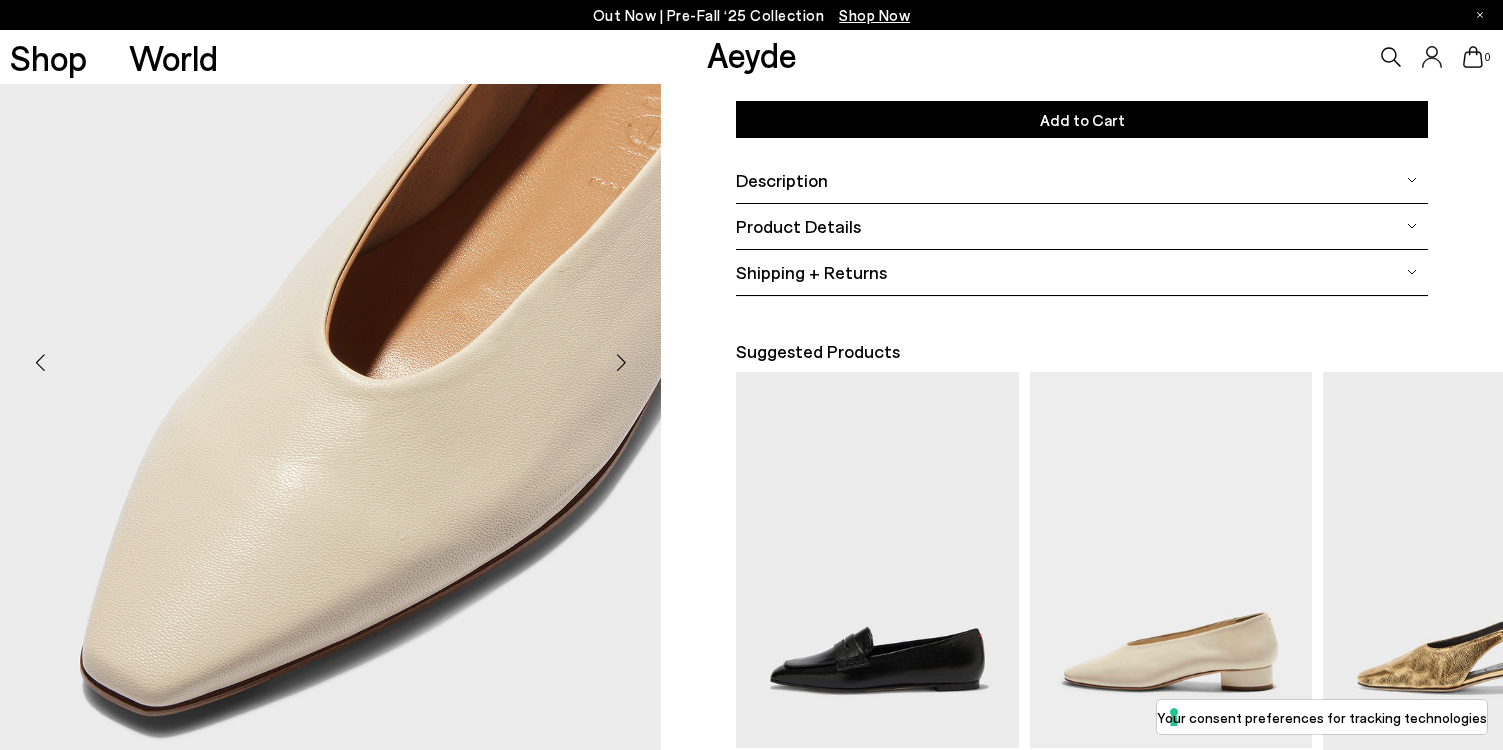 click at bounding box center (621, 363) 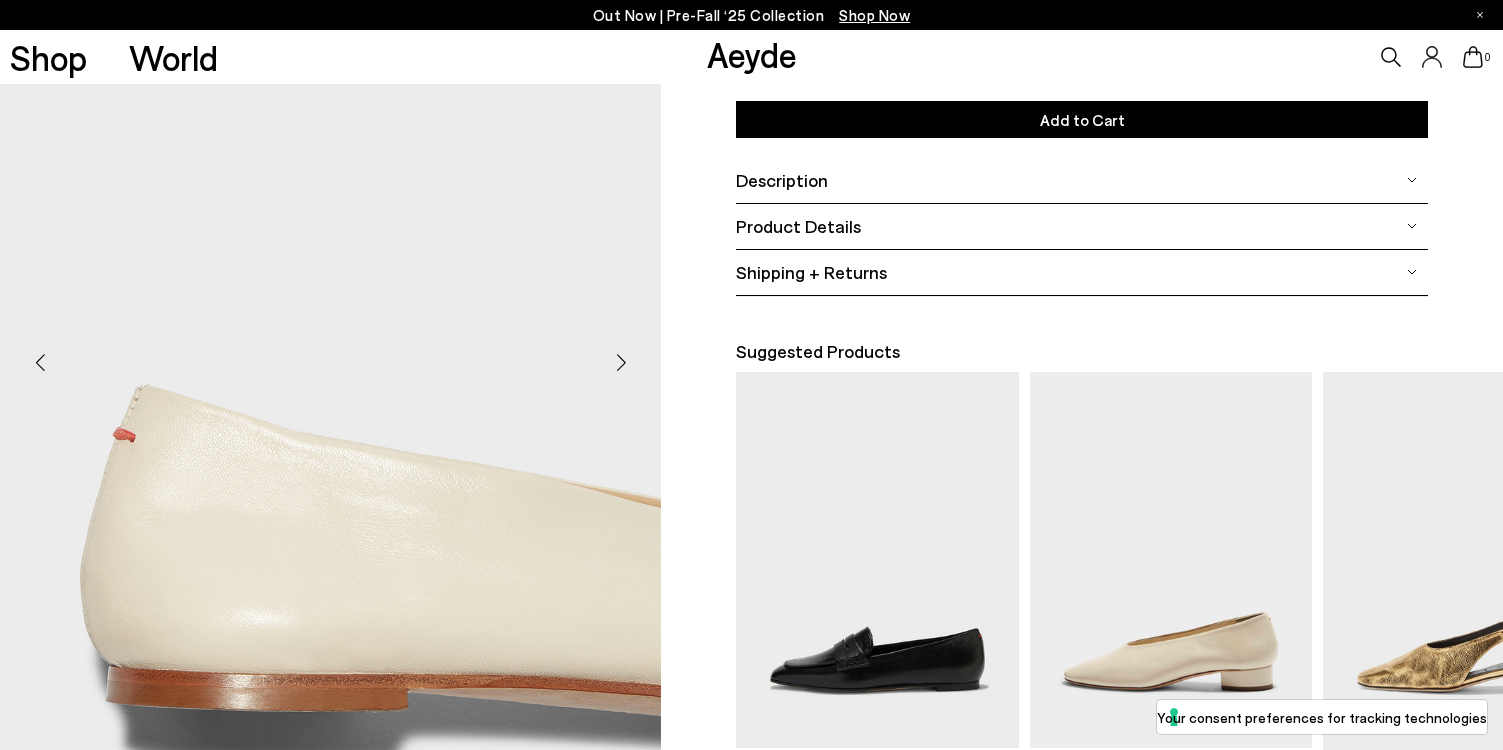 click at bounding box center (621, 363) 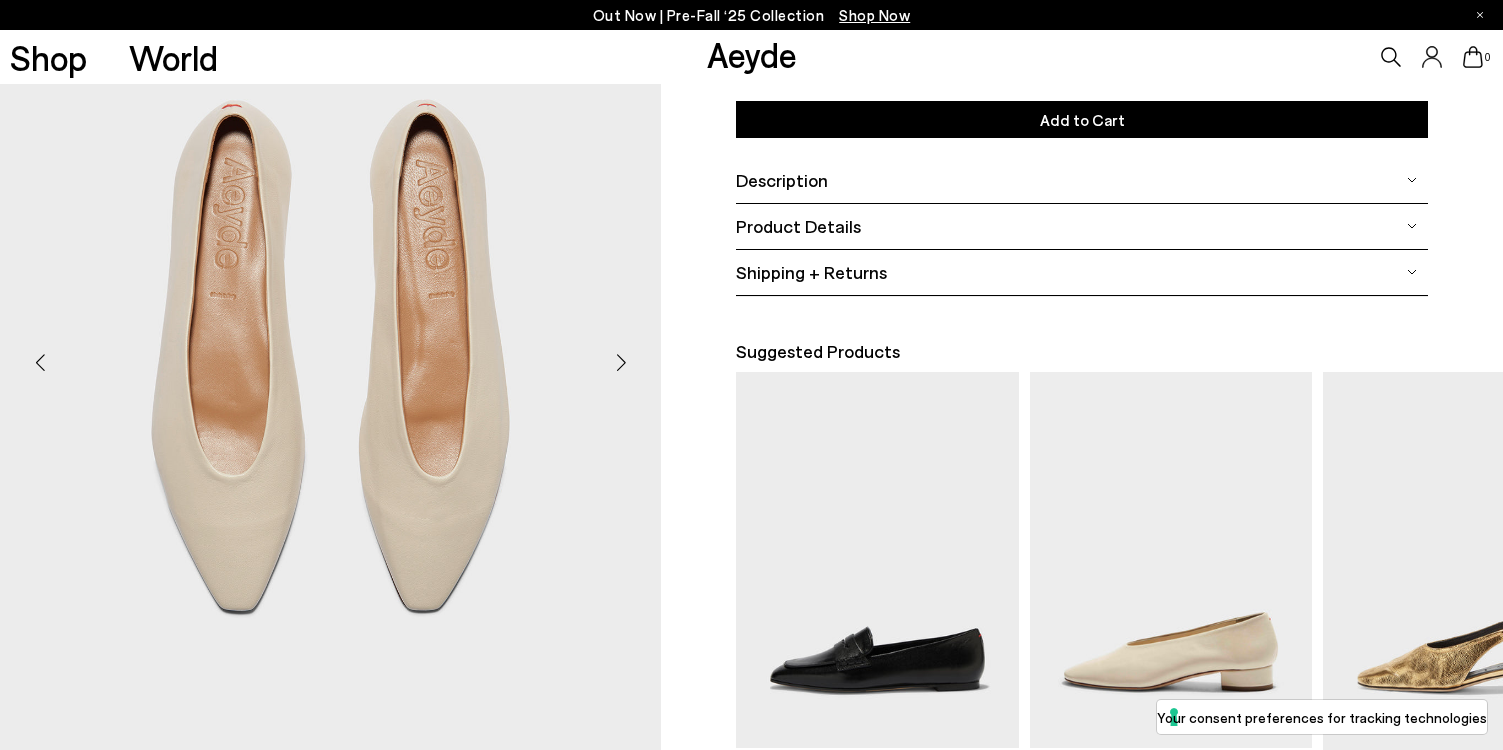 click at bounding box center [621, 363] 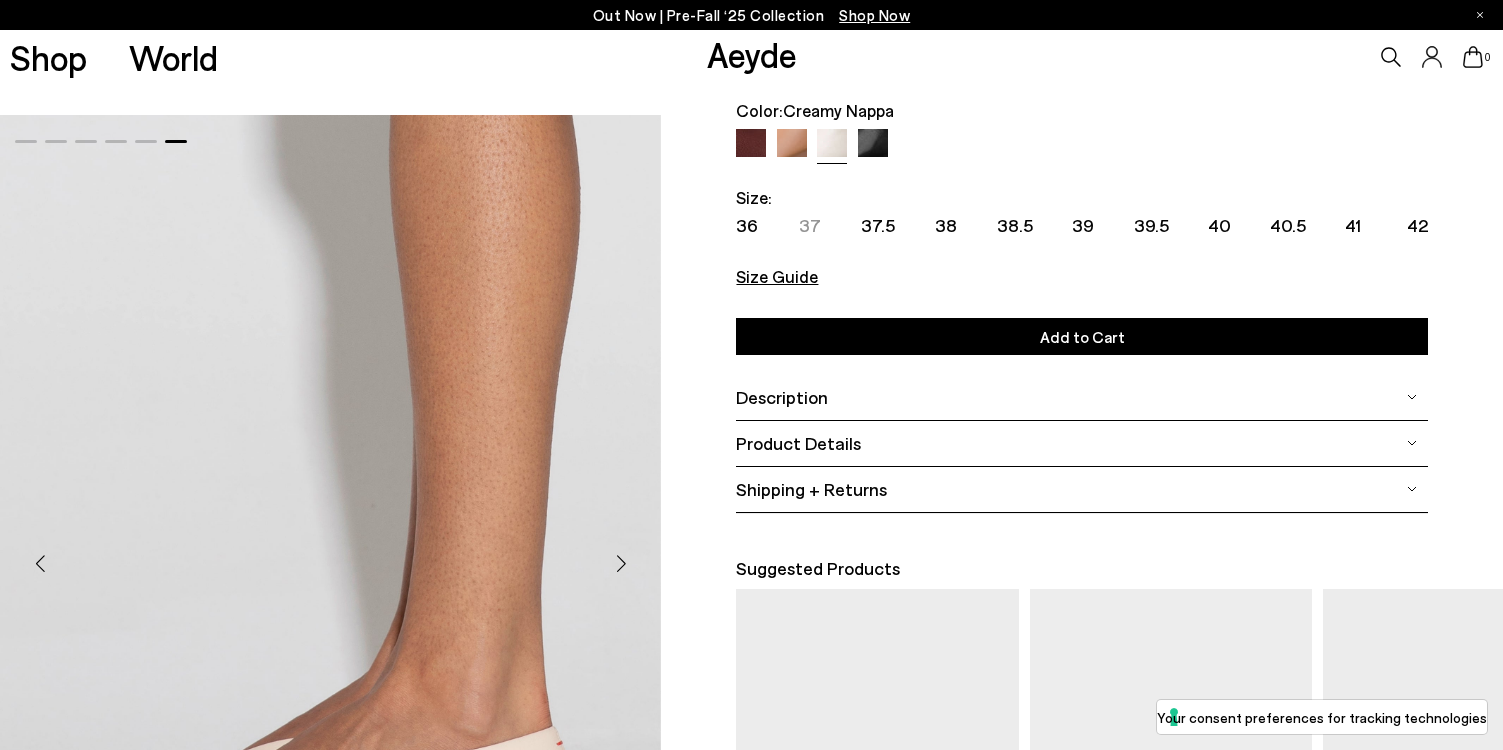 scroll, scrollTop: 0, scrollLeft: 0, axis: both 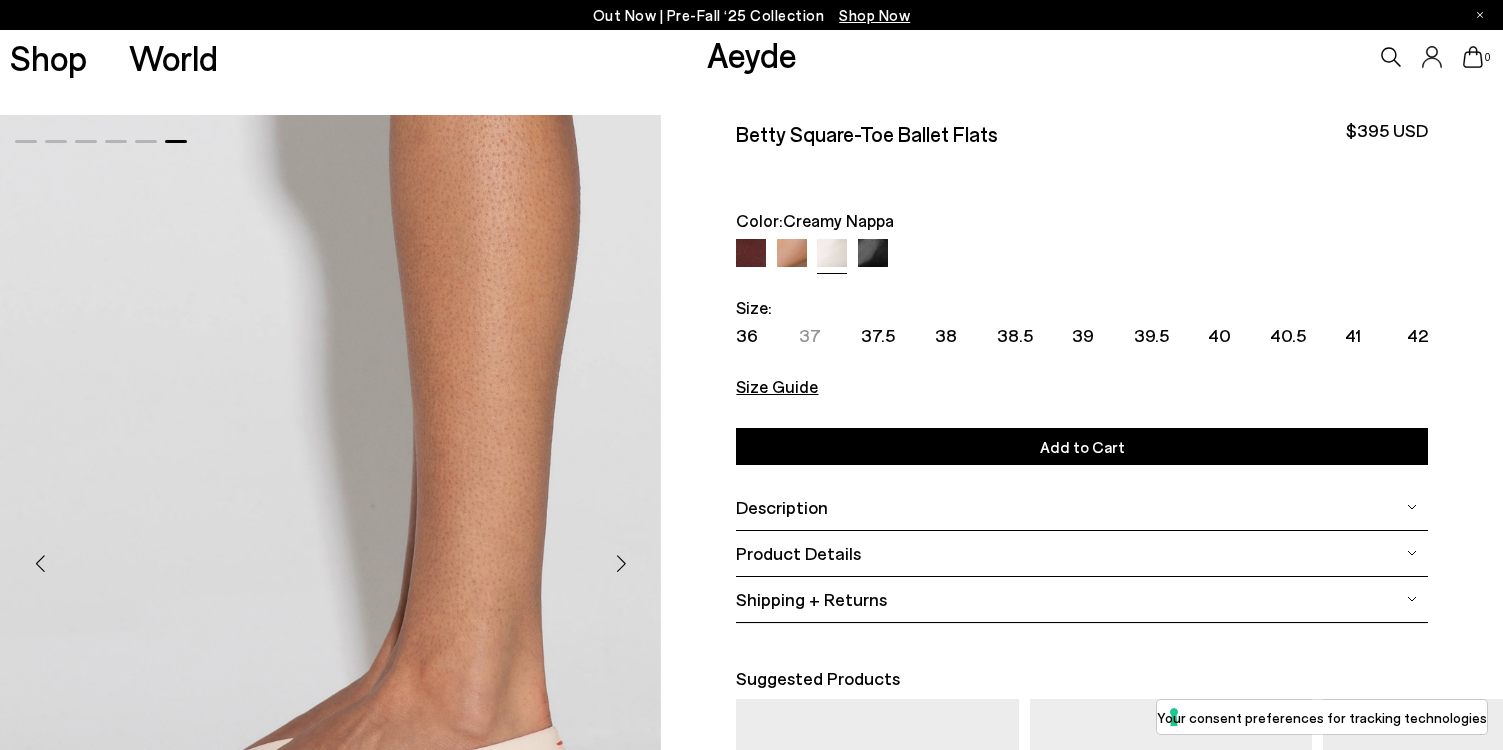 click at bounding box center [873, 254] 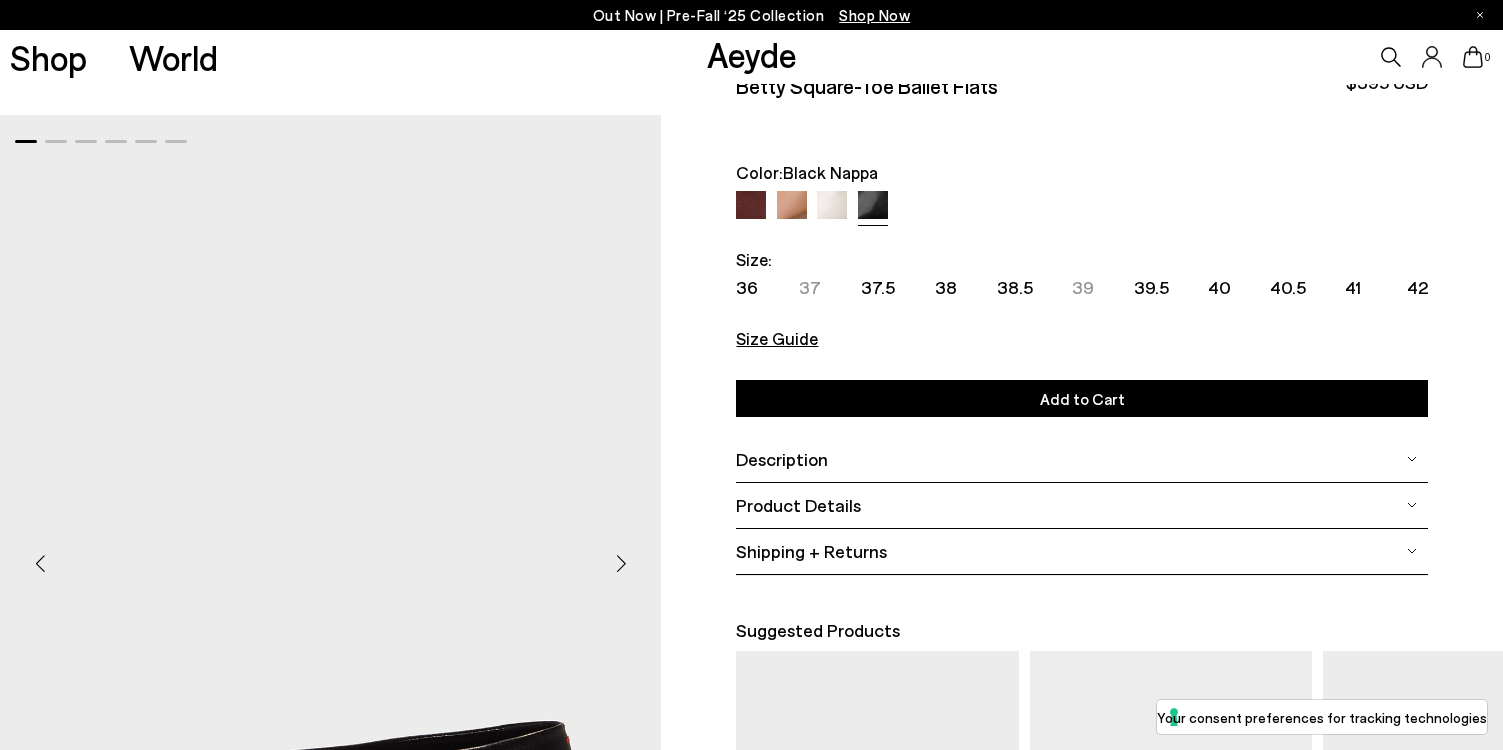 scroll, scrollTop: 43, scrollLeft: 0, axis: vertical 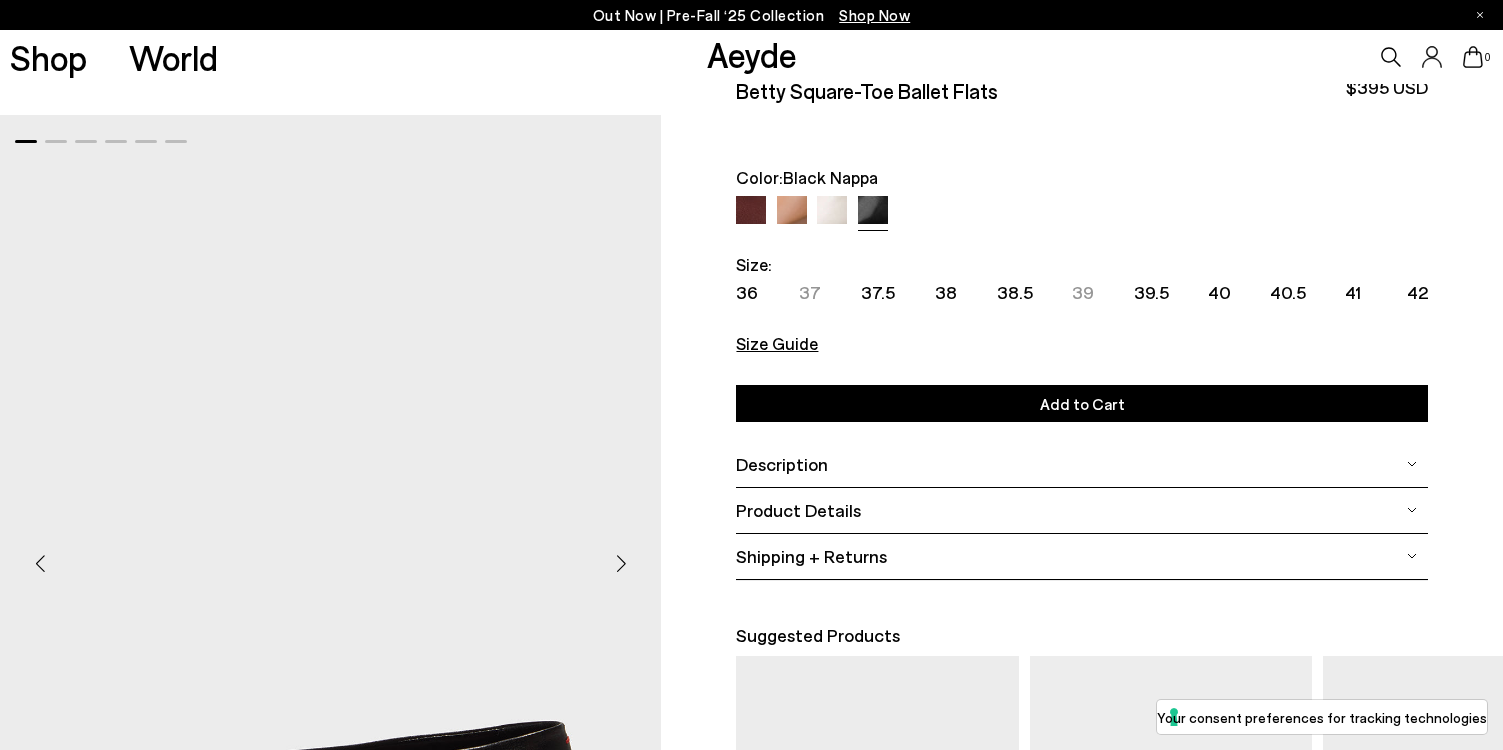 click on "Product Details" at bounding box center [798, 510] 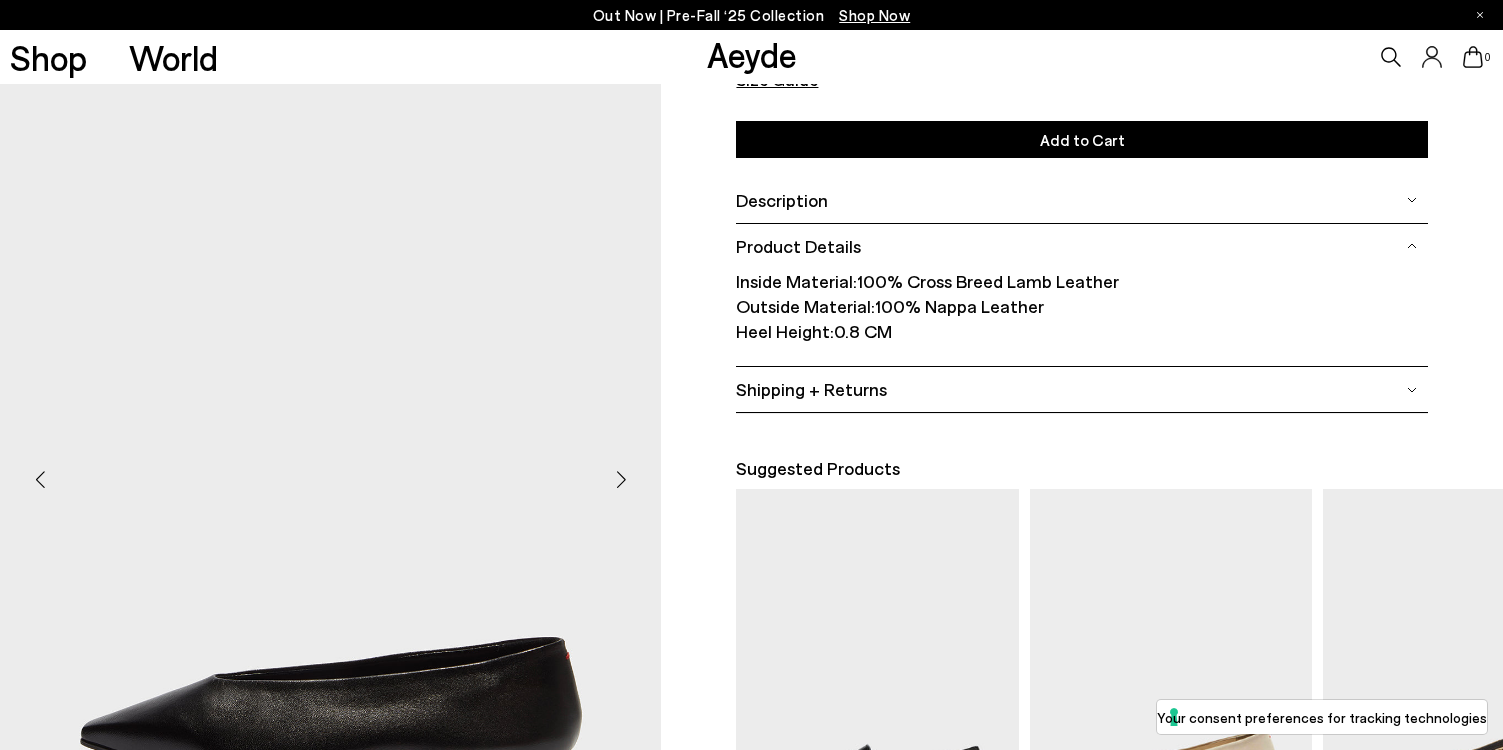 scroll, scrollTop: 309, scrollLeft: 0, axis: vertical 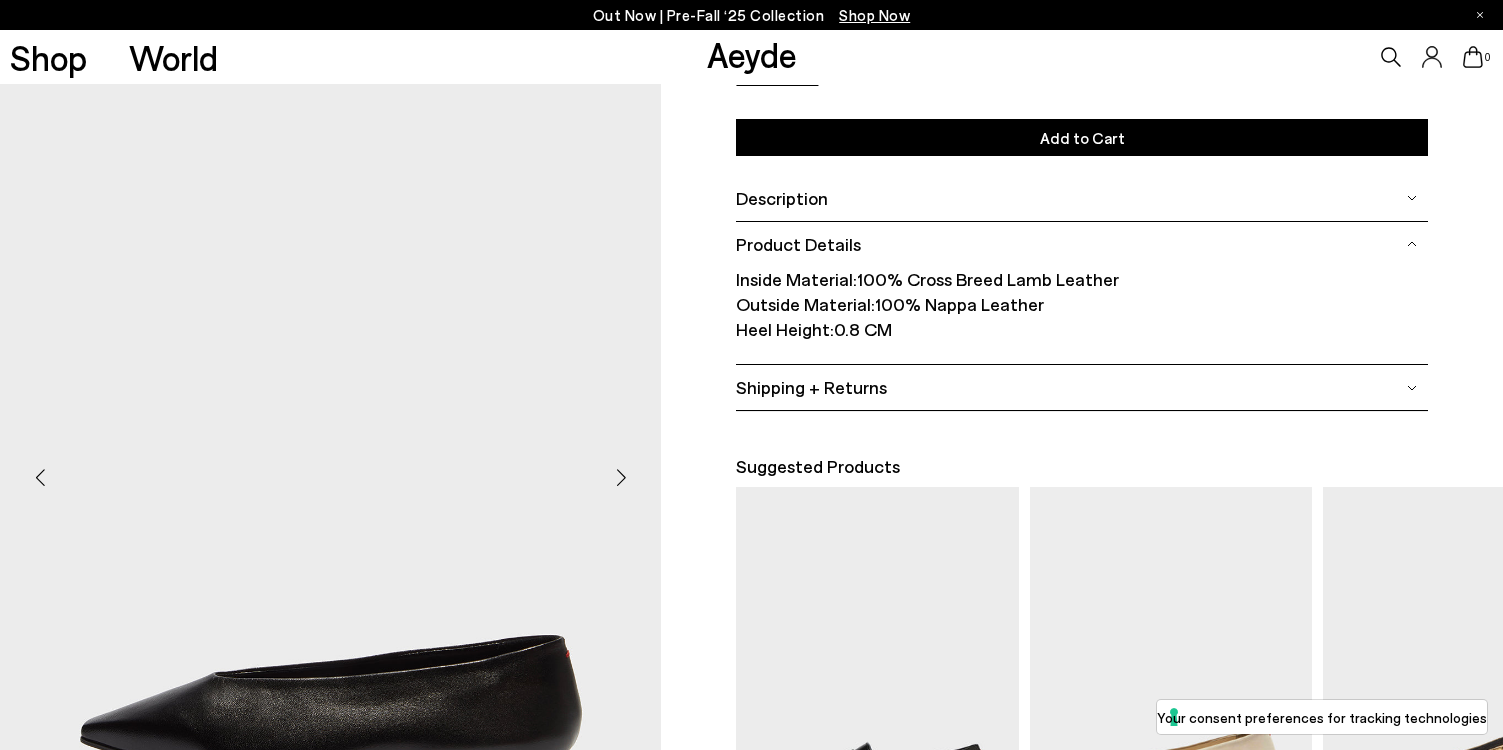 click on "Shipping + Returns" at bounding box center (811, 387) 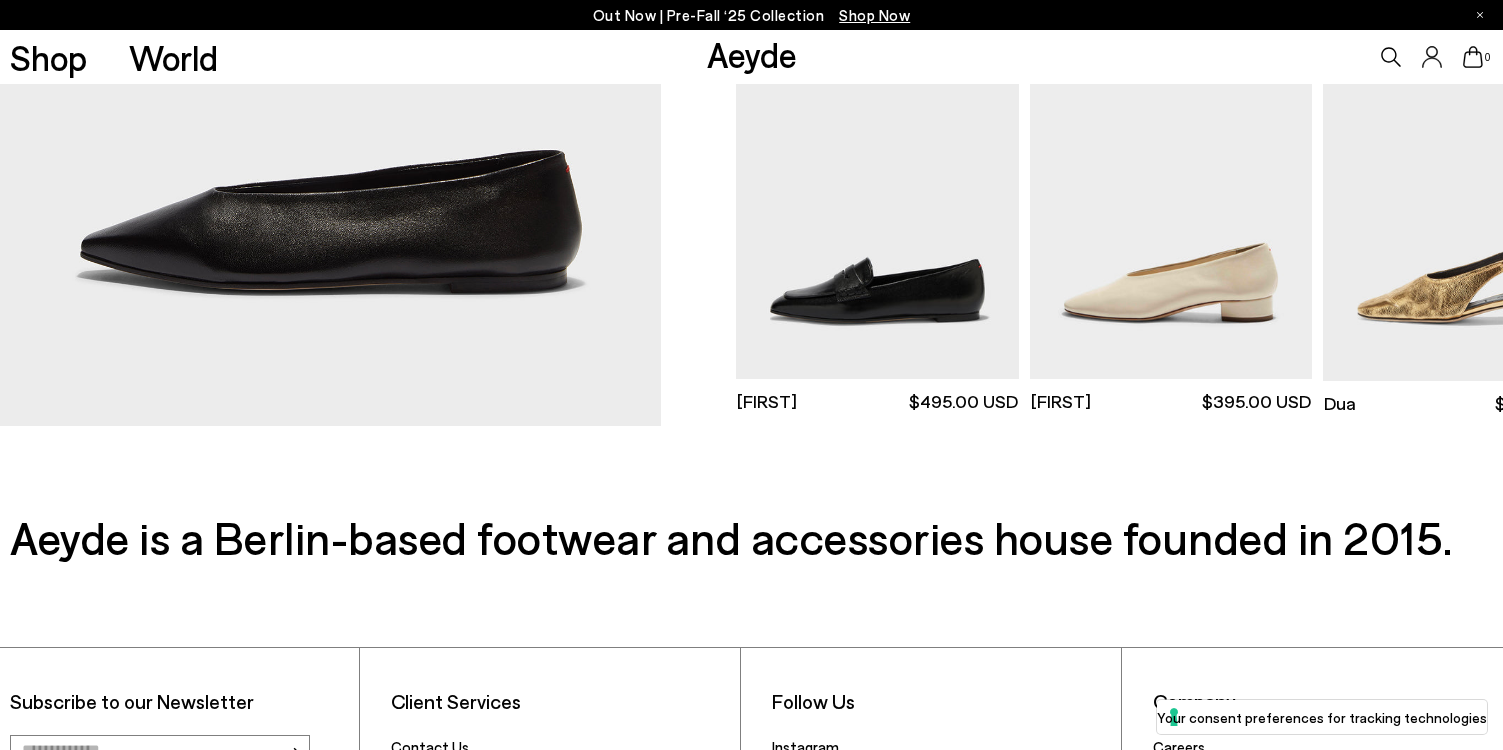 scroll, scrollTop: 936, scrollLeft: 0, axis: vertical 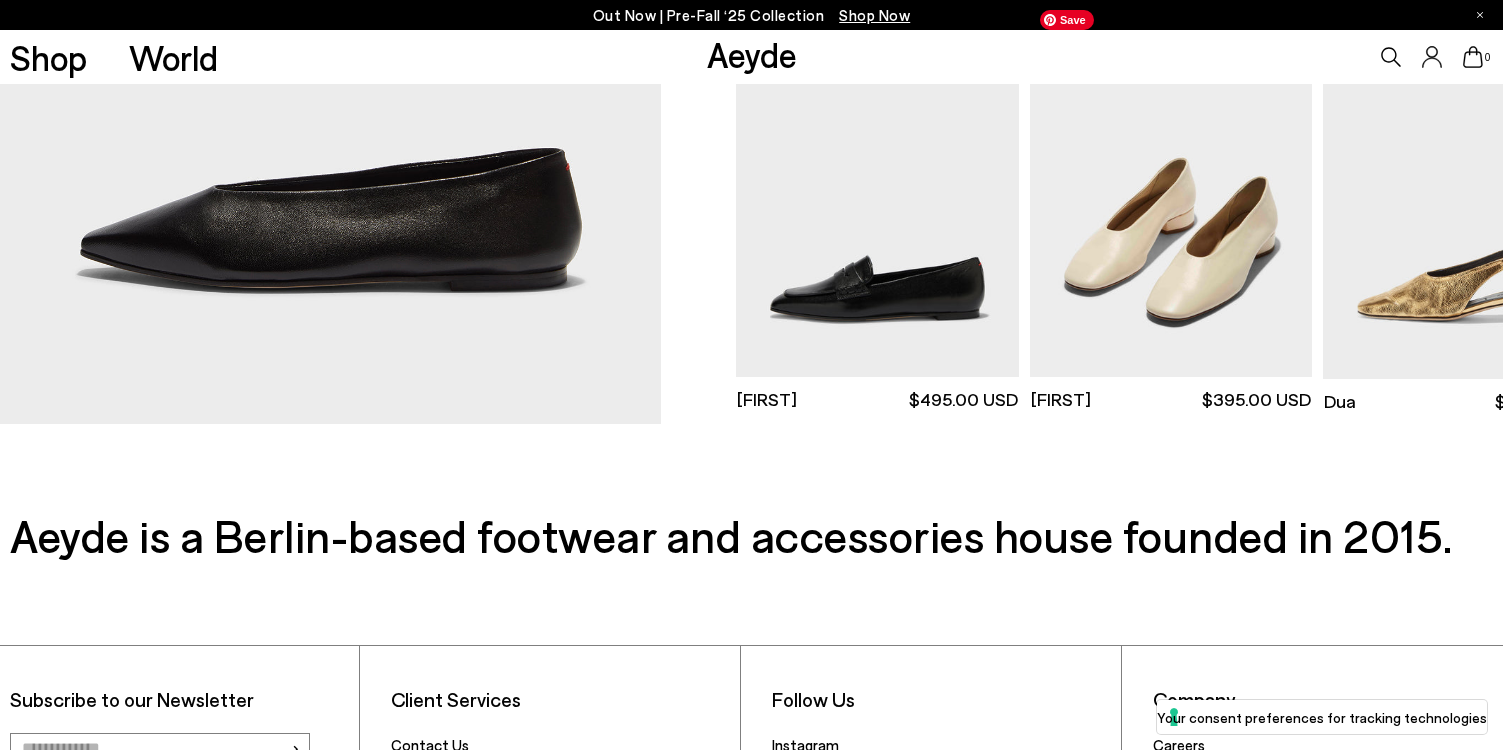 click at bounding box center [1171, 188] 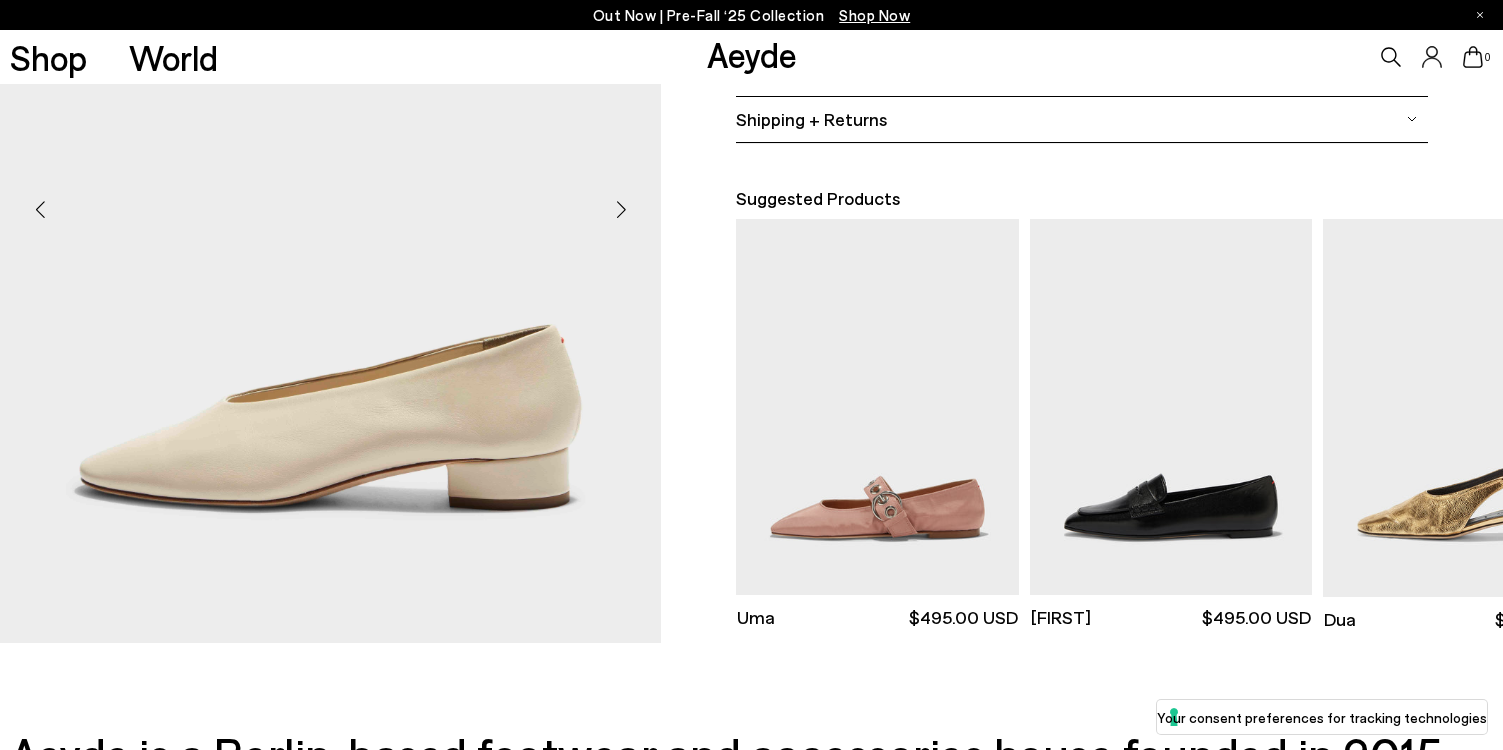 scroll, scrollTop: 487, scrollLeft: 0, axis: vertical 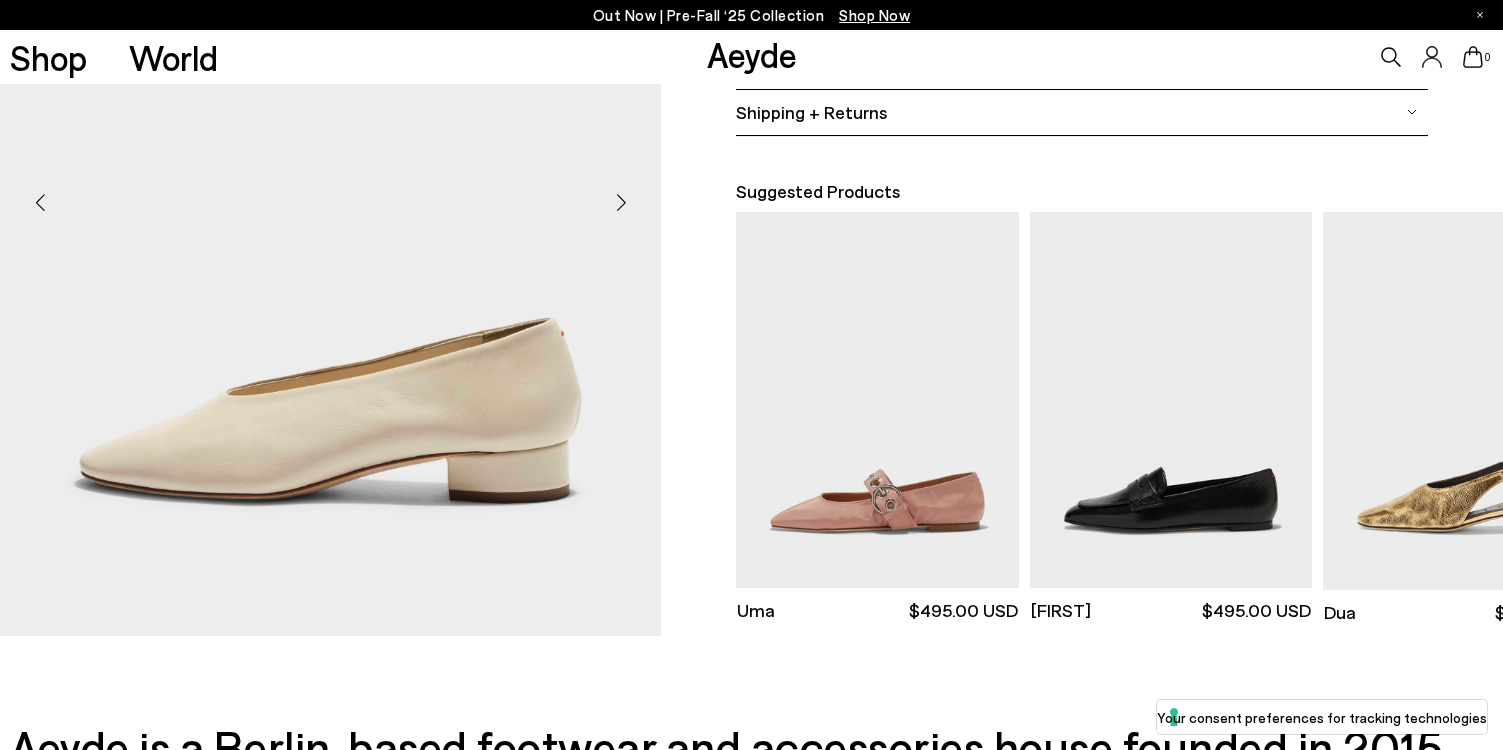 click at bounding box center [621, 203] 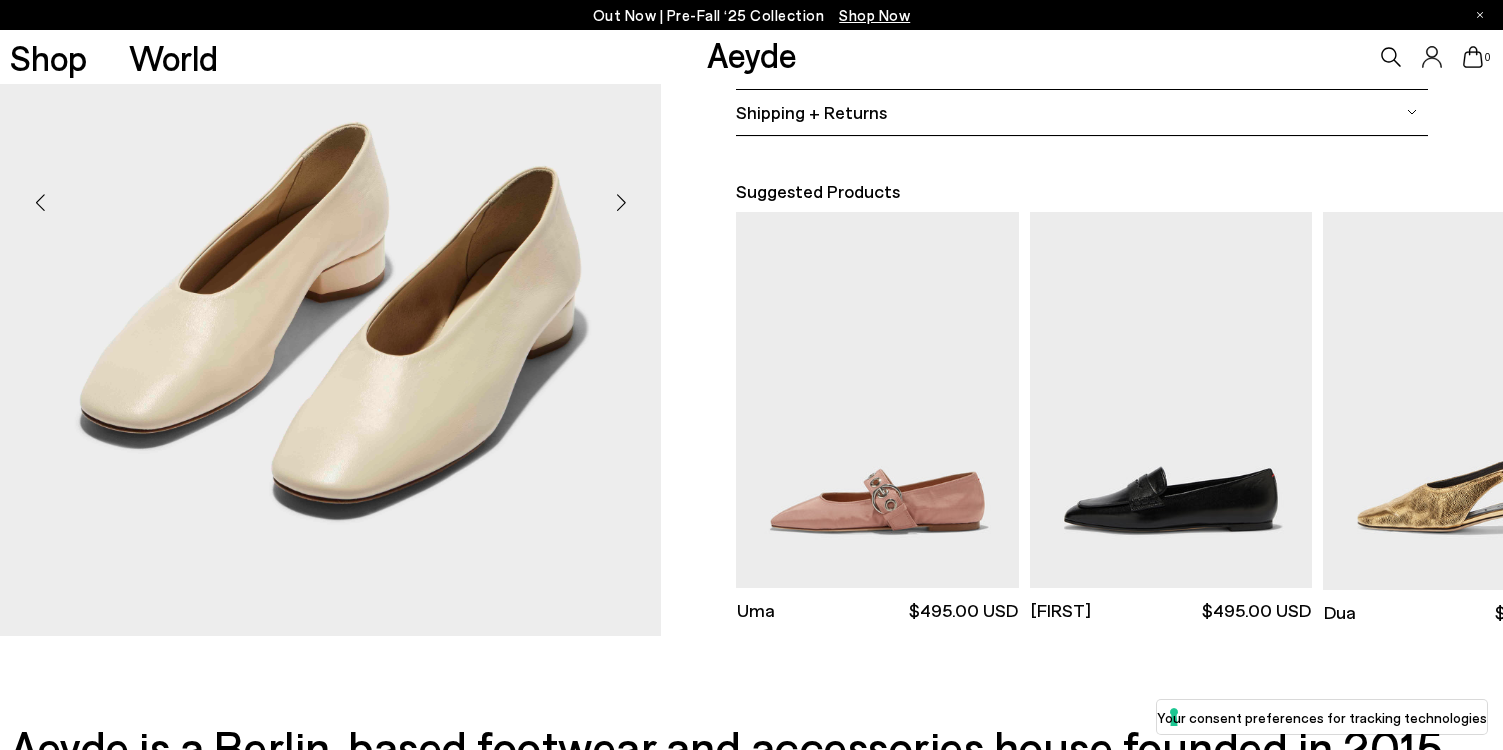 click at bounding box center (621, 203) 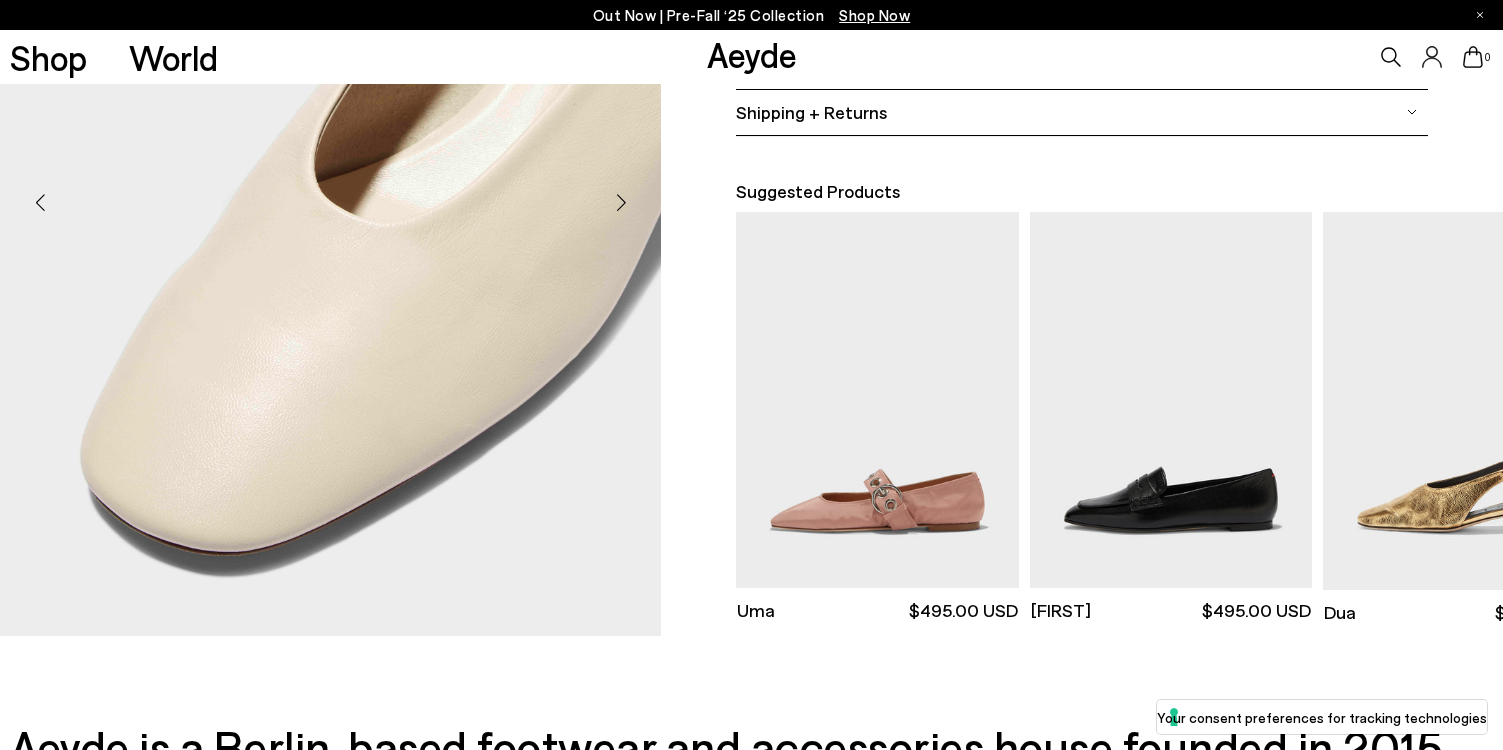click at bounding box center (621, 203) 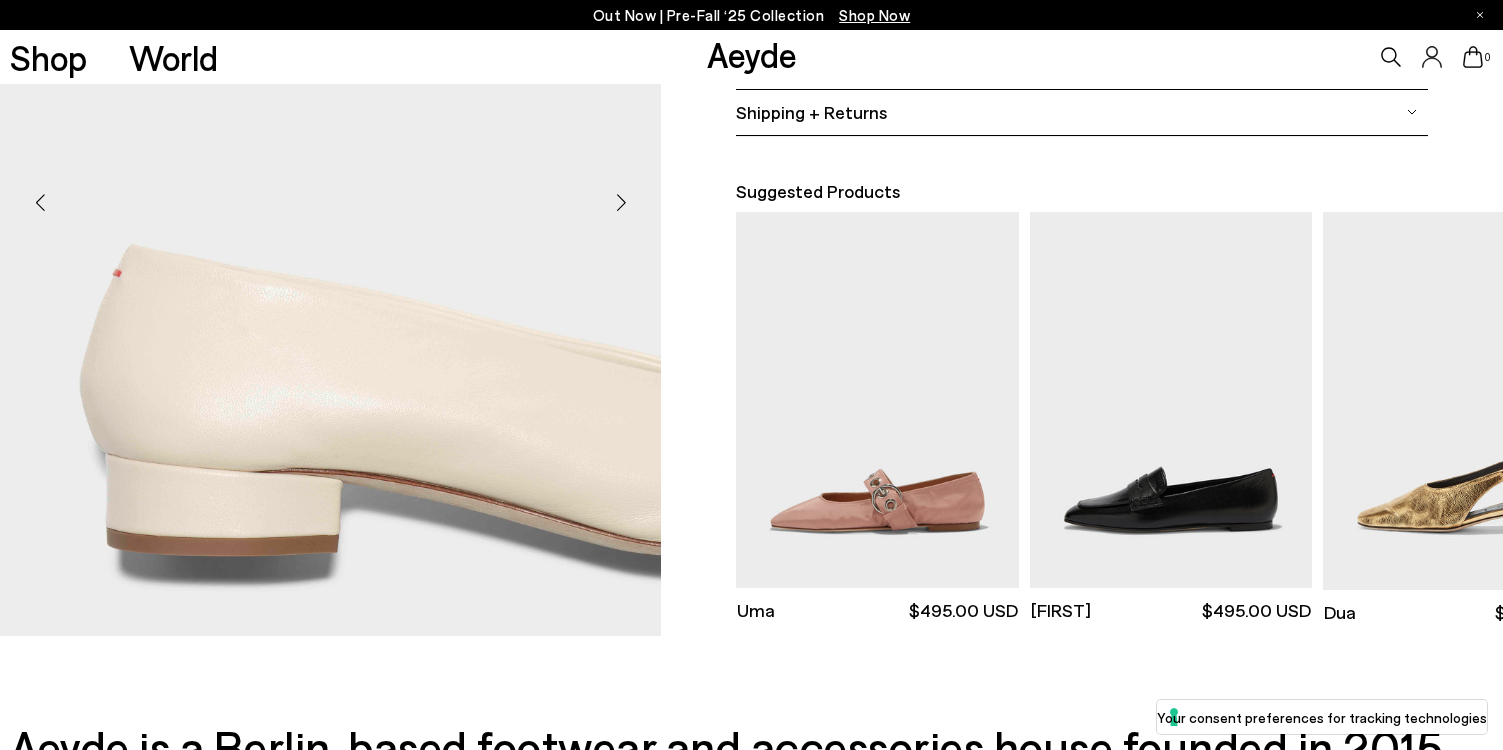 click at bounding box center (621, 203) 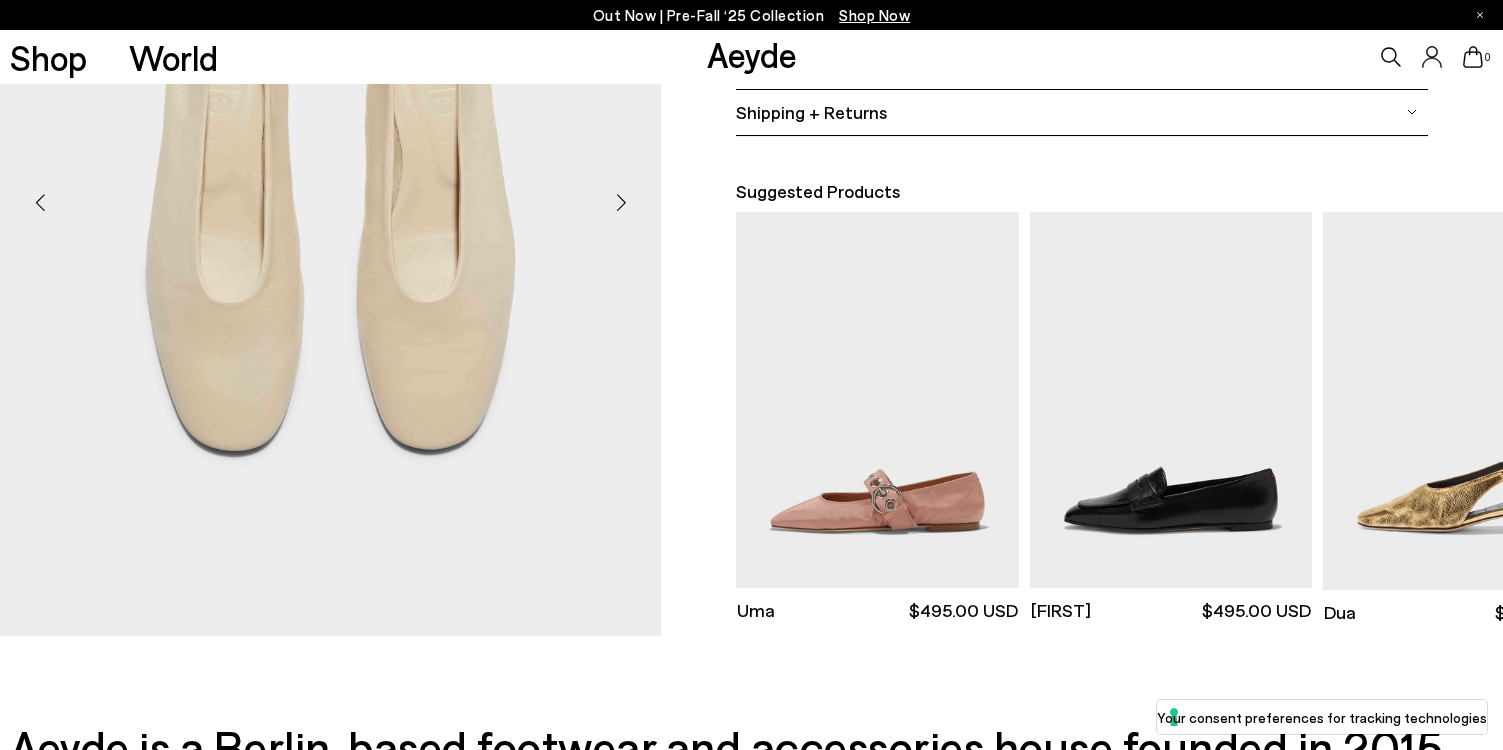 click at bounding box center (621, 203) 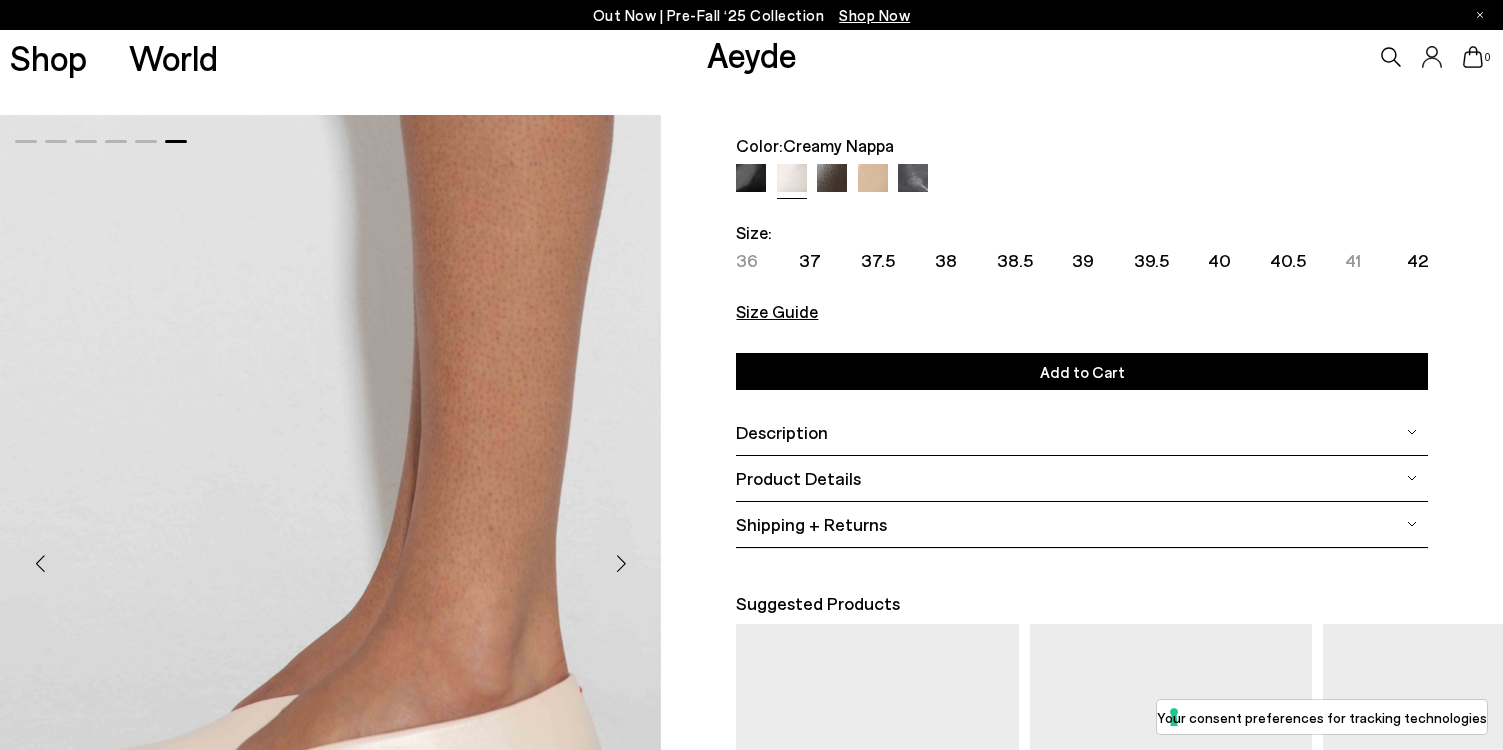 scroll, scrollTop: 0, scrollLeft: 0, axis: both 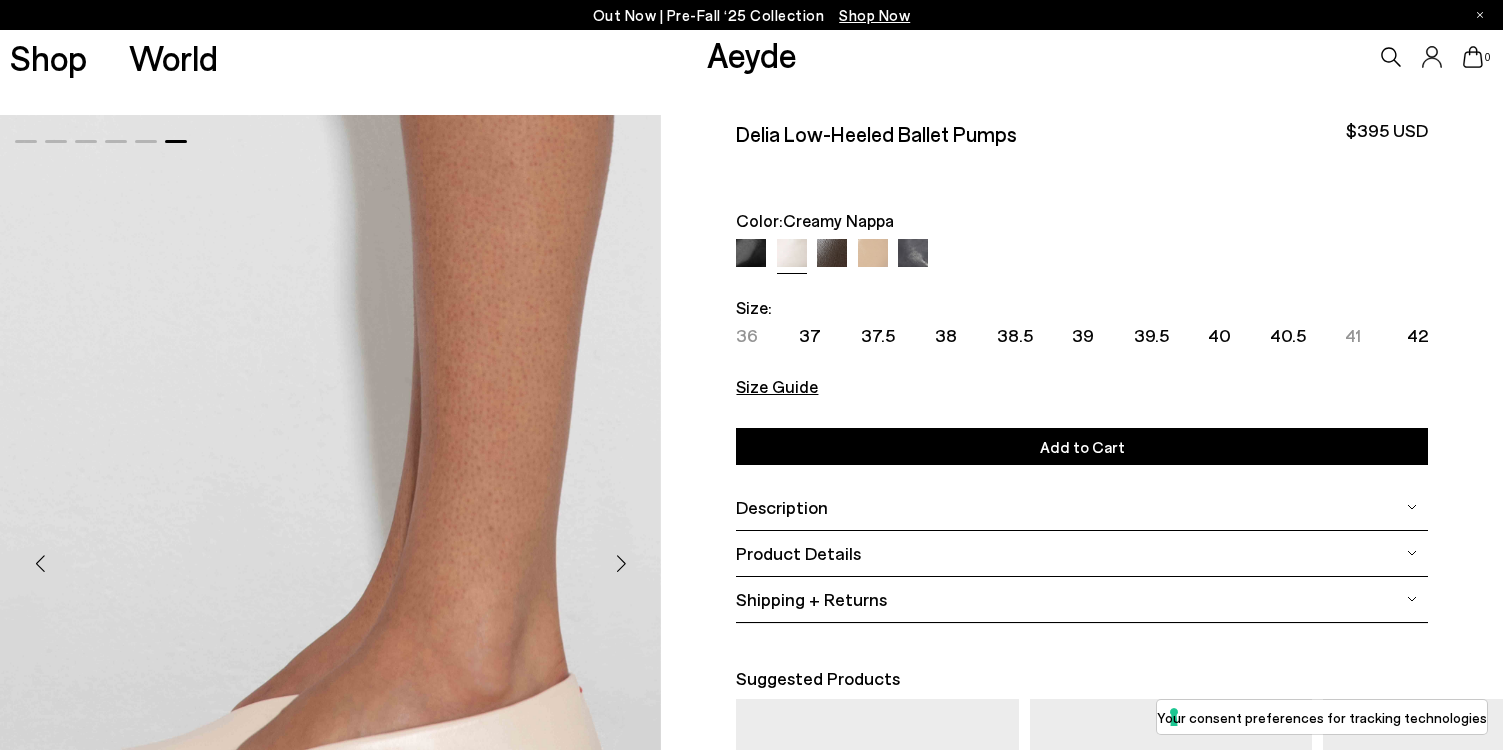 click at bounding box center (832, 254) 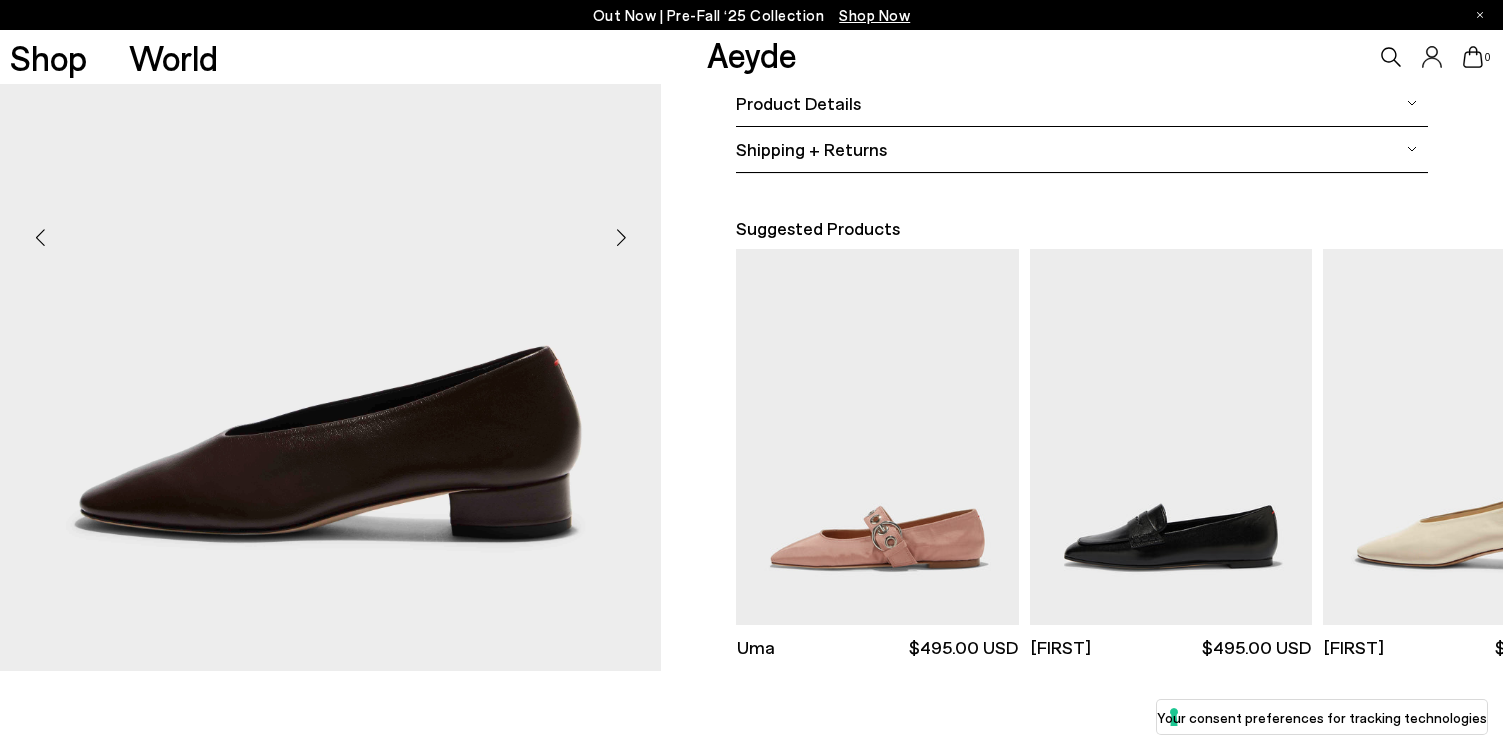 scroll, scrollTop: 444, scrollLeft: 0, axis: vertical 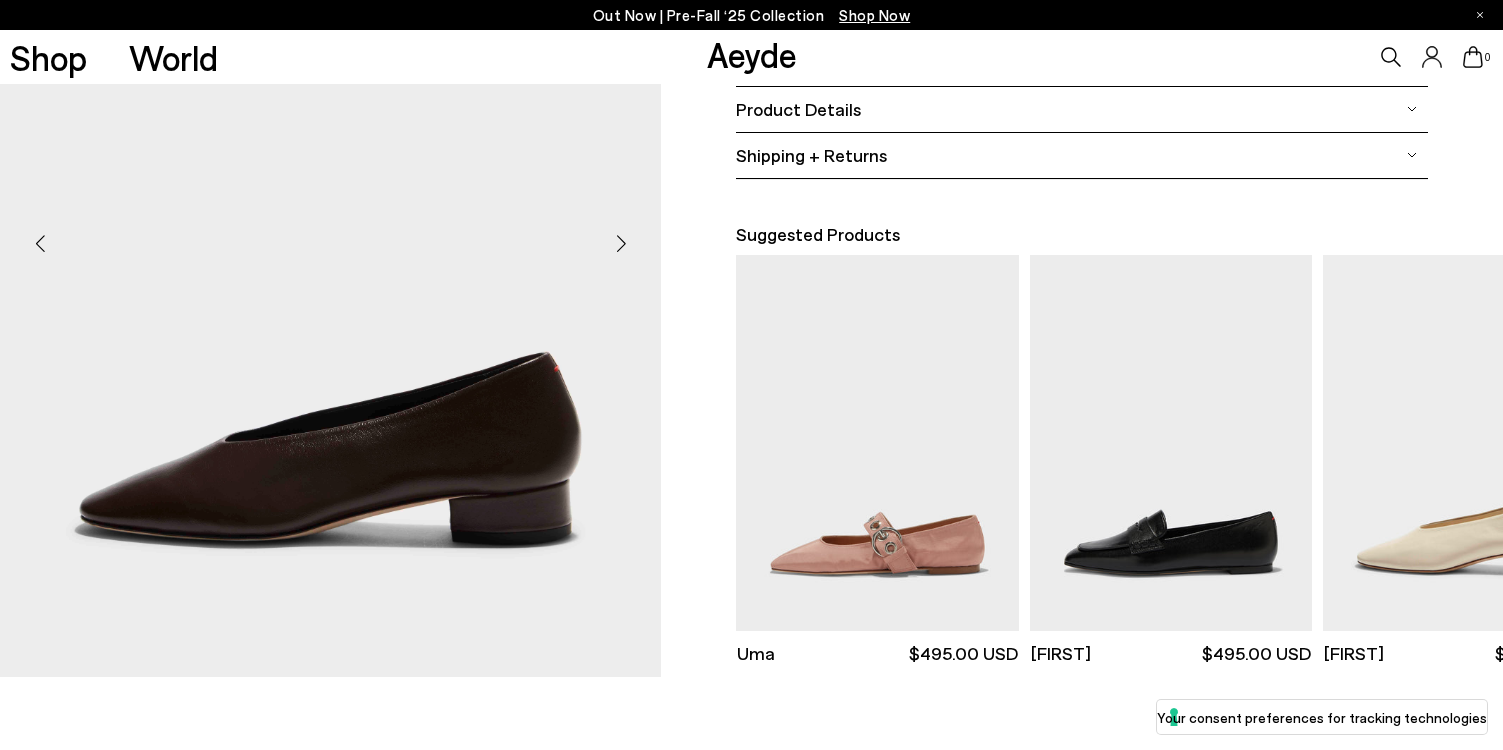 click at bounding box center [621, 244] 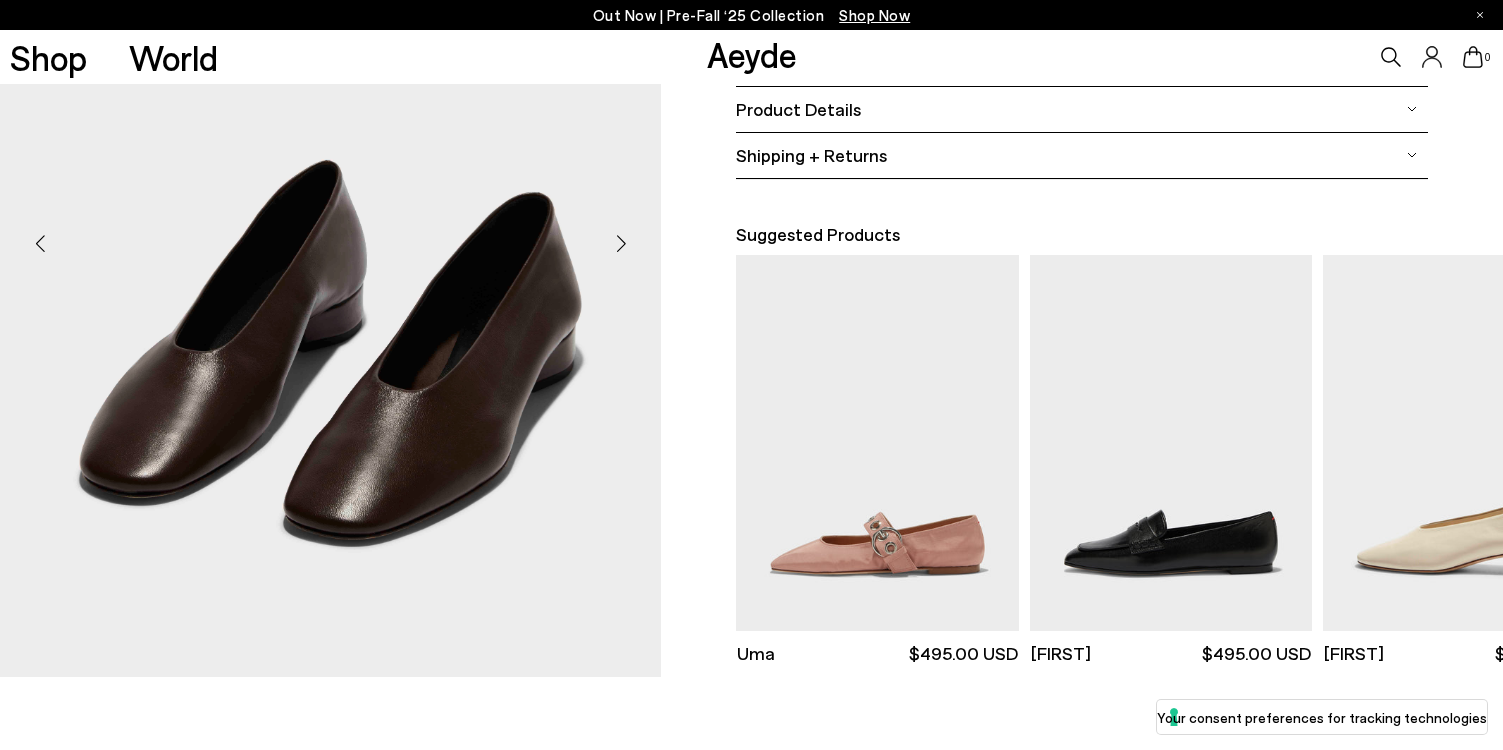 click at bounding box center (621, 244) 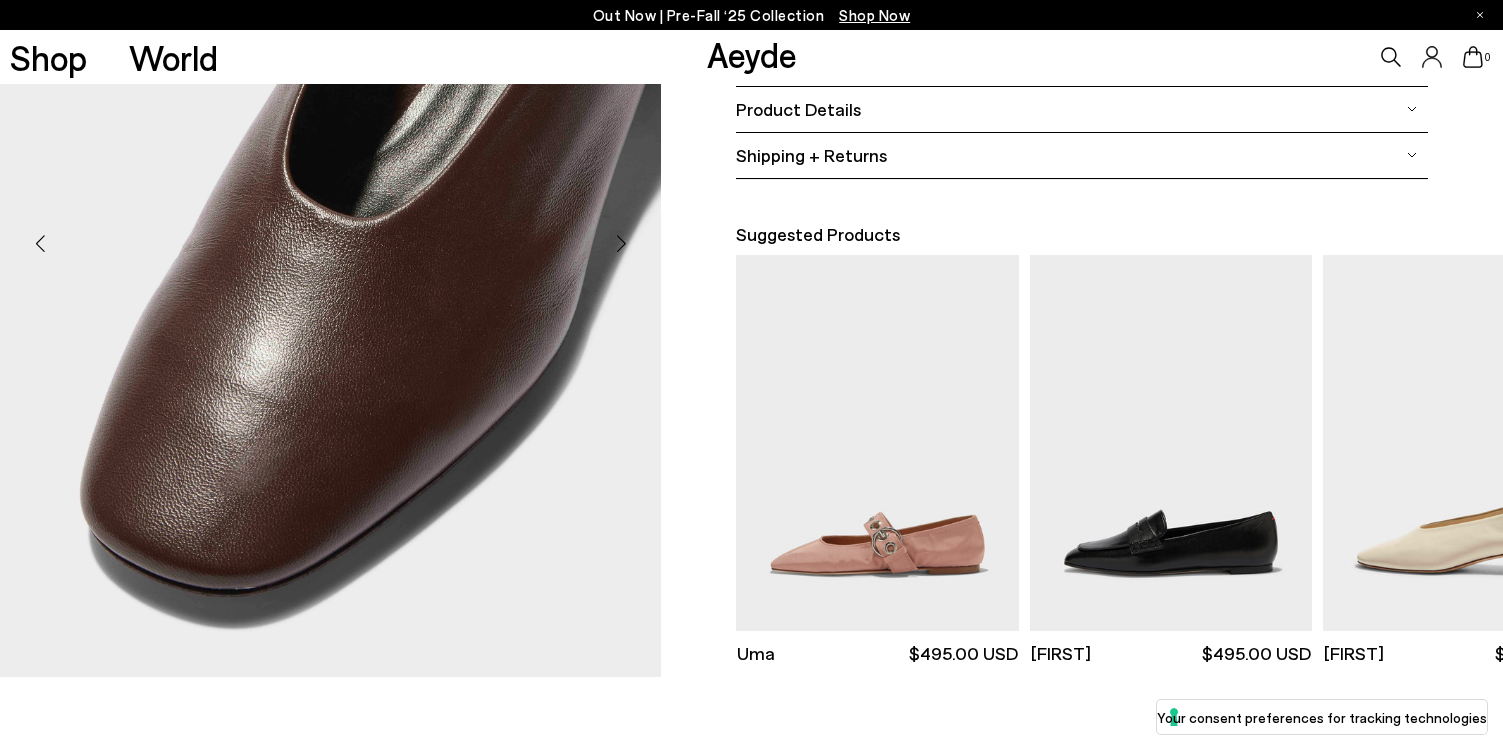 click at bounding box center [621, 244] 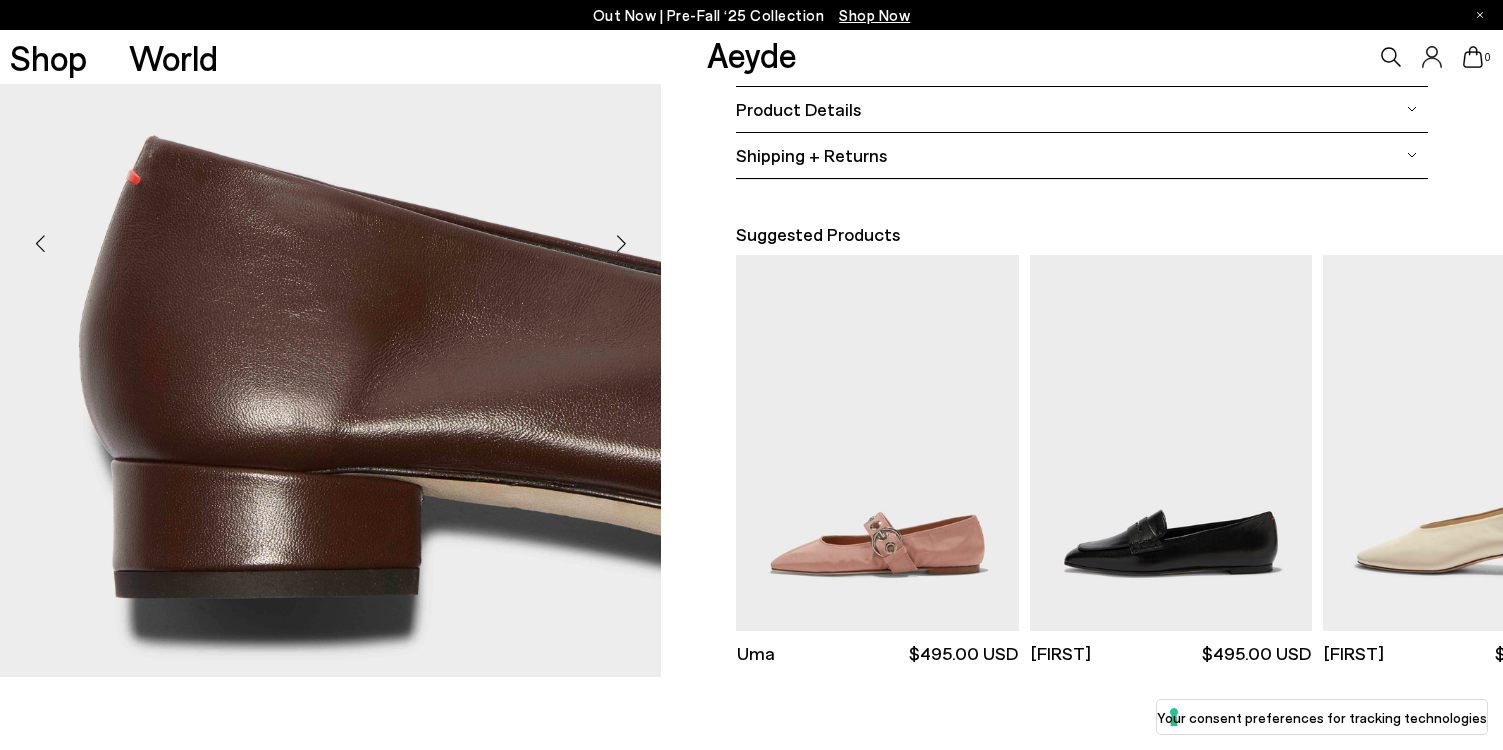 click at bounding box center [621, 244] 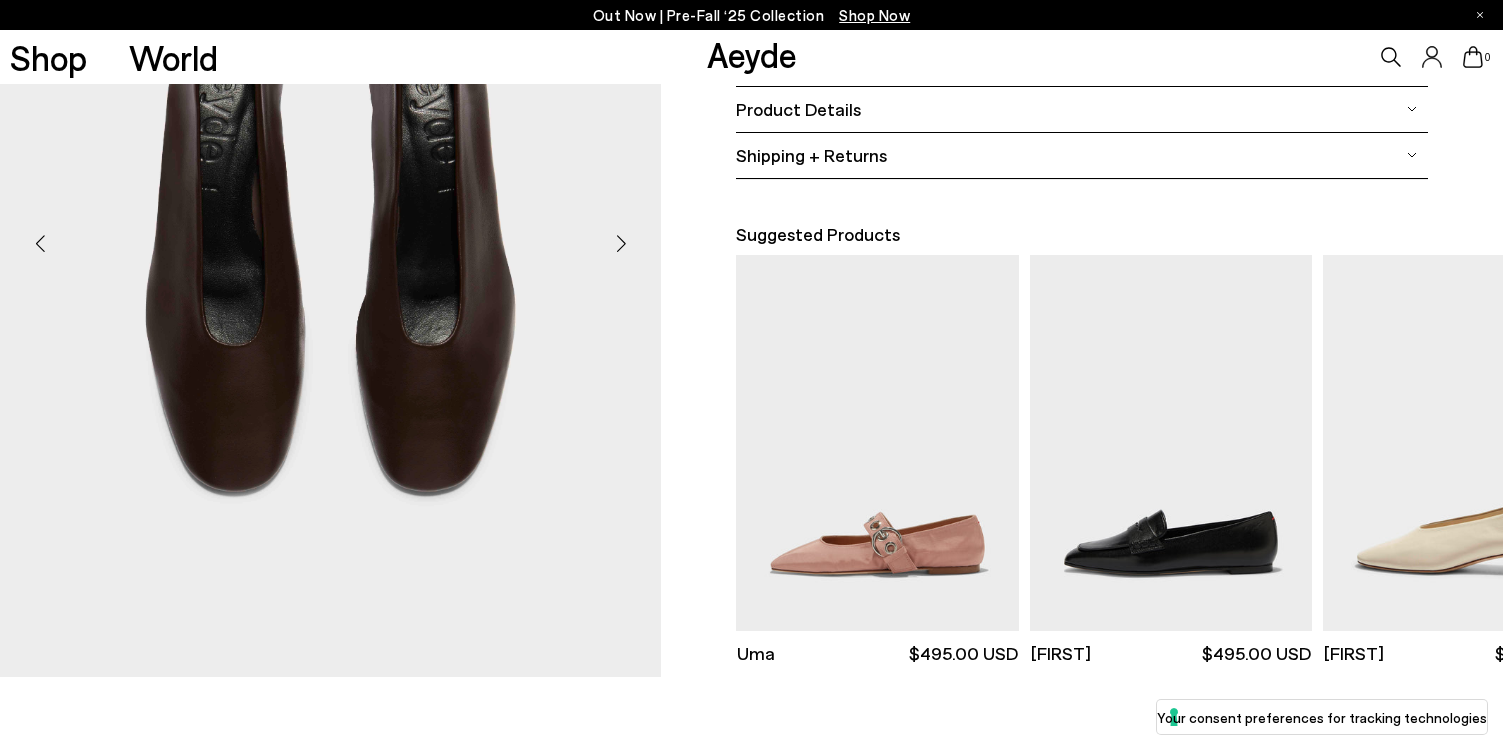 click at bounding box center (621, 244) 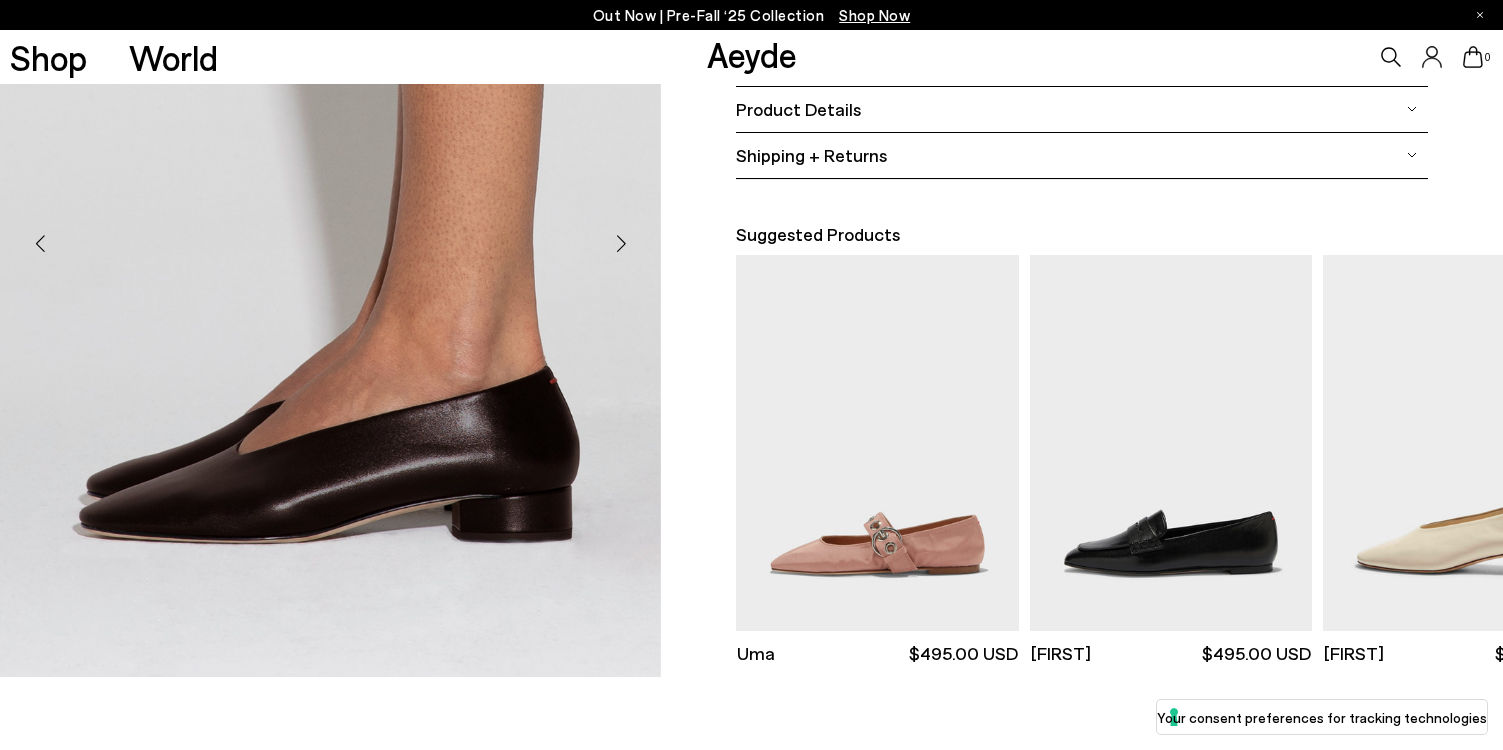 click at bounding box center [621, 244] 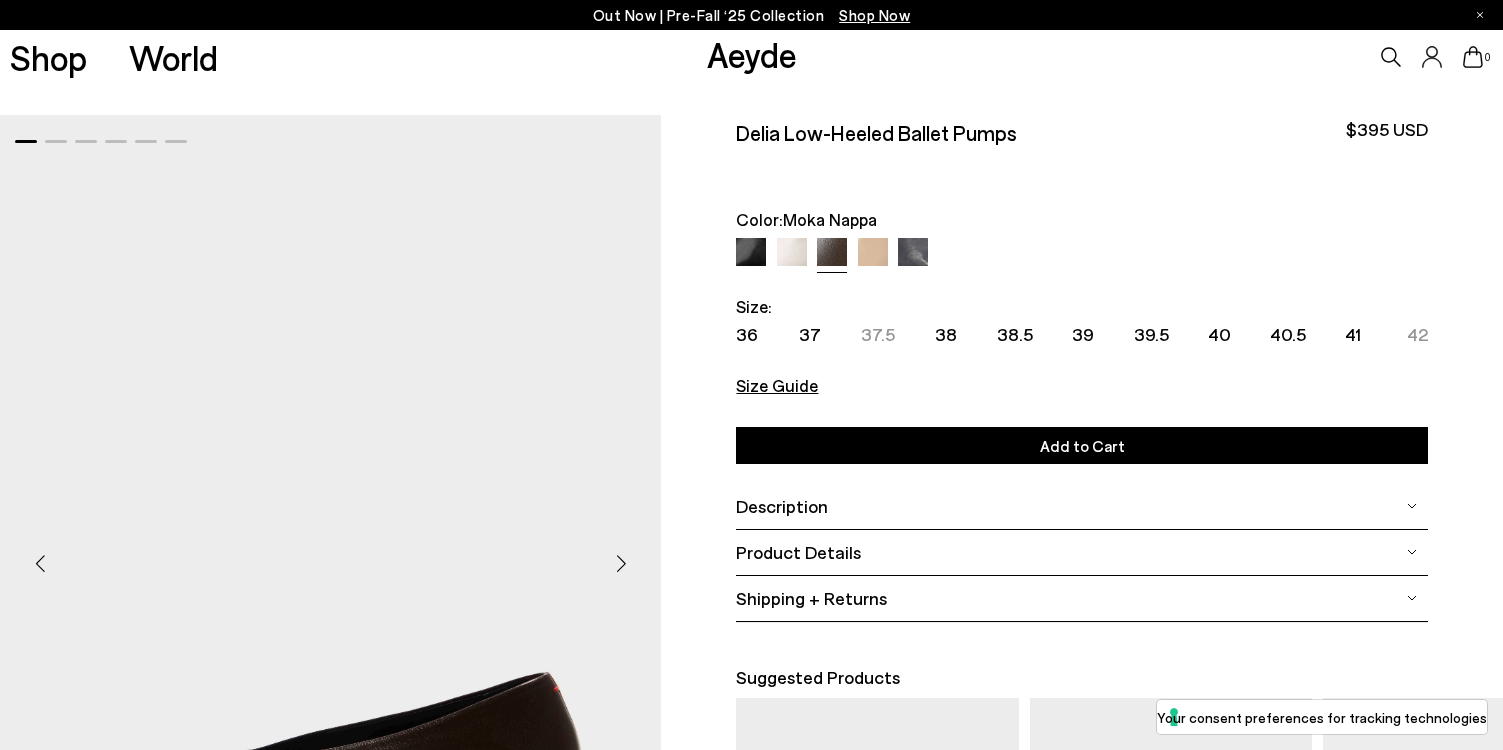 scroll, scrollTop: 0, scrollLeft: 0, axis: both 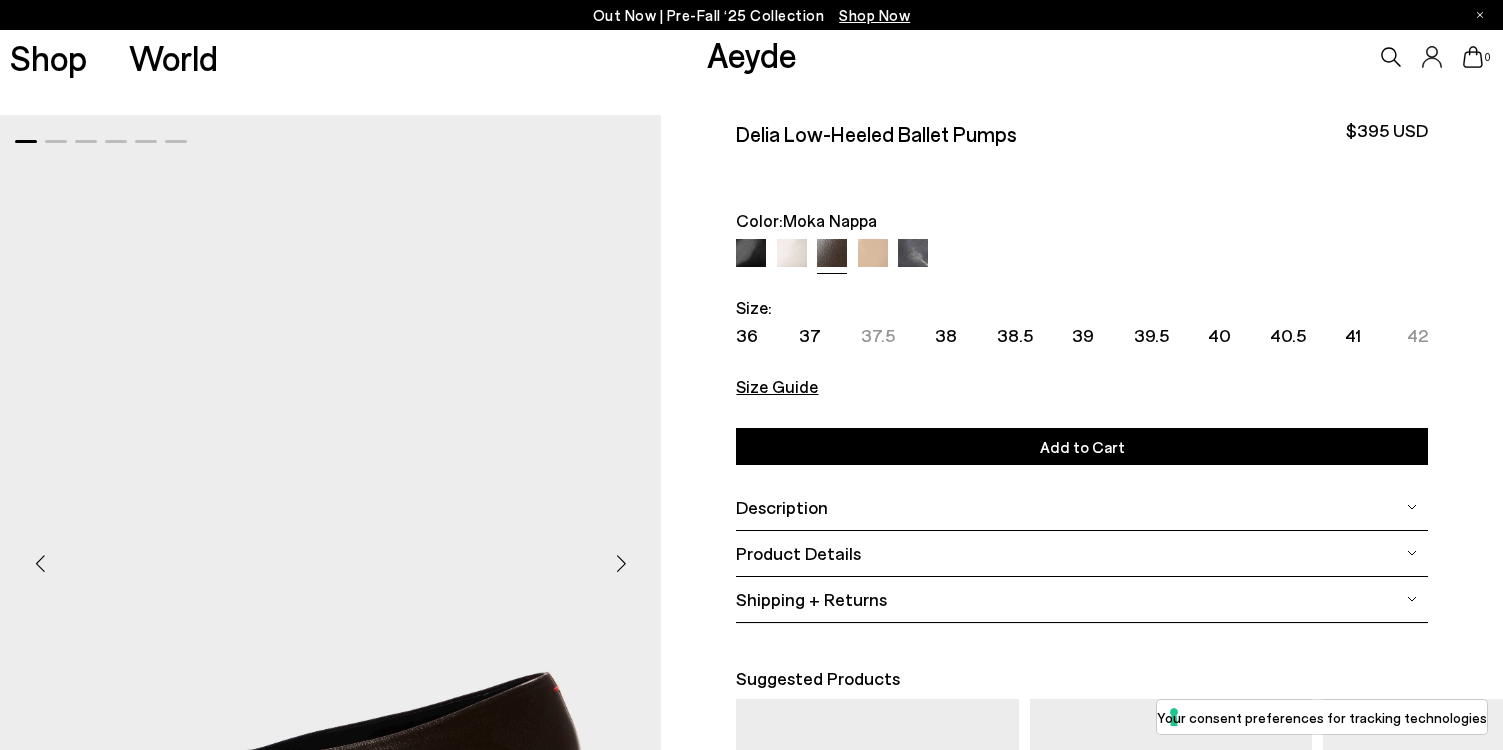 click at bounding box center (873, 254) 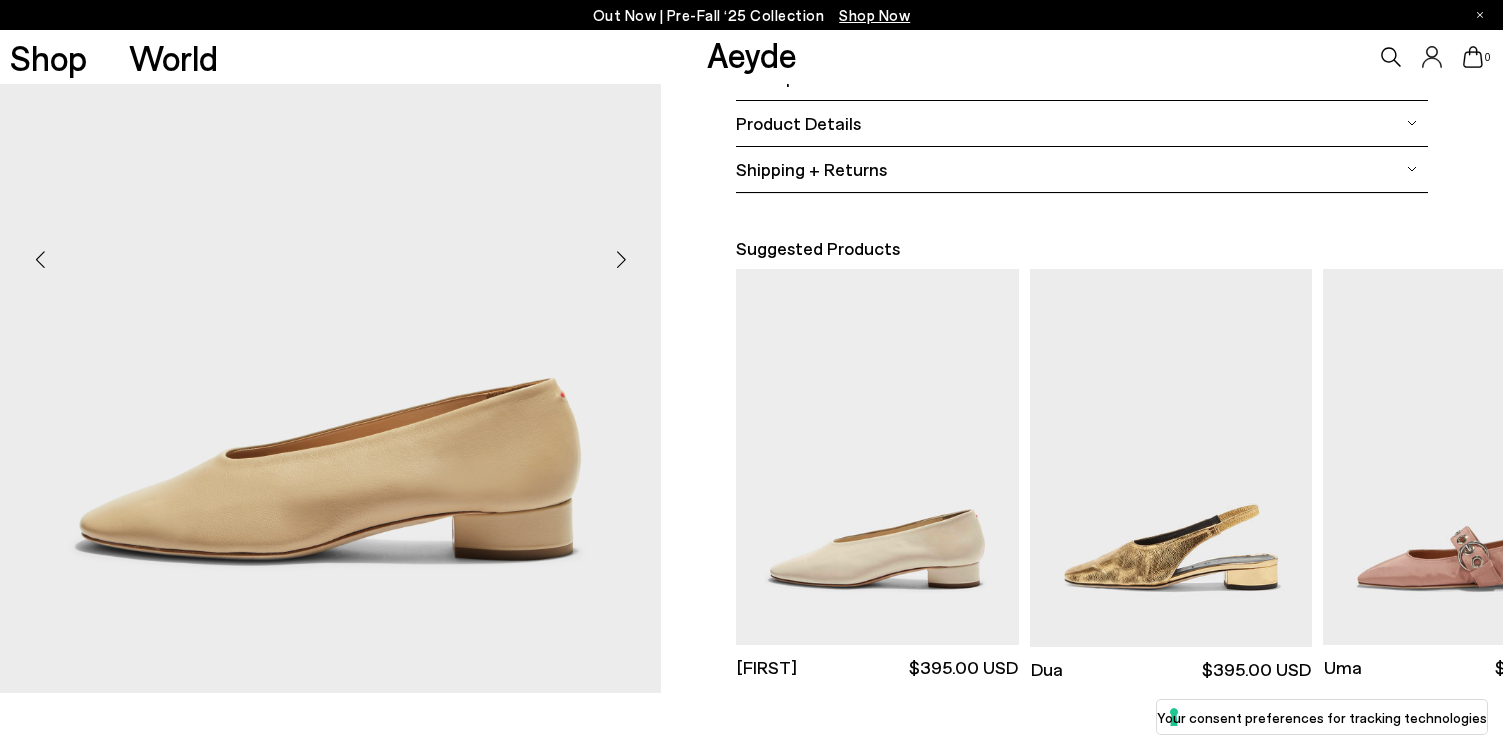 scroll, scrollTop: 433, scrollLeft: 0, axis: vertical 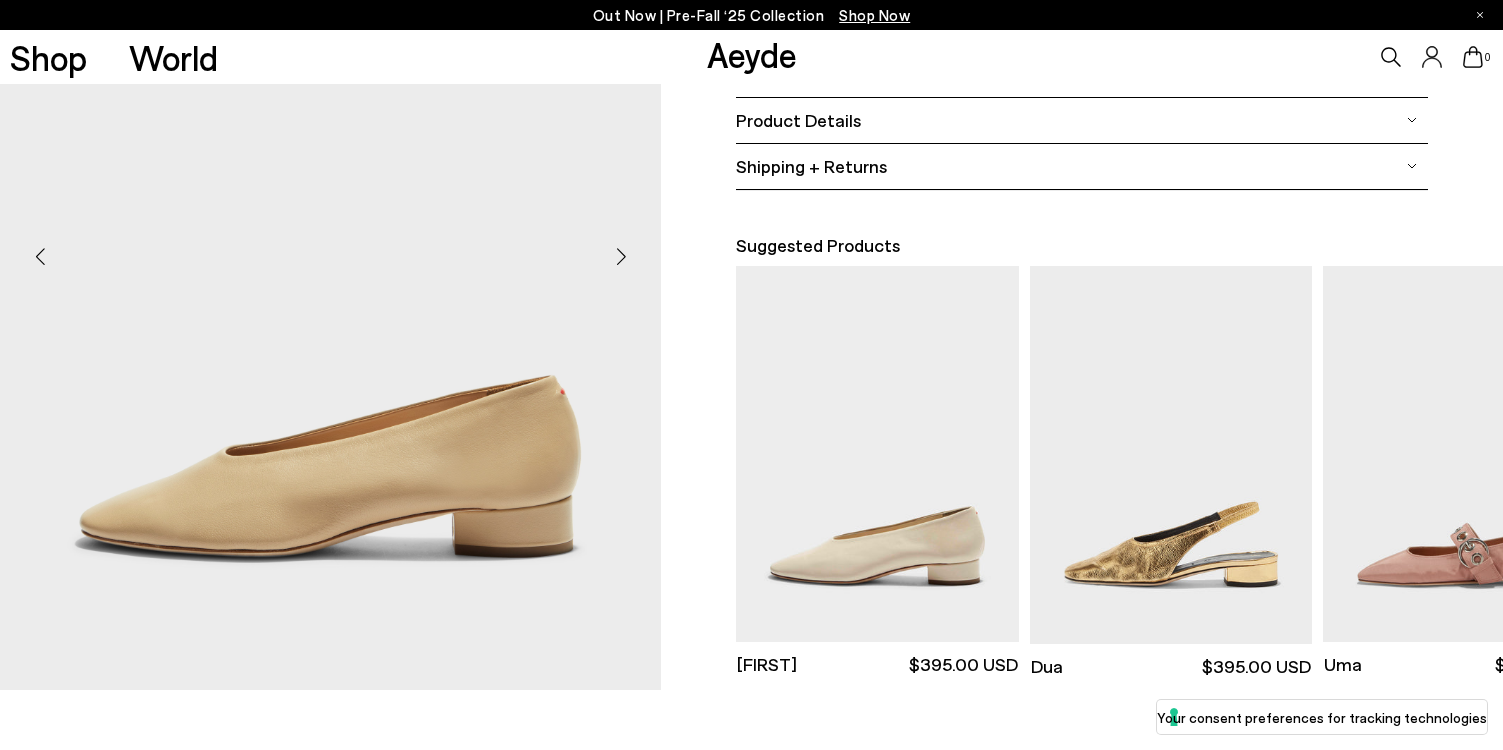 click at bounding box center (621, 257) 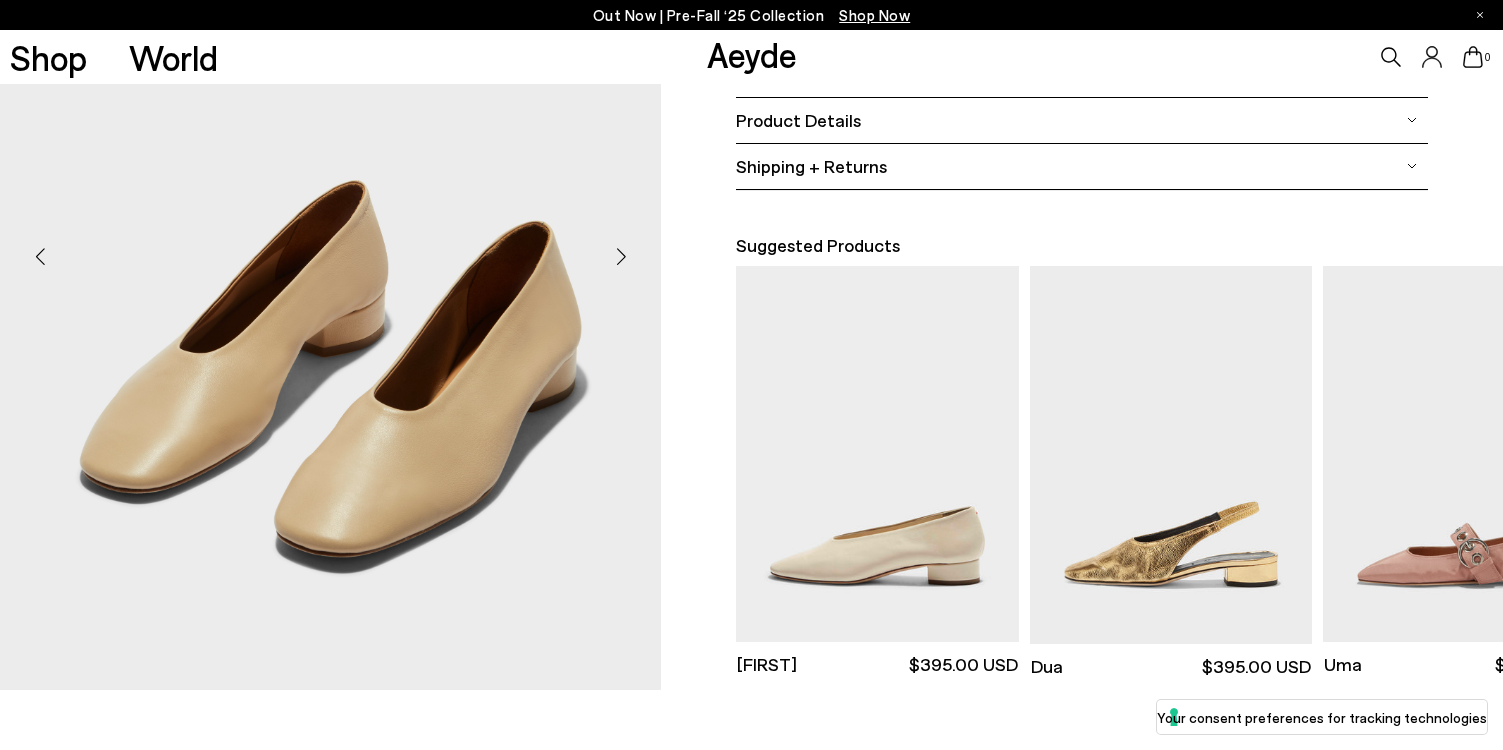 click at bounding box center [621, 257] 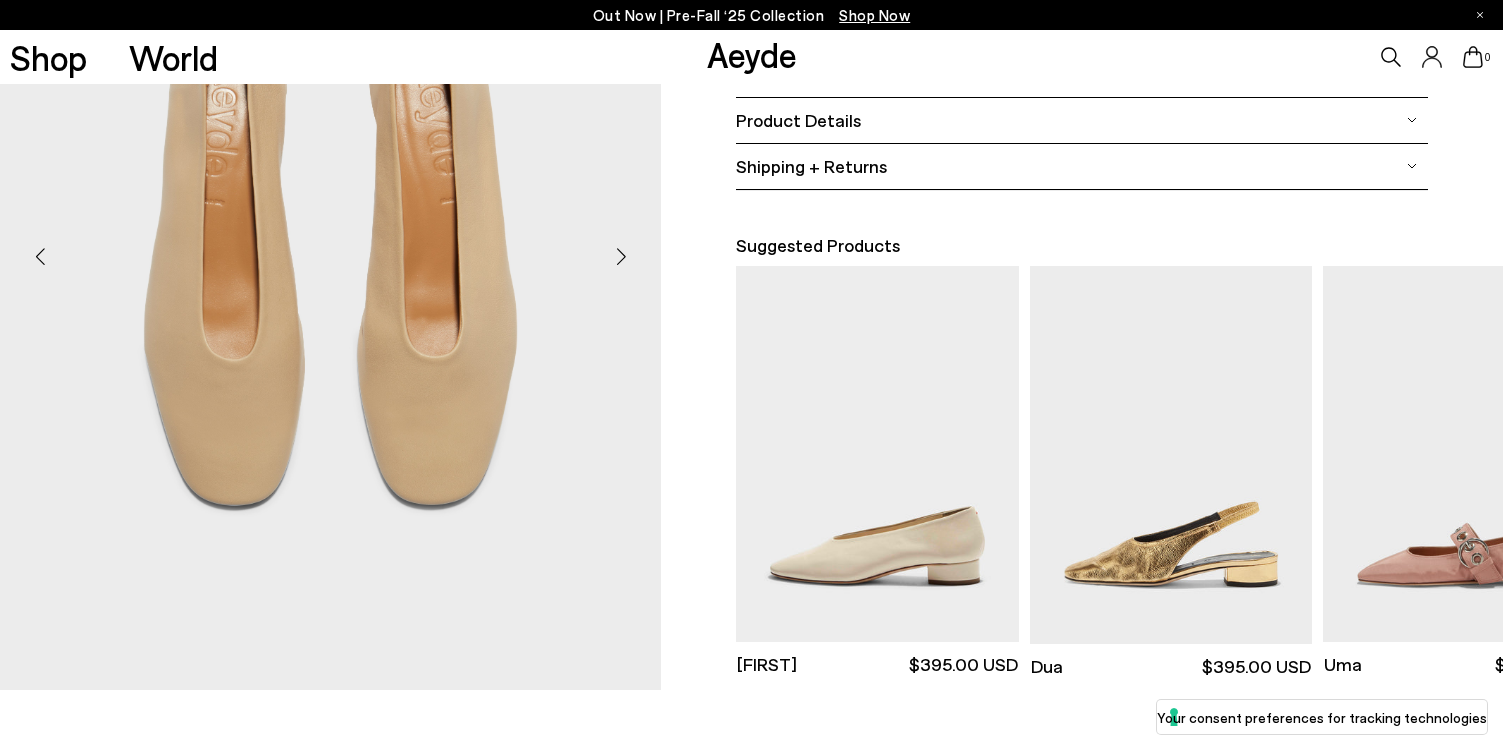 click at bounding box center (621, 257) 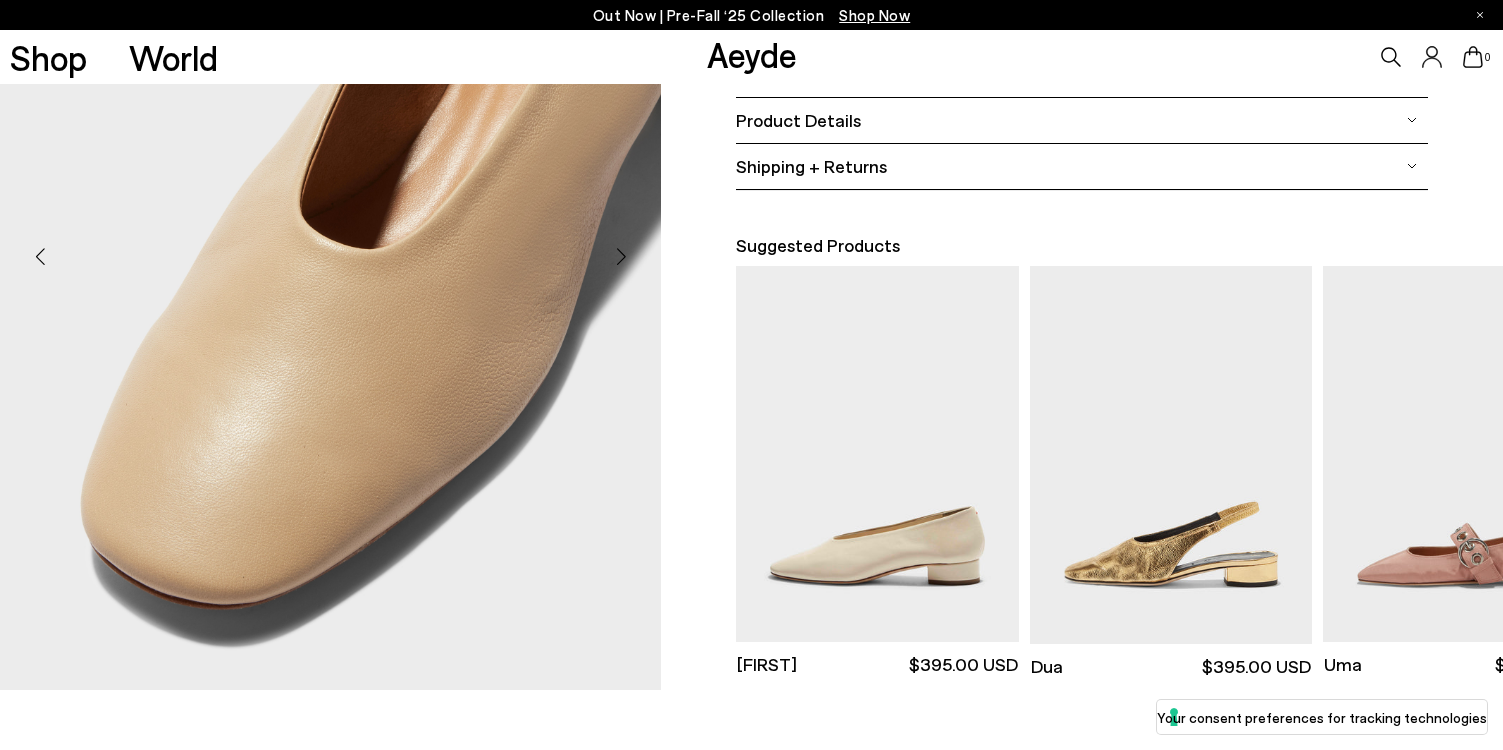 click at bounding box center (621, 257) 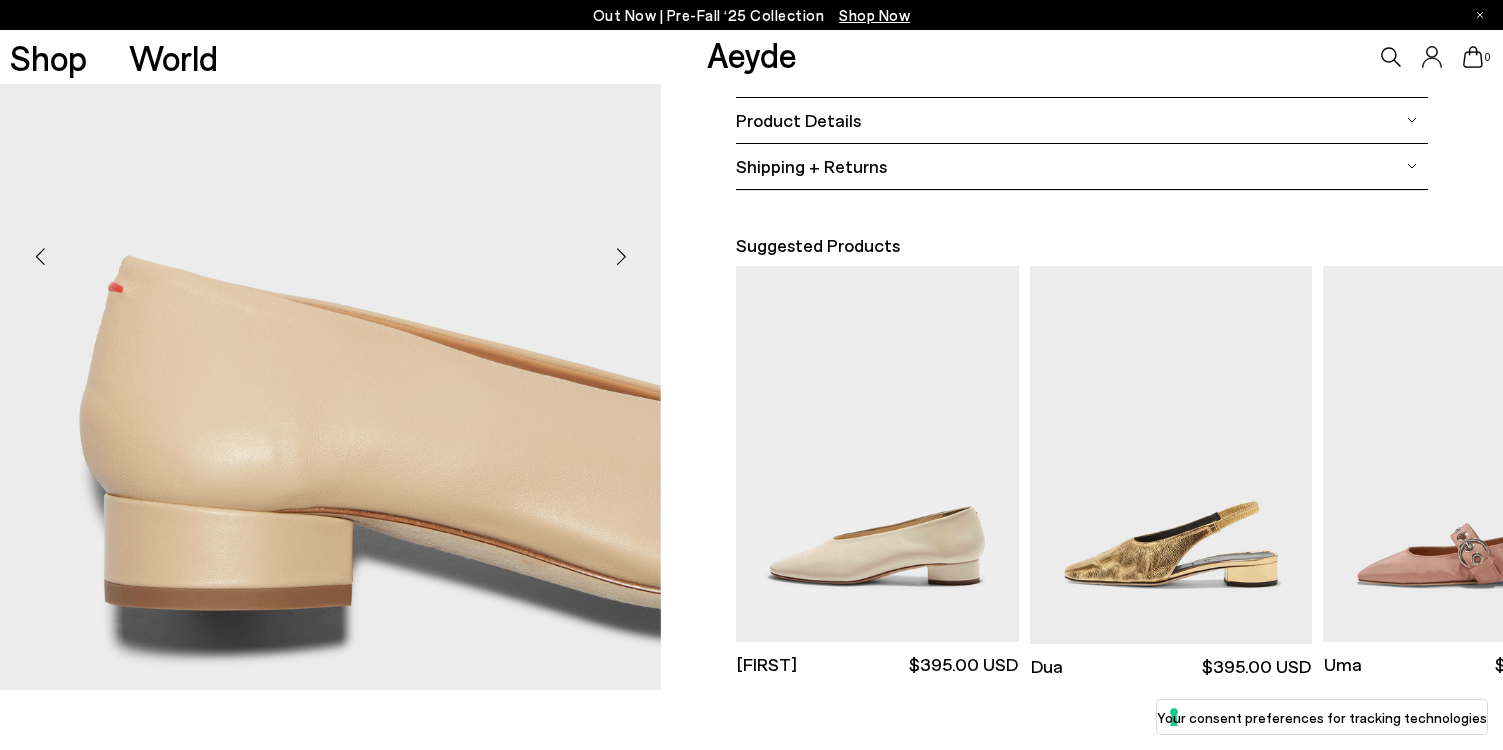 click at bounding box center (621, 257) 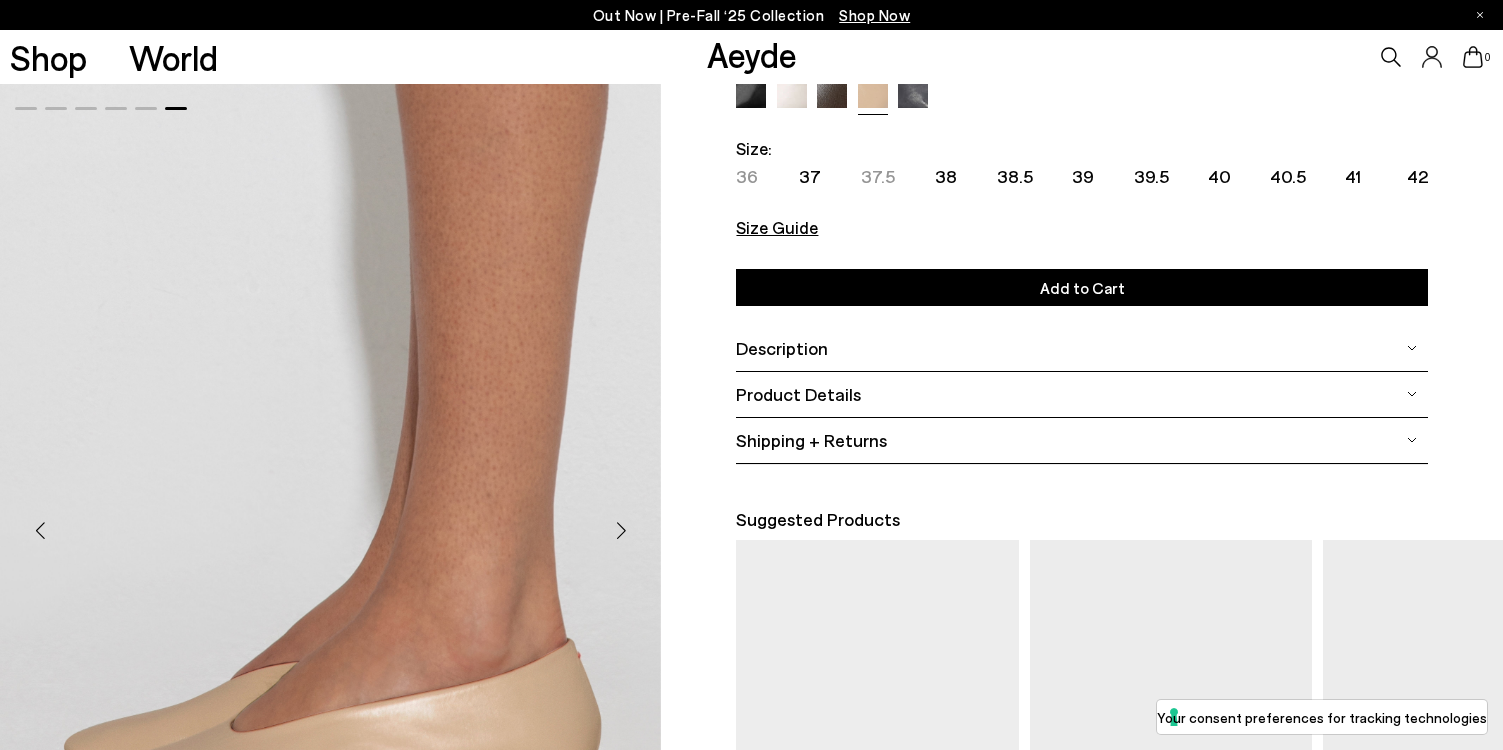 scroll, scrollTop: 0, scrollLeft: 0, axis: both 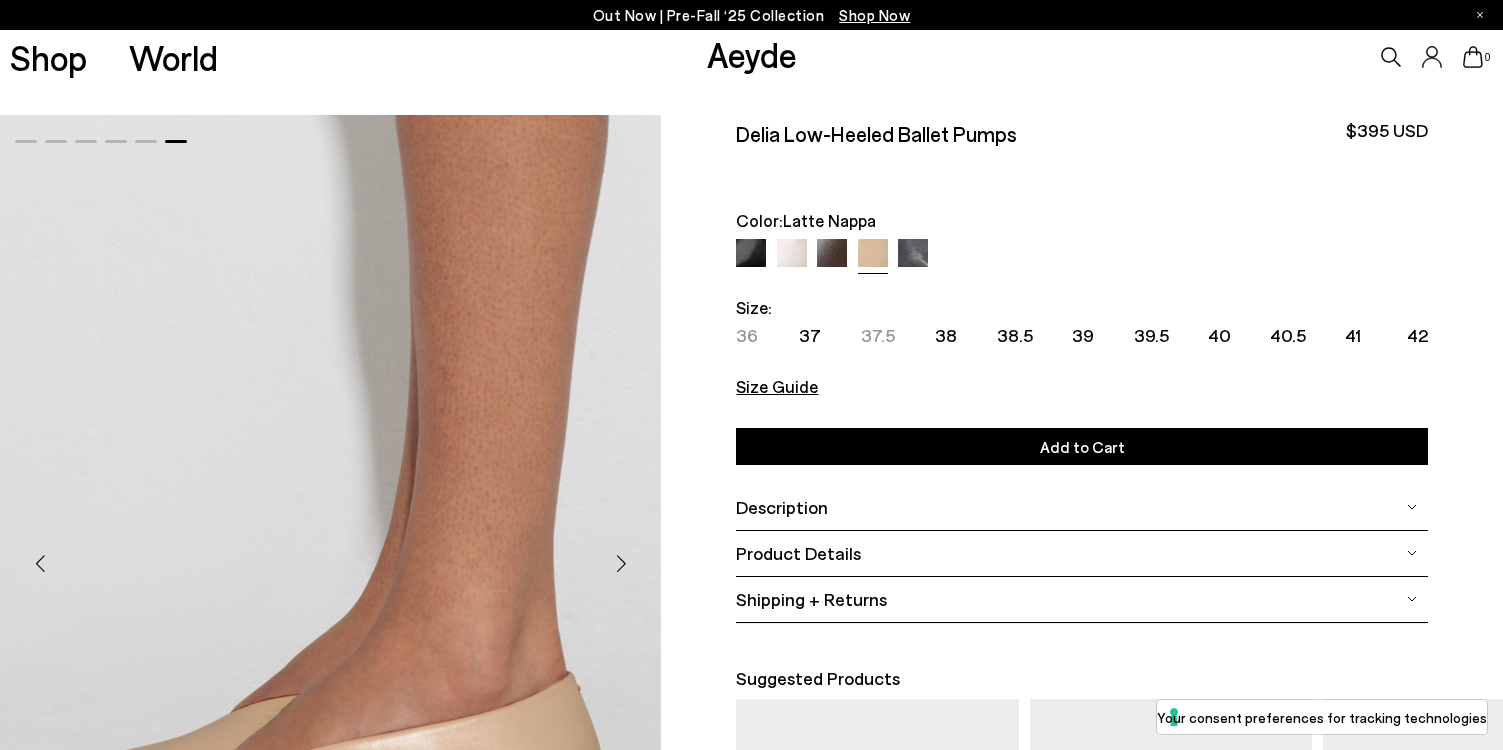 click at bounding box center [913, 254] 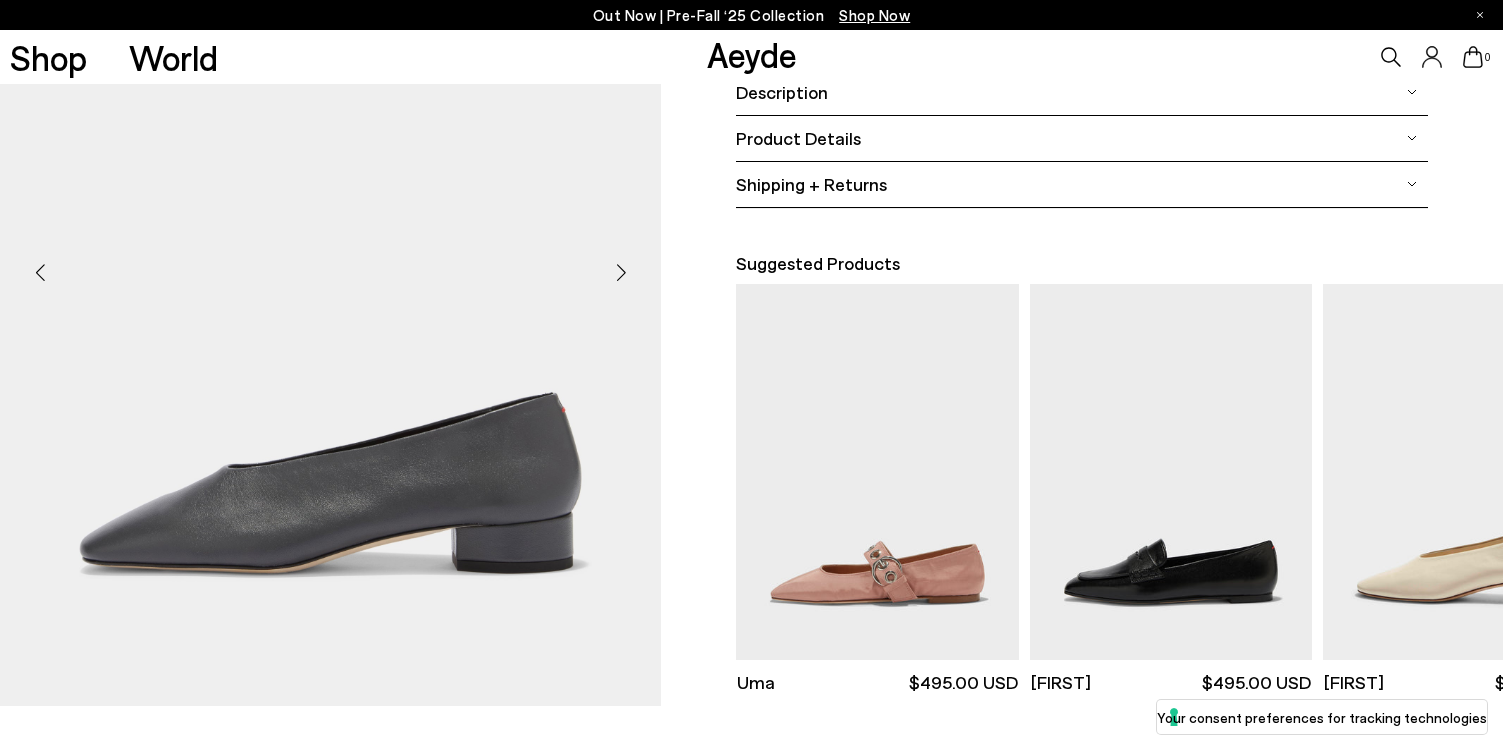 scroll, scrollTop: 0, scrollLeft: 0, axis: both 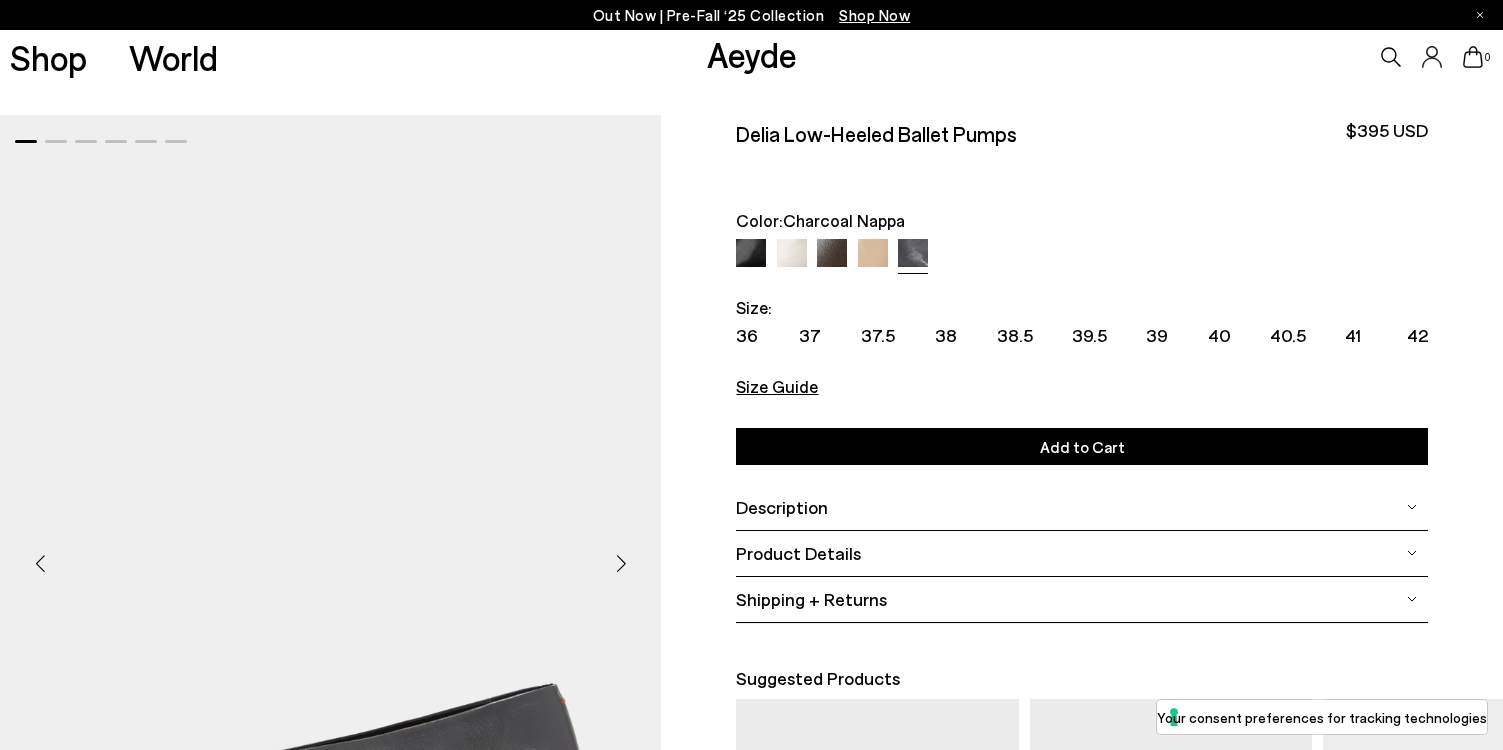 click at bounding box center [792, 254] 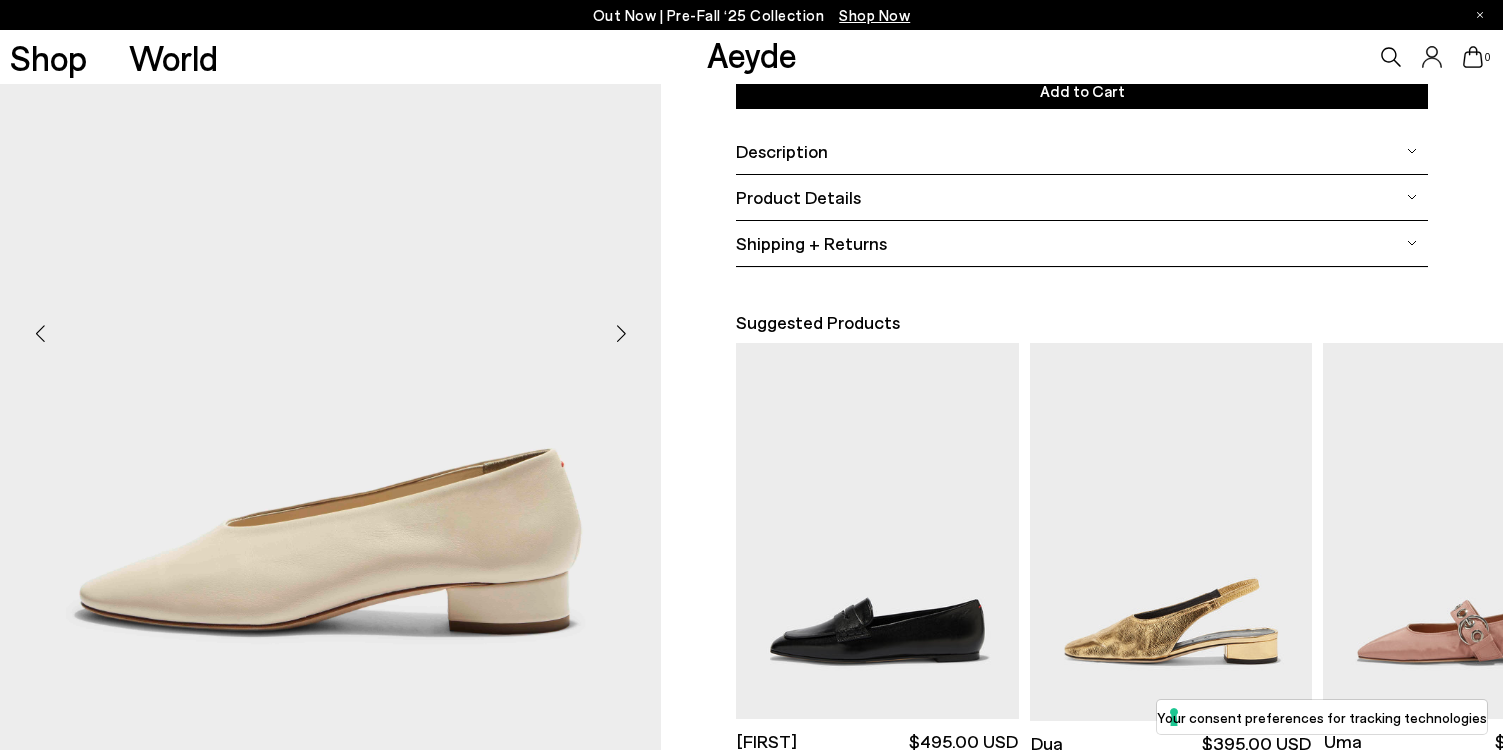 scroll, scrollTop: 363, scrollLeft: 0, axis: vertical 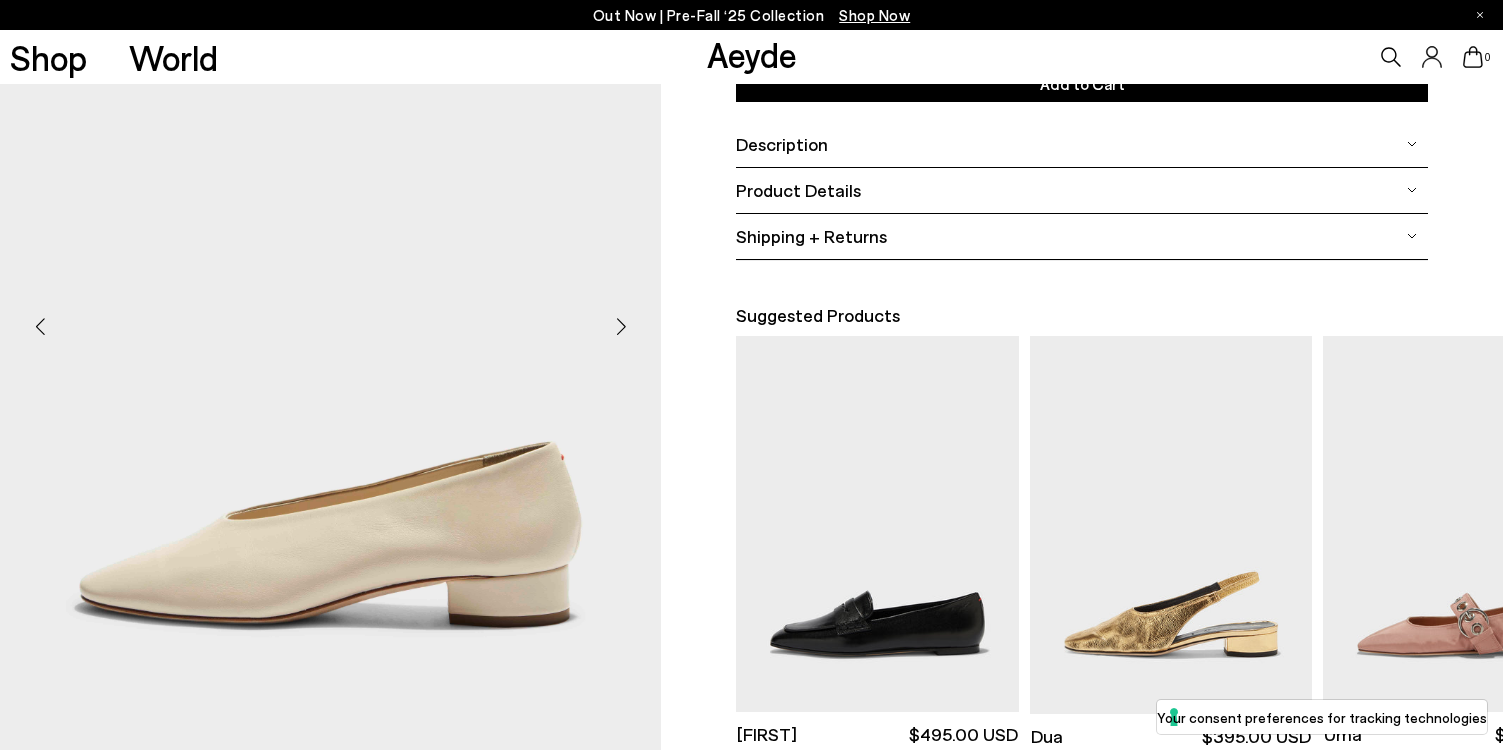 click at bounding box center (621, 327) 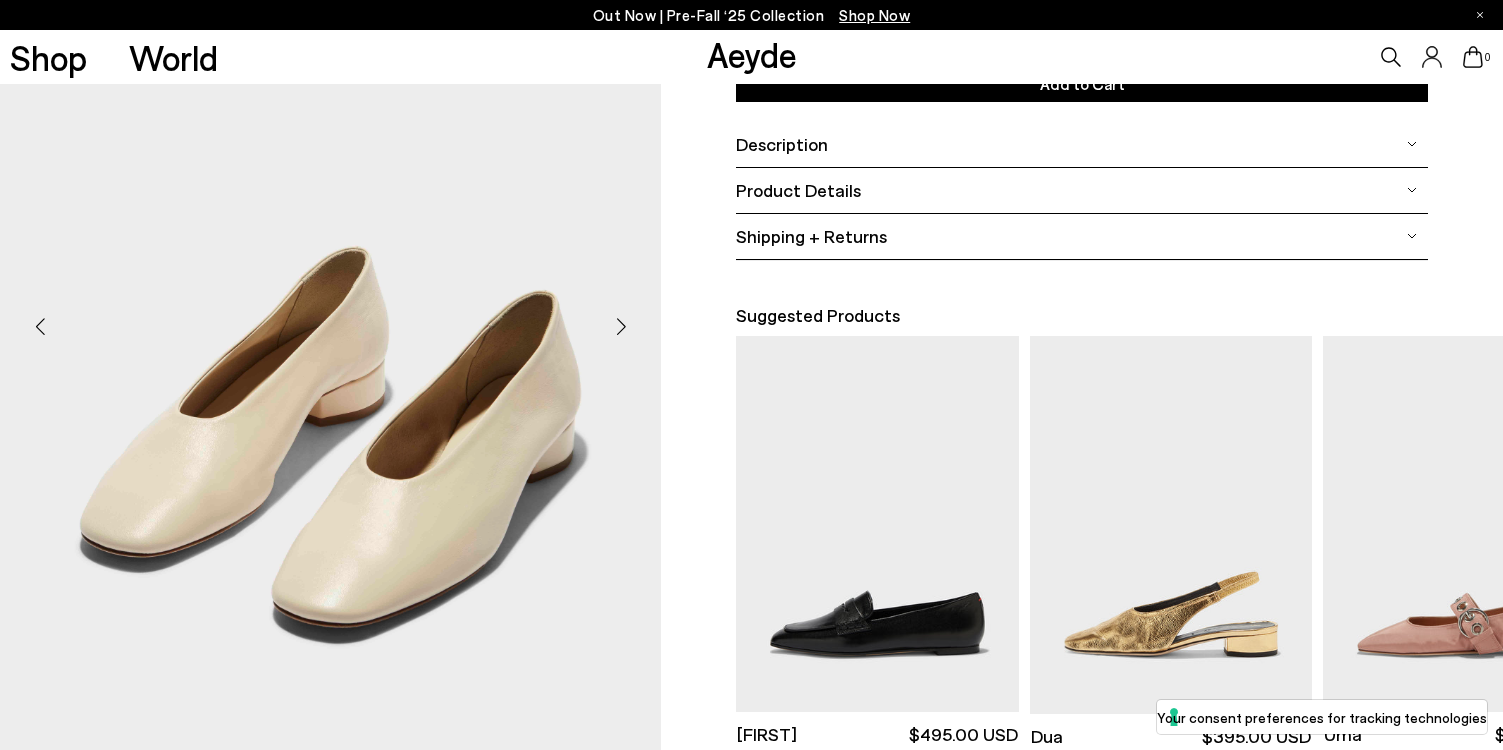 click at bounding box center (621, 327) 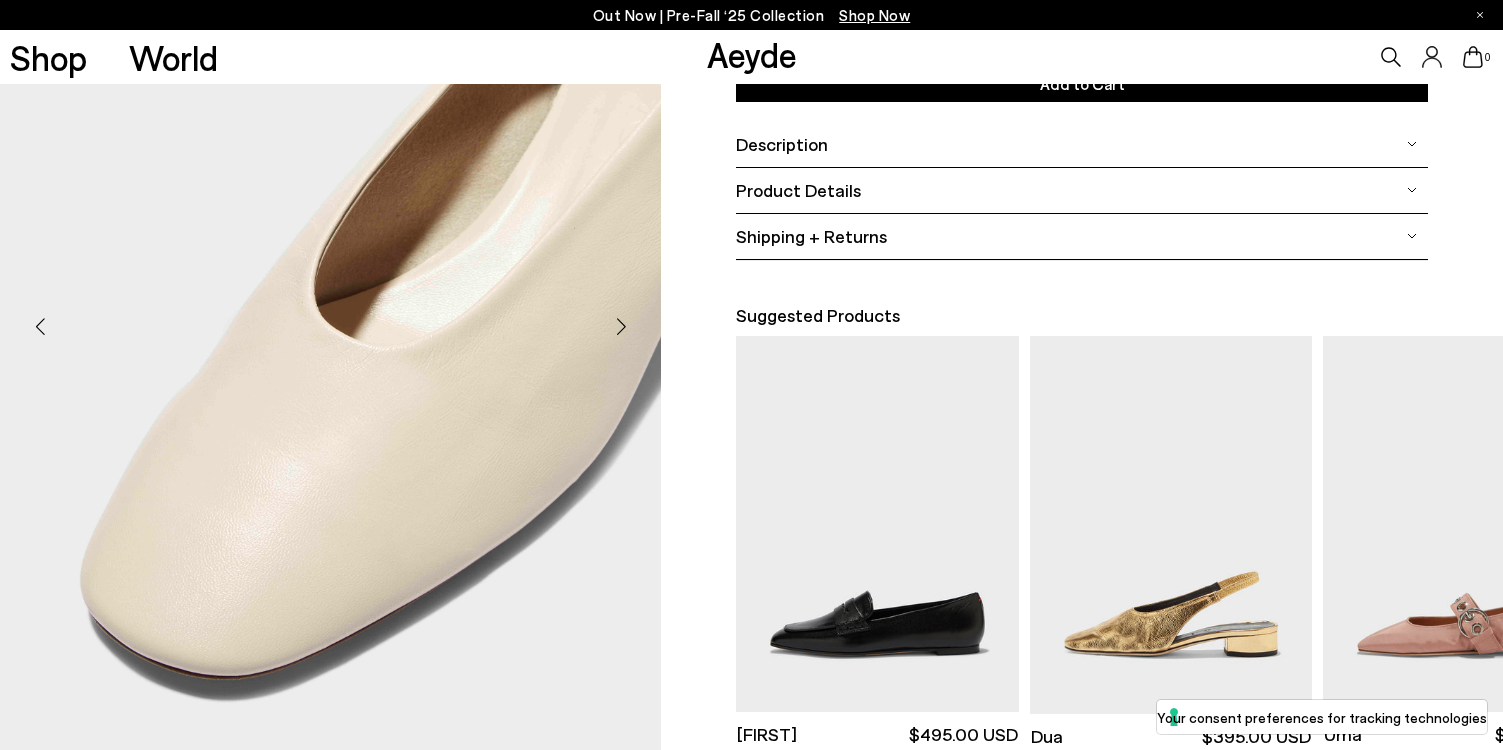 click at bounding box center (621, 327) 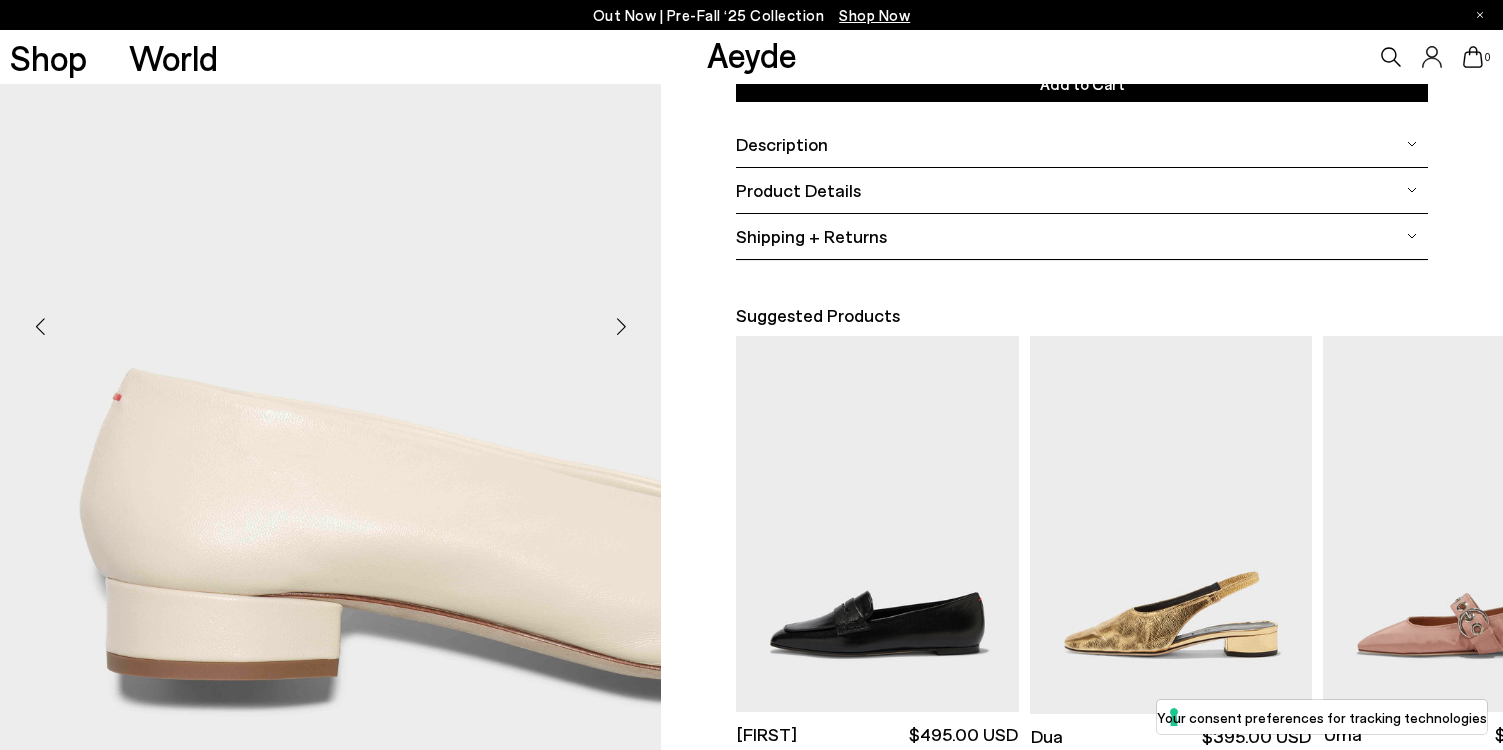 click at bounding box center [621, 327] 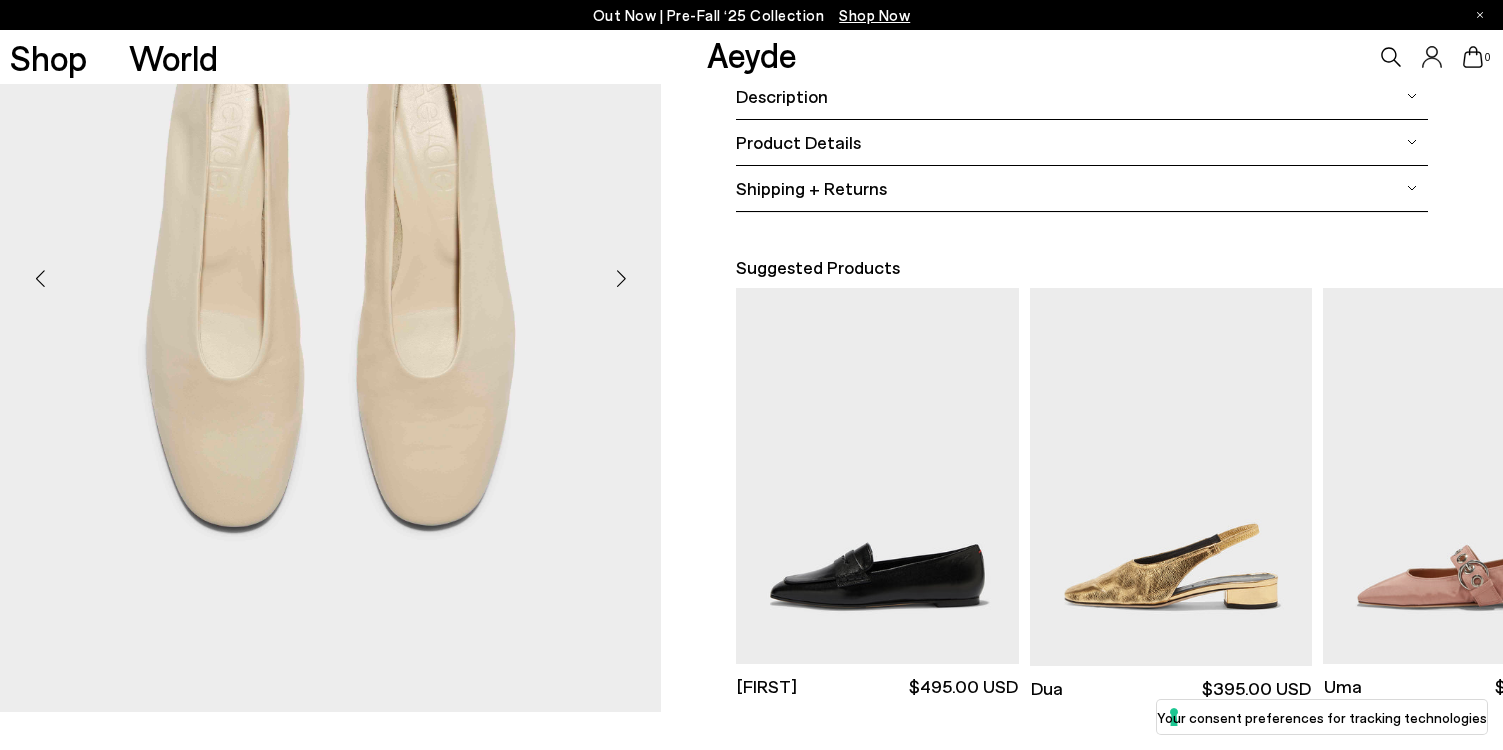 scroll, scrollTop: 0, scrollLeft: 0, axis: both 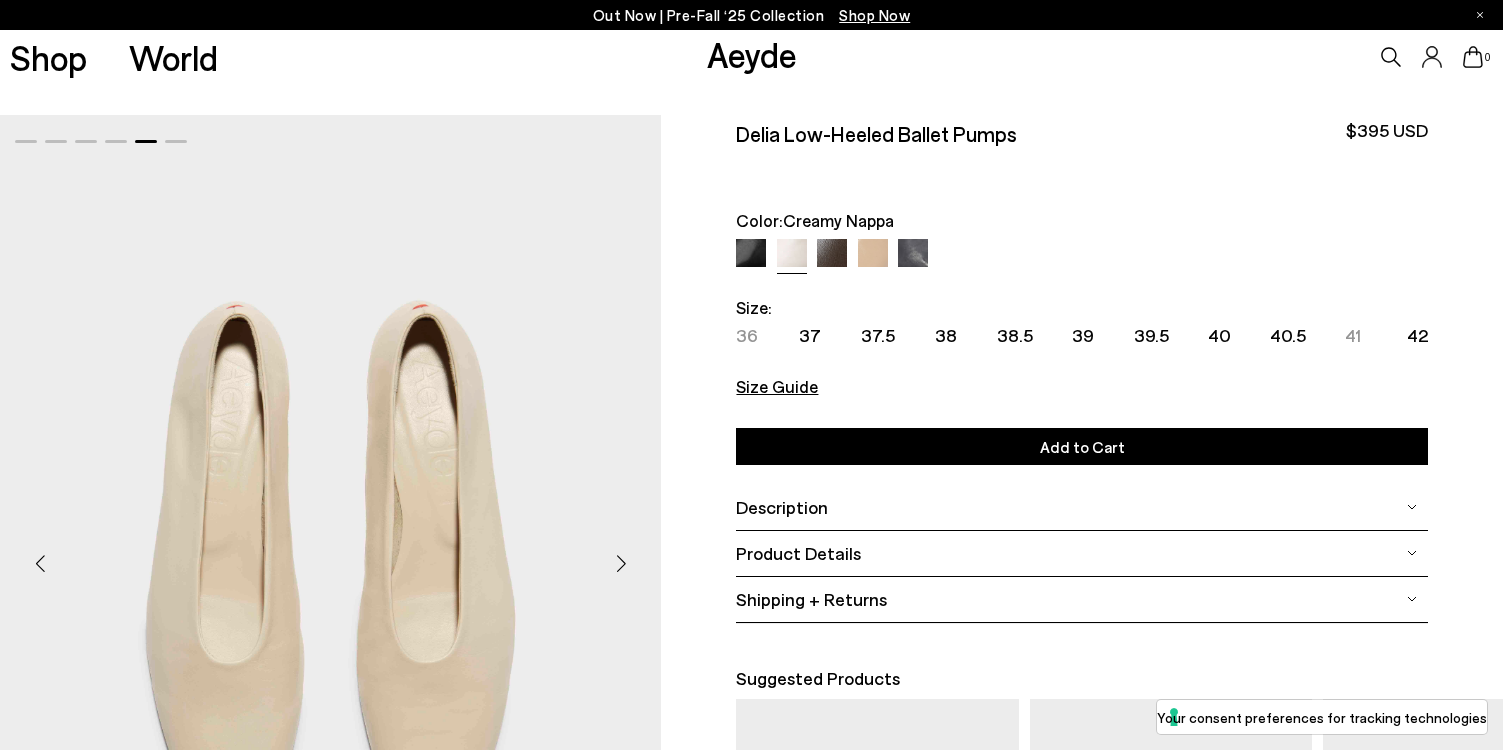 click on "Product Details" at bounding box center [1081, 553] 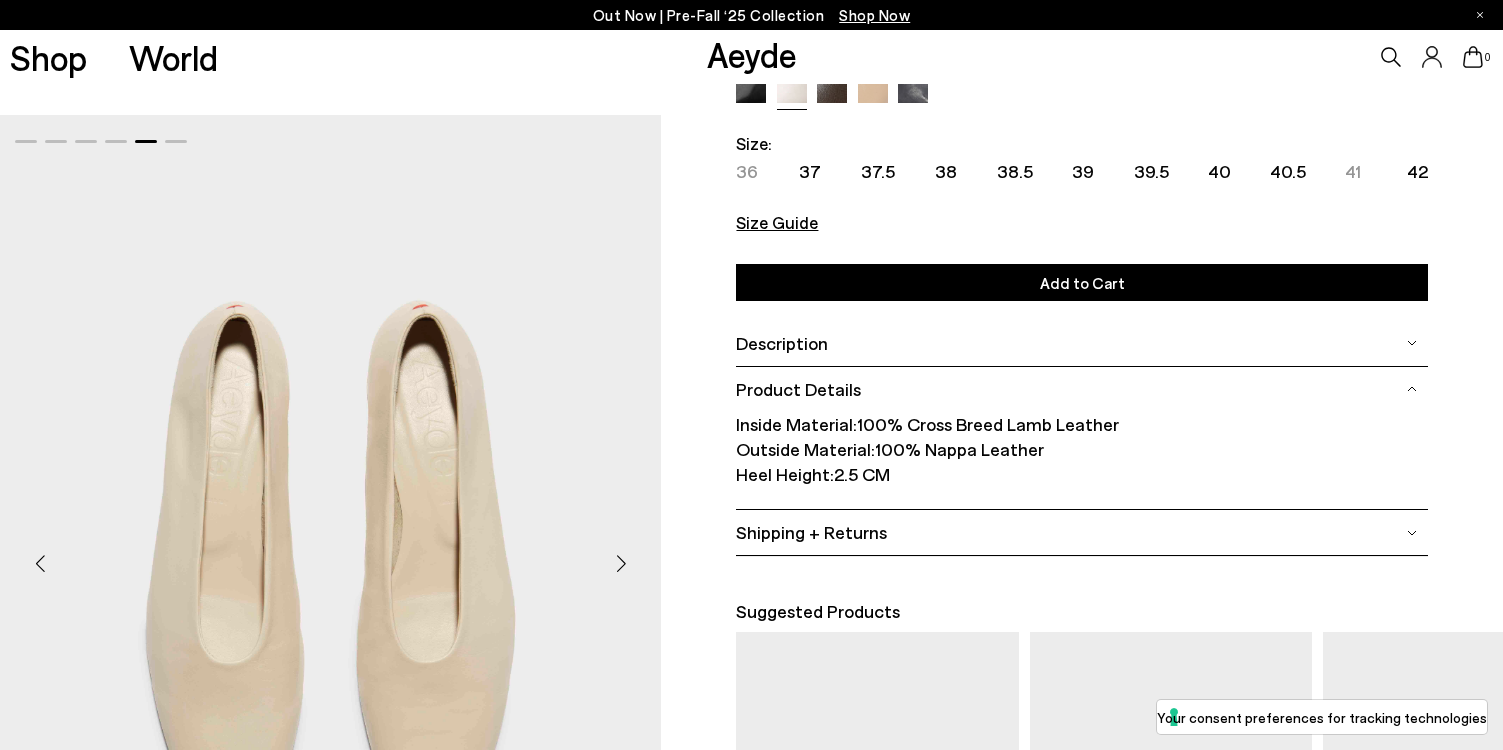 scroll, scrollTop: 171, scrollLeft: 0, axis: vertical 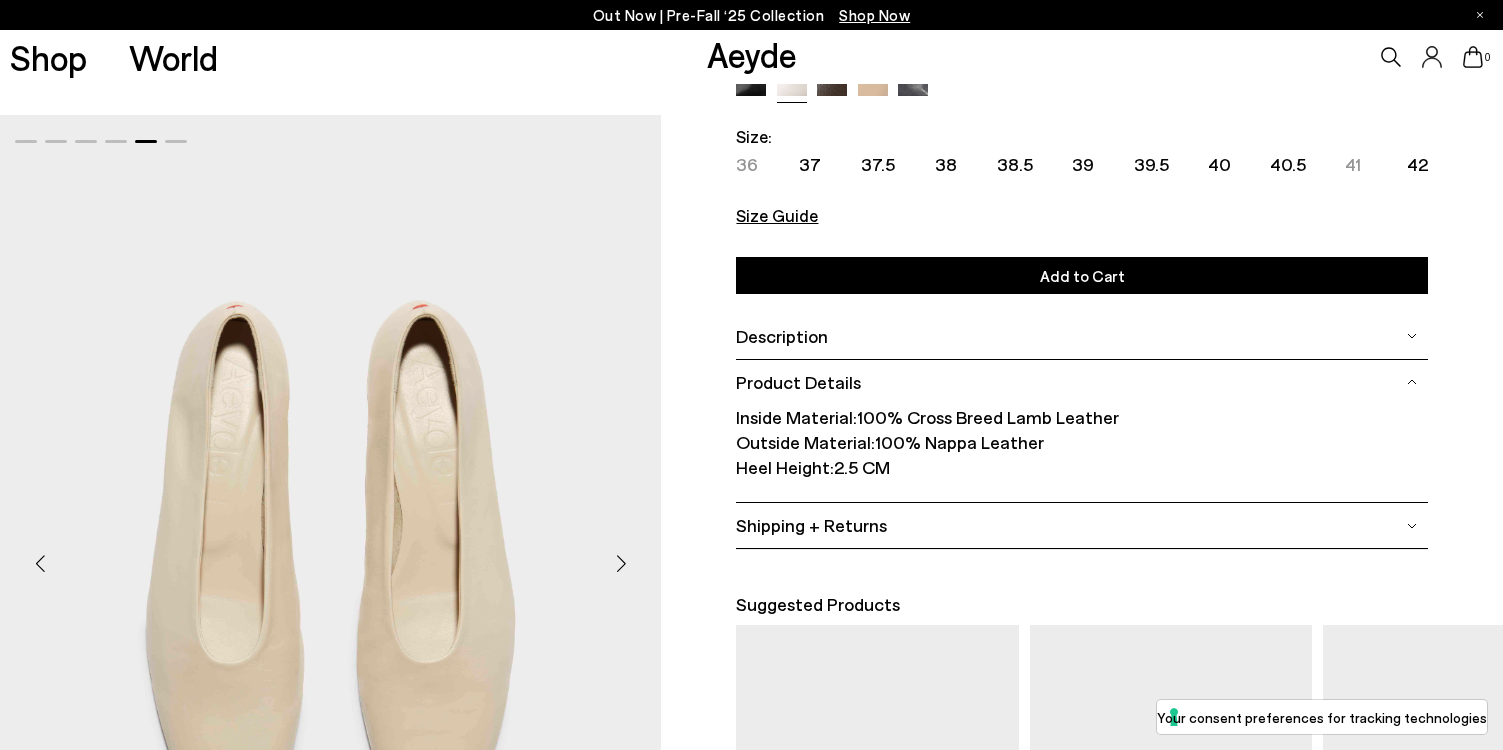 click on "Shipping + Returns" at bounding box center [811, 525] 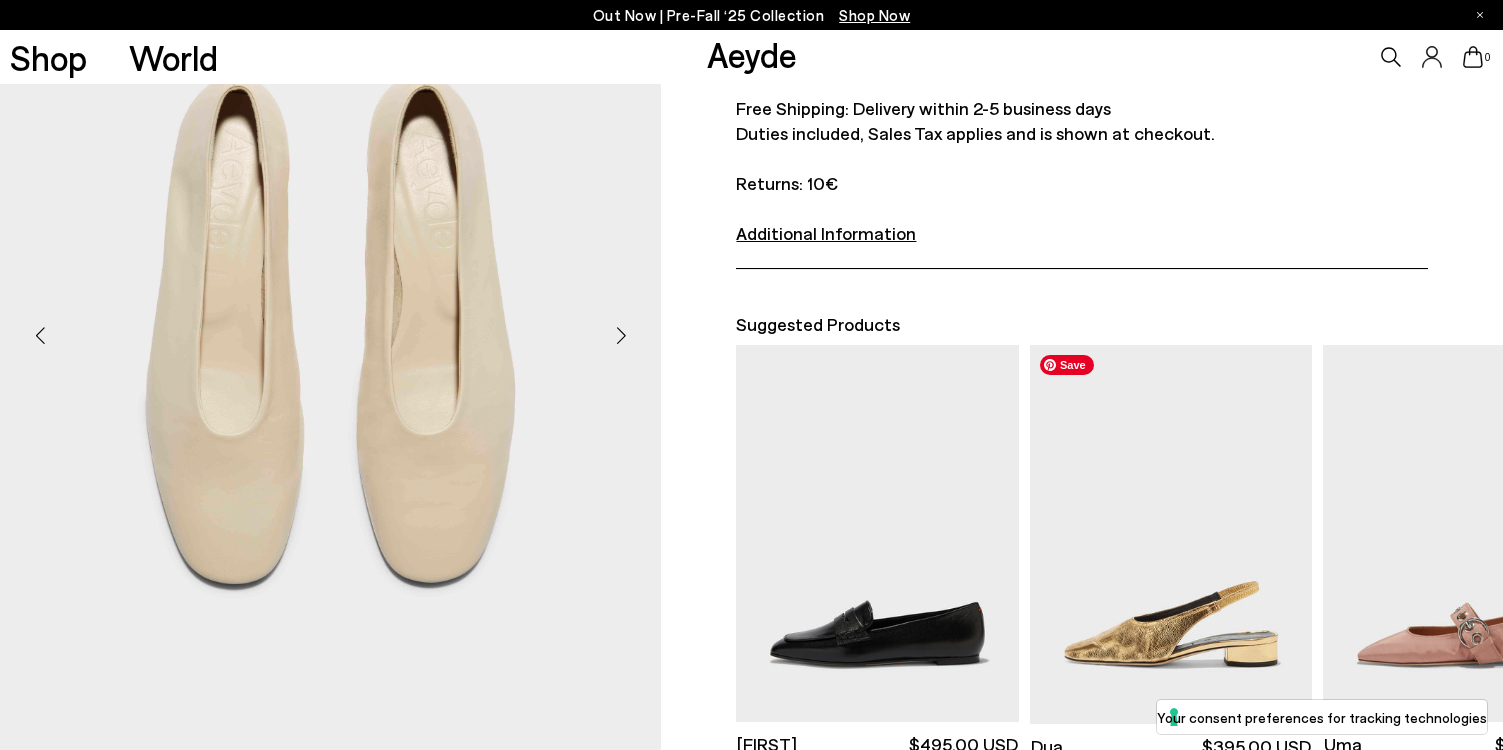 scroll, scrollTop: 577, scrollLeft: 0, axis: vertical 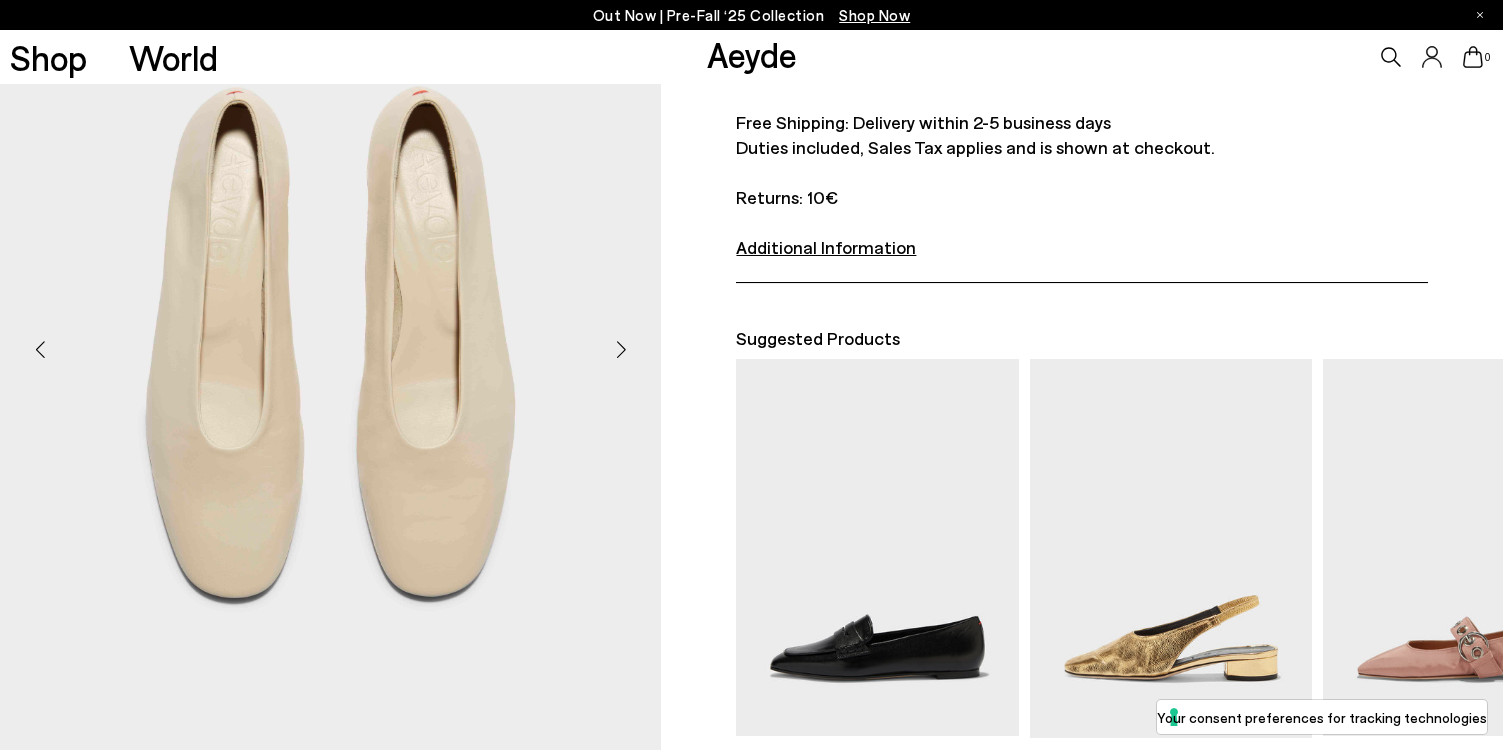 click on "Shipping to  United States
Free Shipping: Delivery within 2-5 business days Duties included, Sales Tax applies and is shown at checkout. Returns: 10€
Additional Information" at bounding box center [1081, 171] 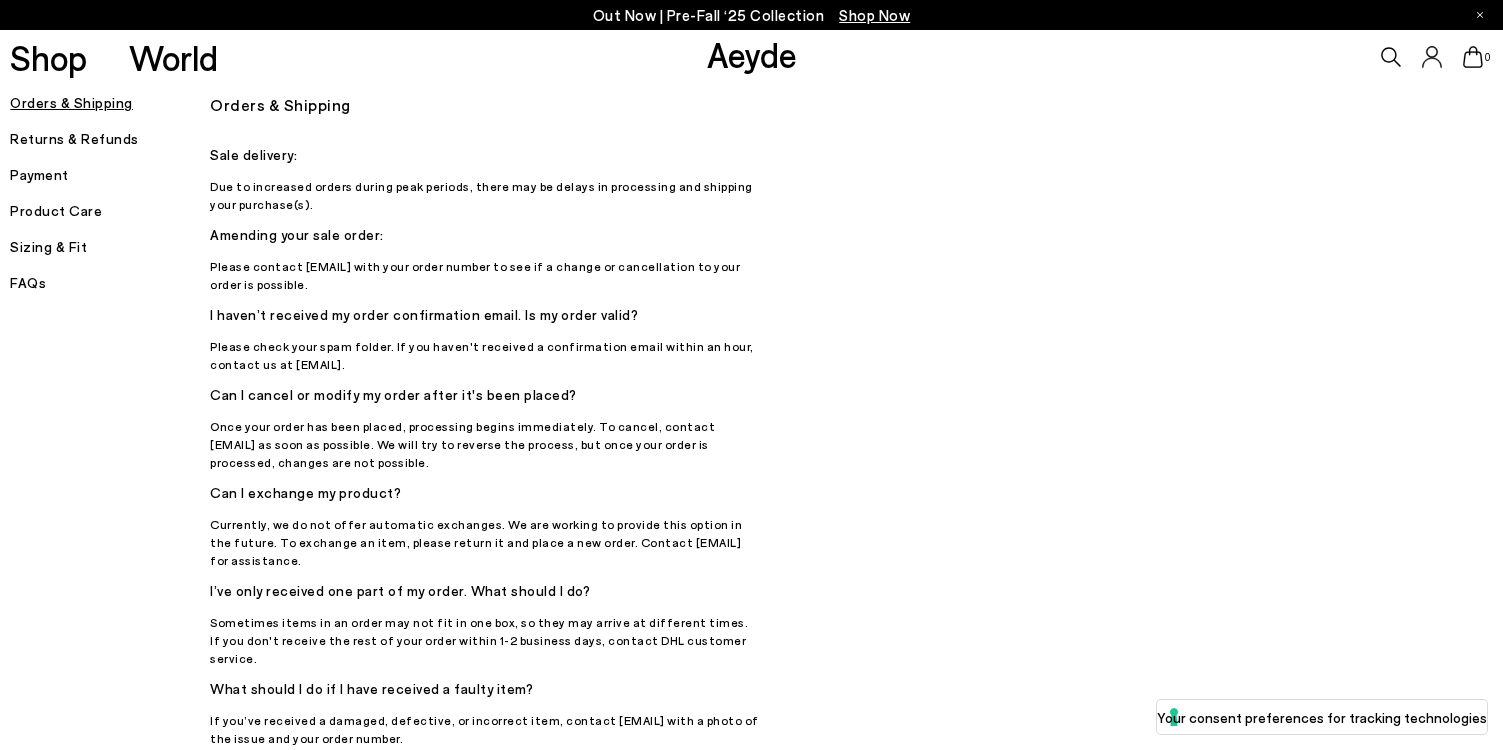 scroll, scrollTop: 0, scrollLeft: 0, axis: both 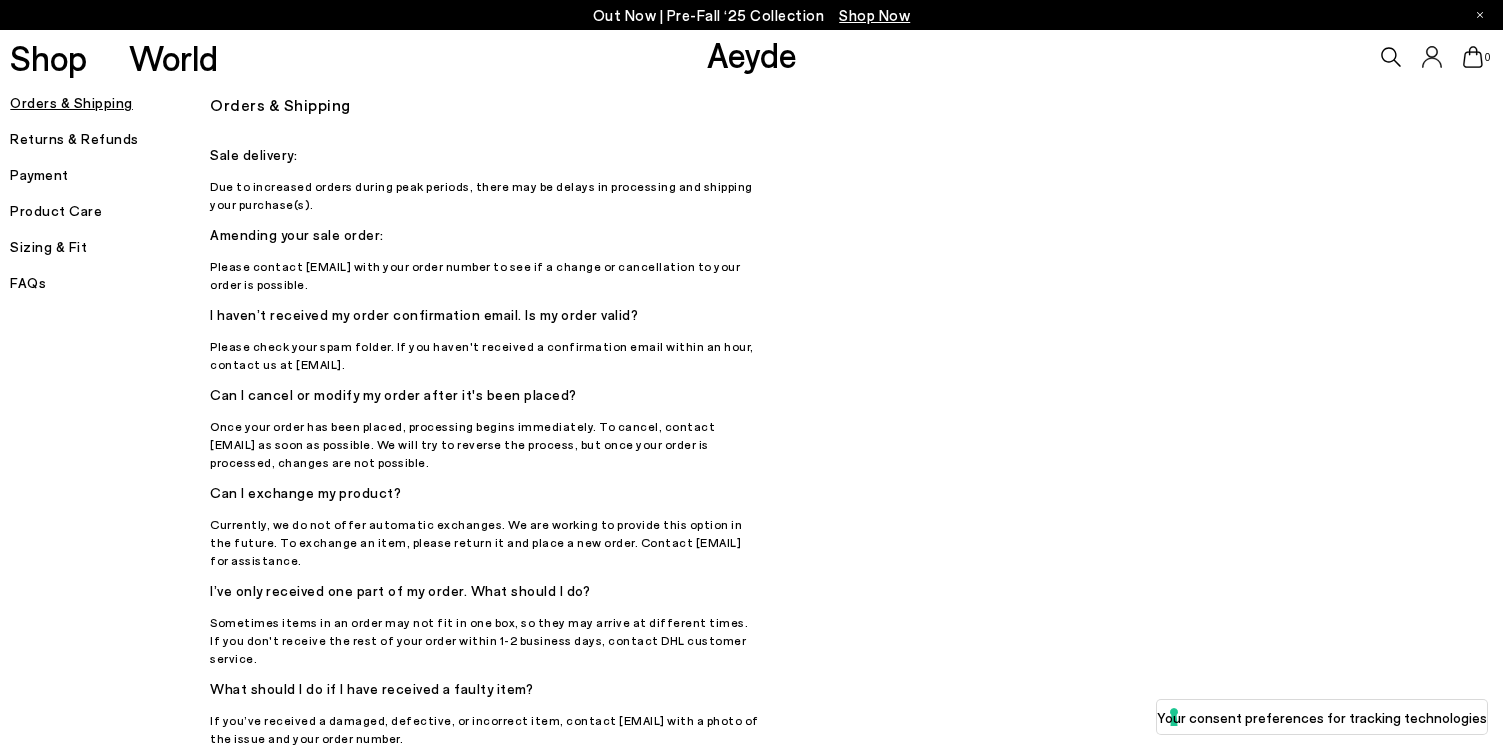 click on "Sizing & Fit" at bounding box center (110, 247) 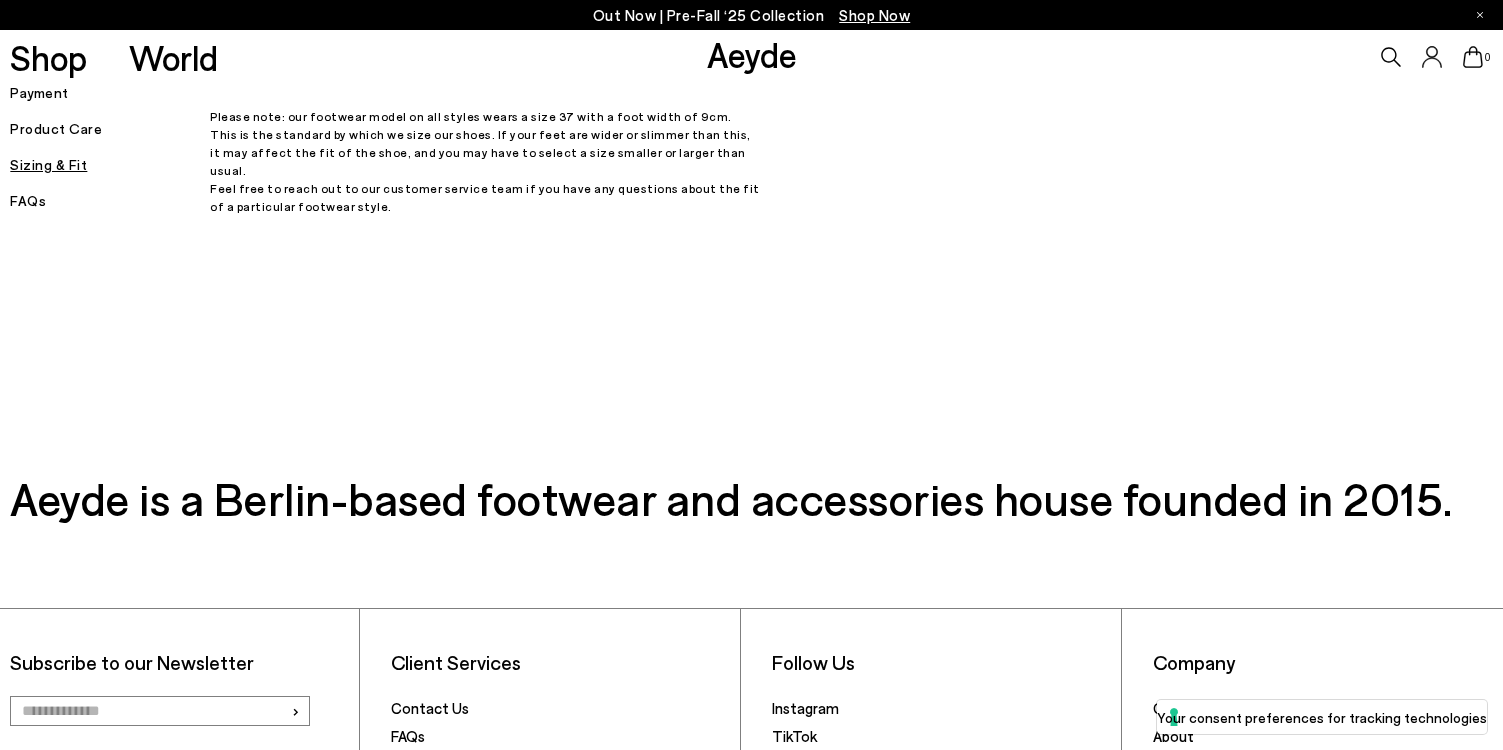 scroll, scrollTop: 0, scrollLeft: 0, axis: both 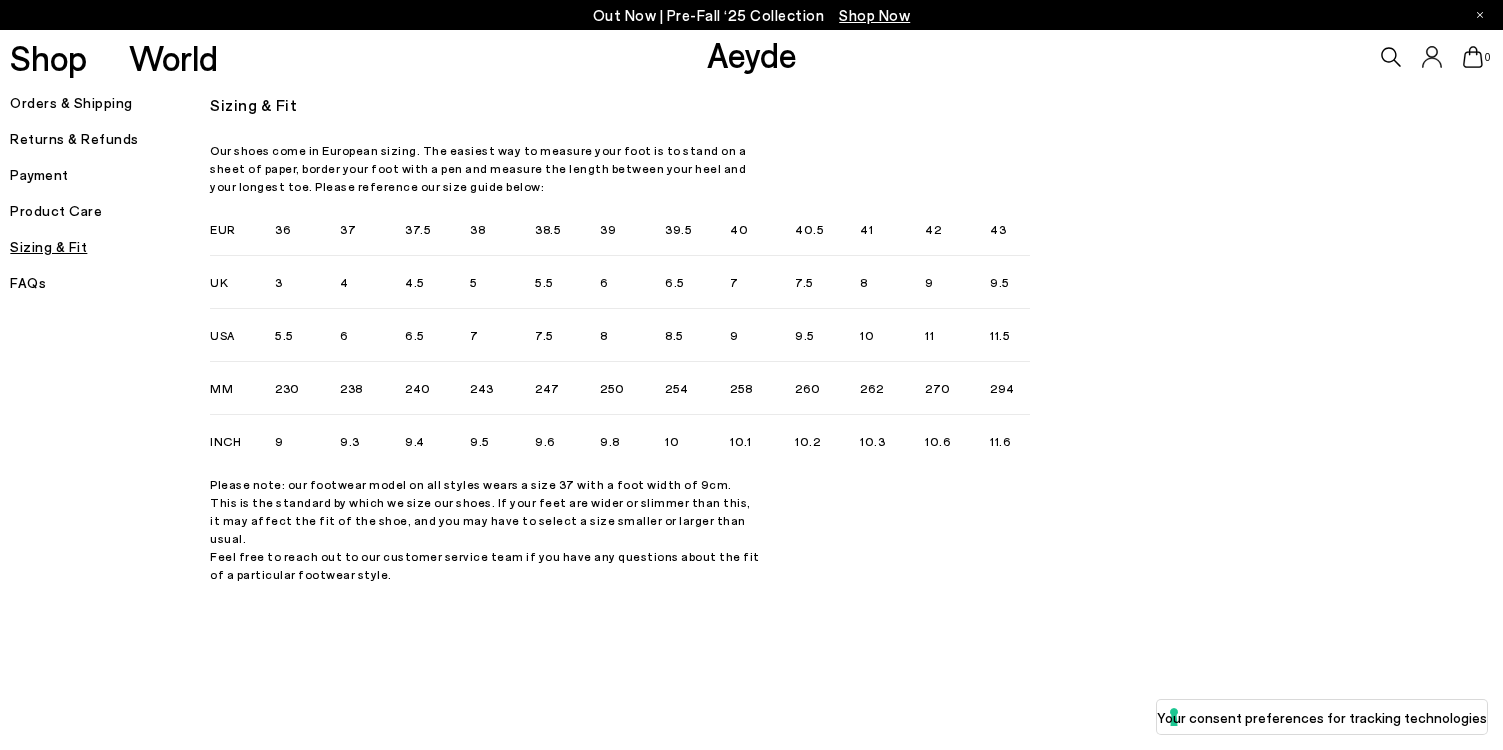 click on "Shop Now" at bounding box center [874, 15] 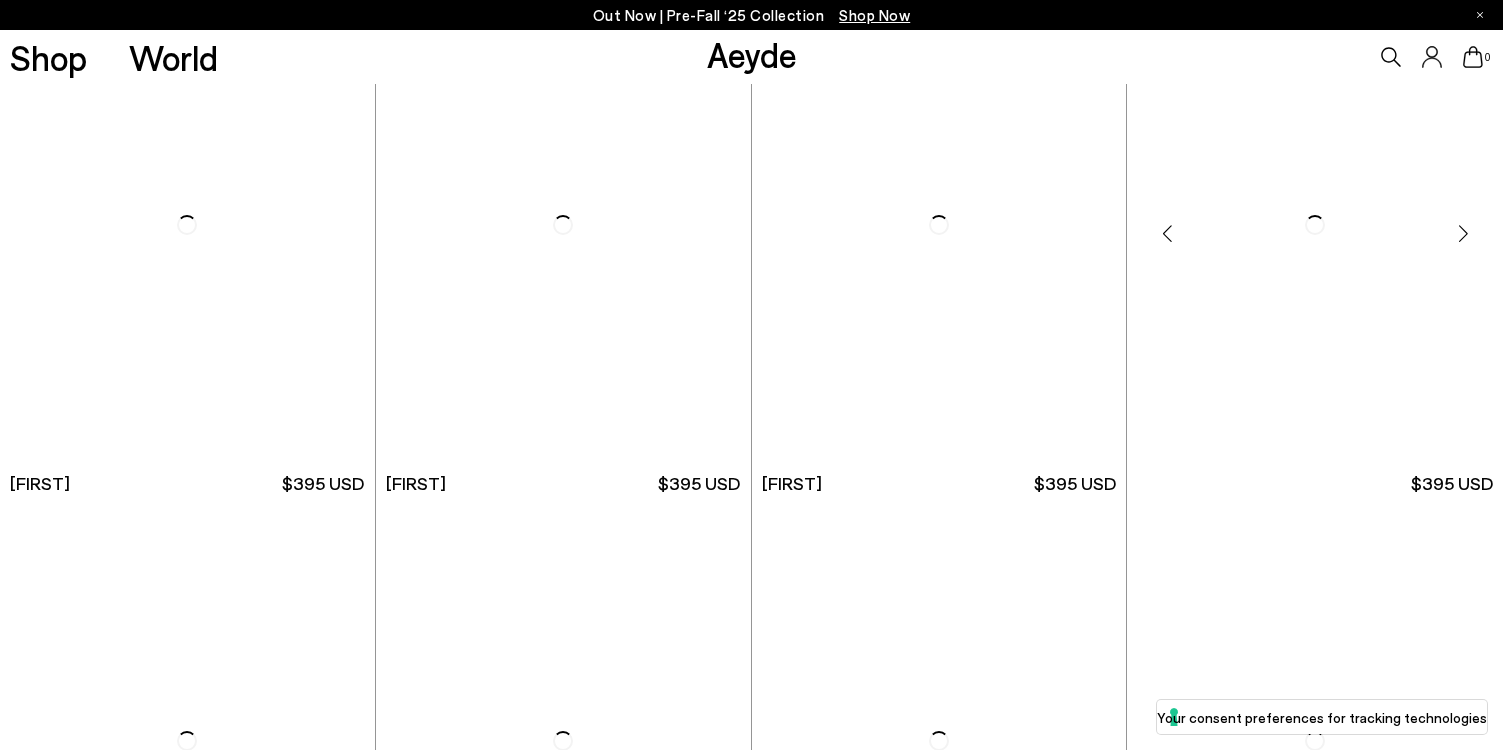 scroll, scrollTop: 615, scrollLeft: 0, axis: vertical 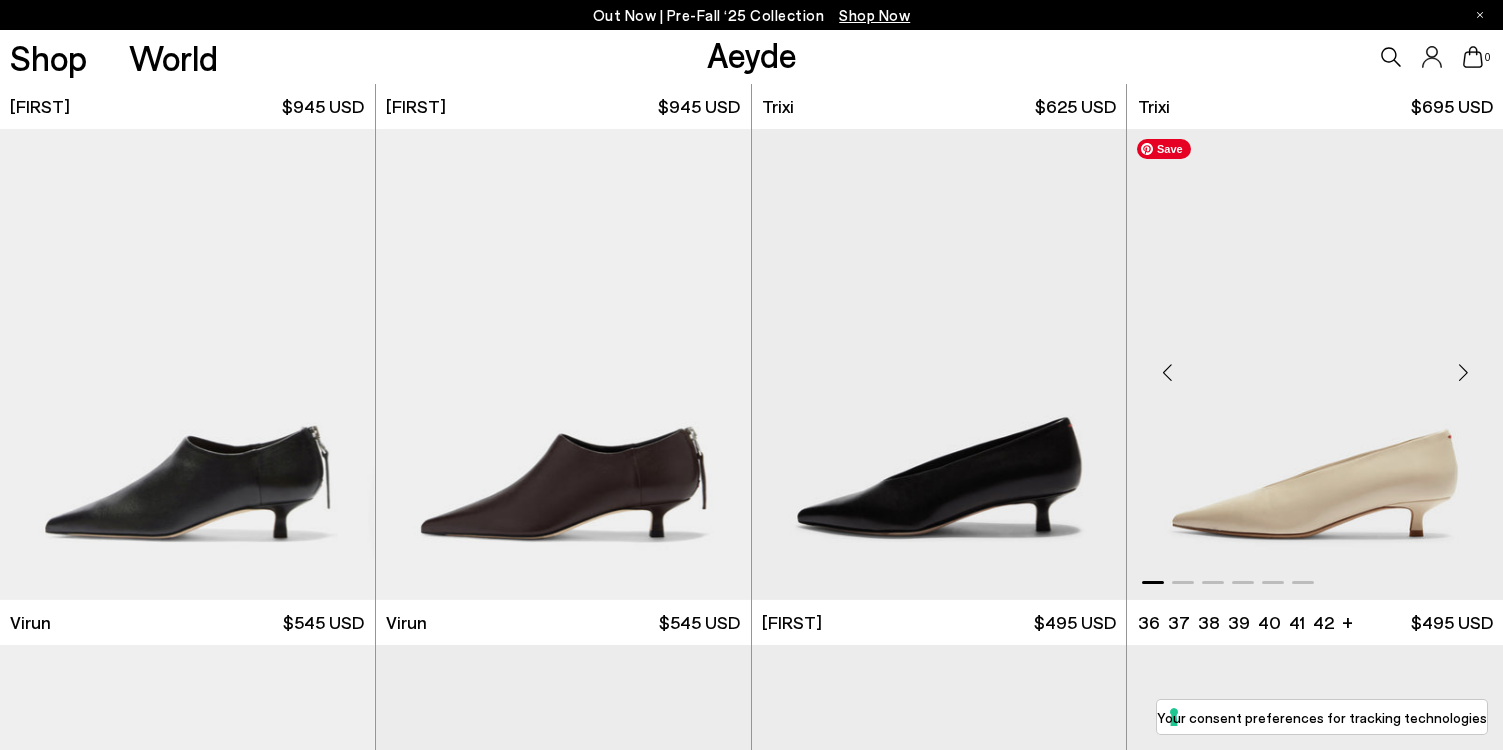 click at bounding box center (1315, 364) 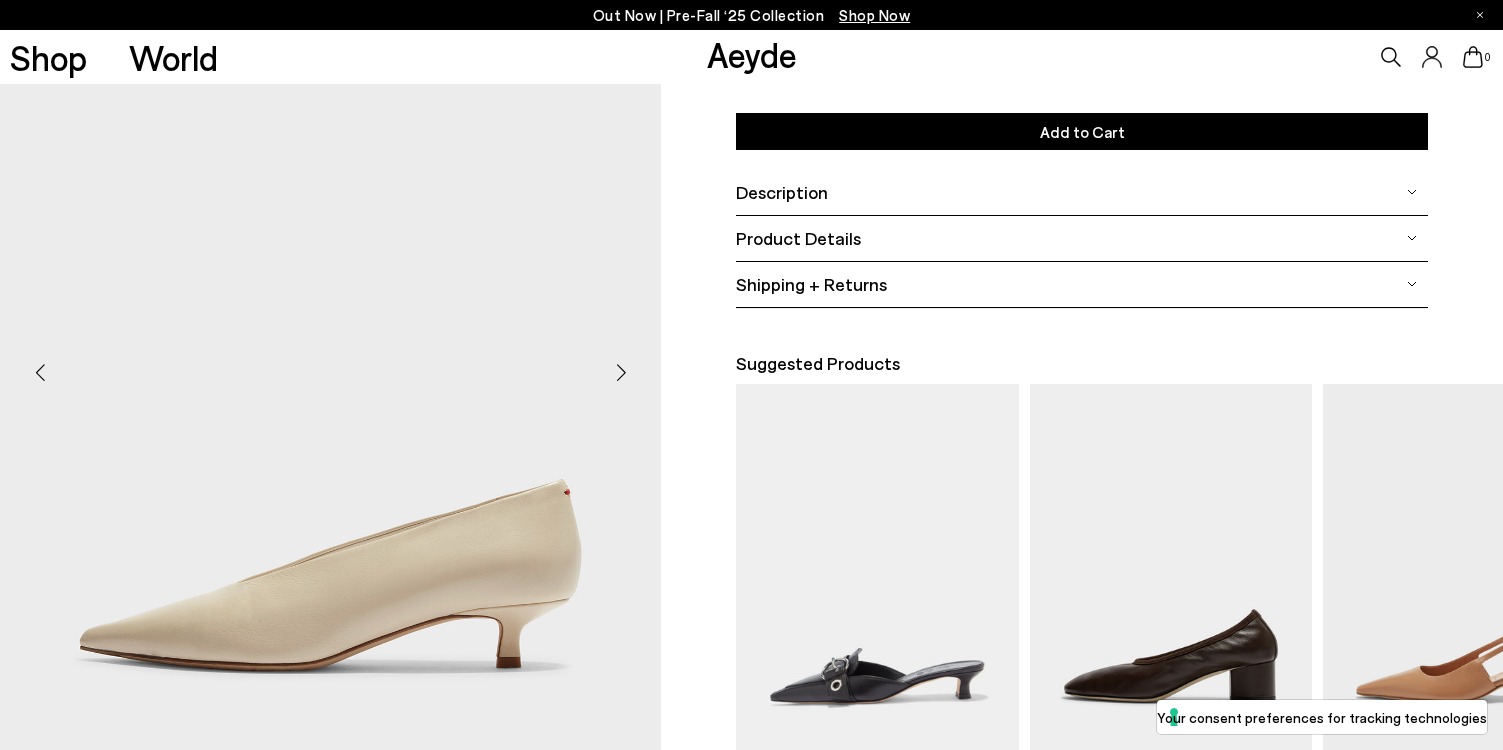 scroll, scrollTop: 317, scrollLeft: 0, axis: vertical 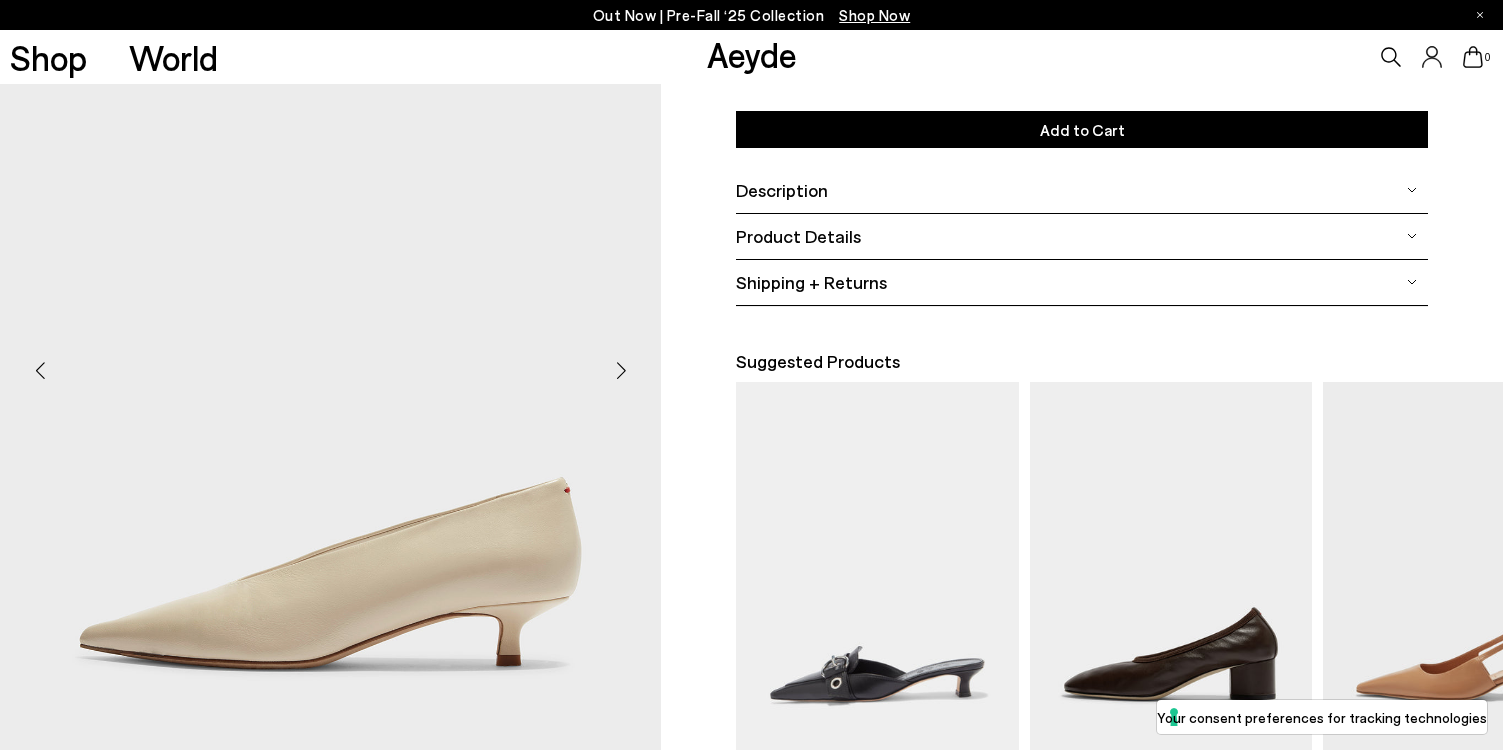 click at bounding box center (621, 371) 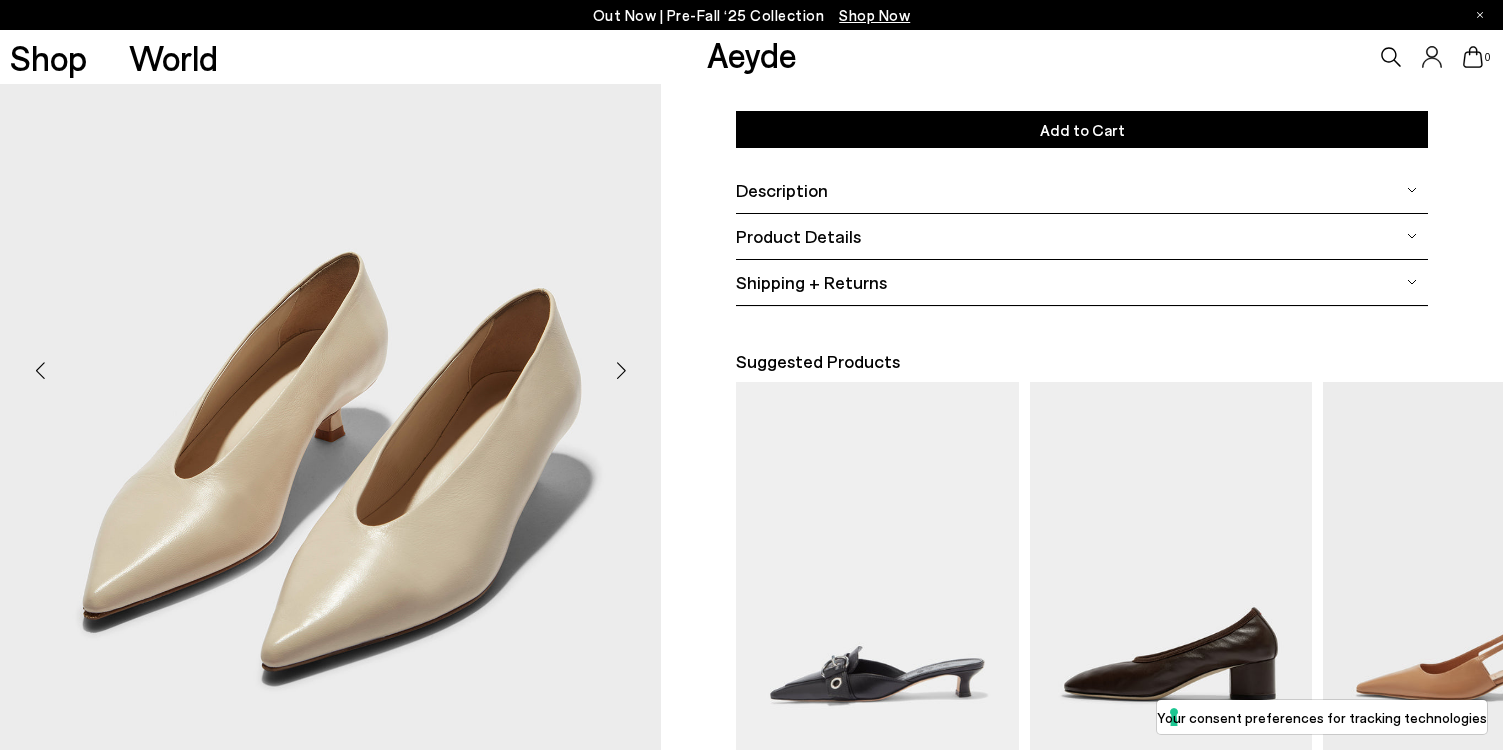 click at bounding box center [621, 371] 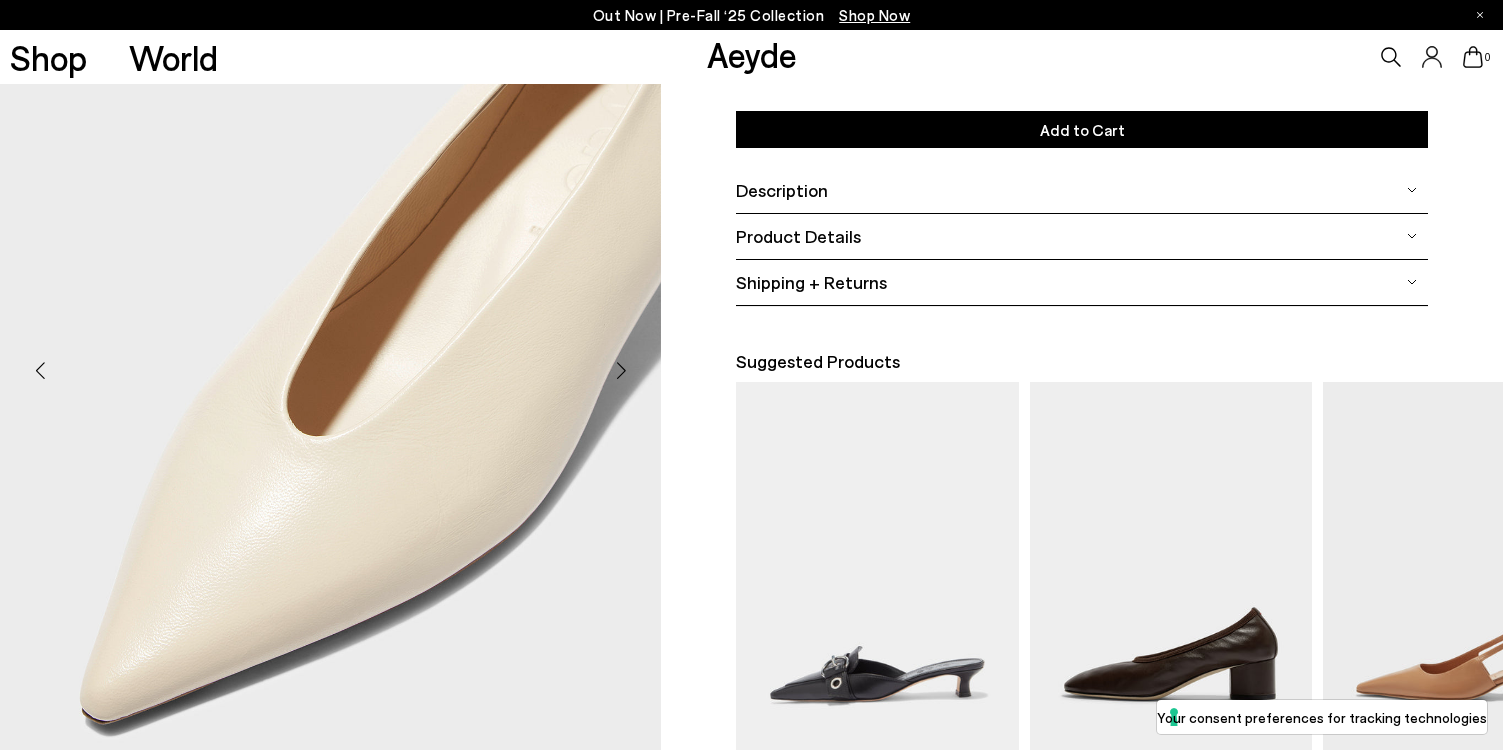 click at bounding box center (621, 371) 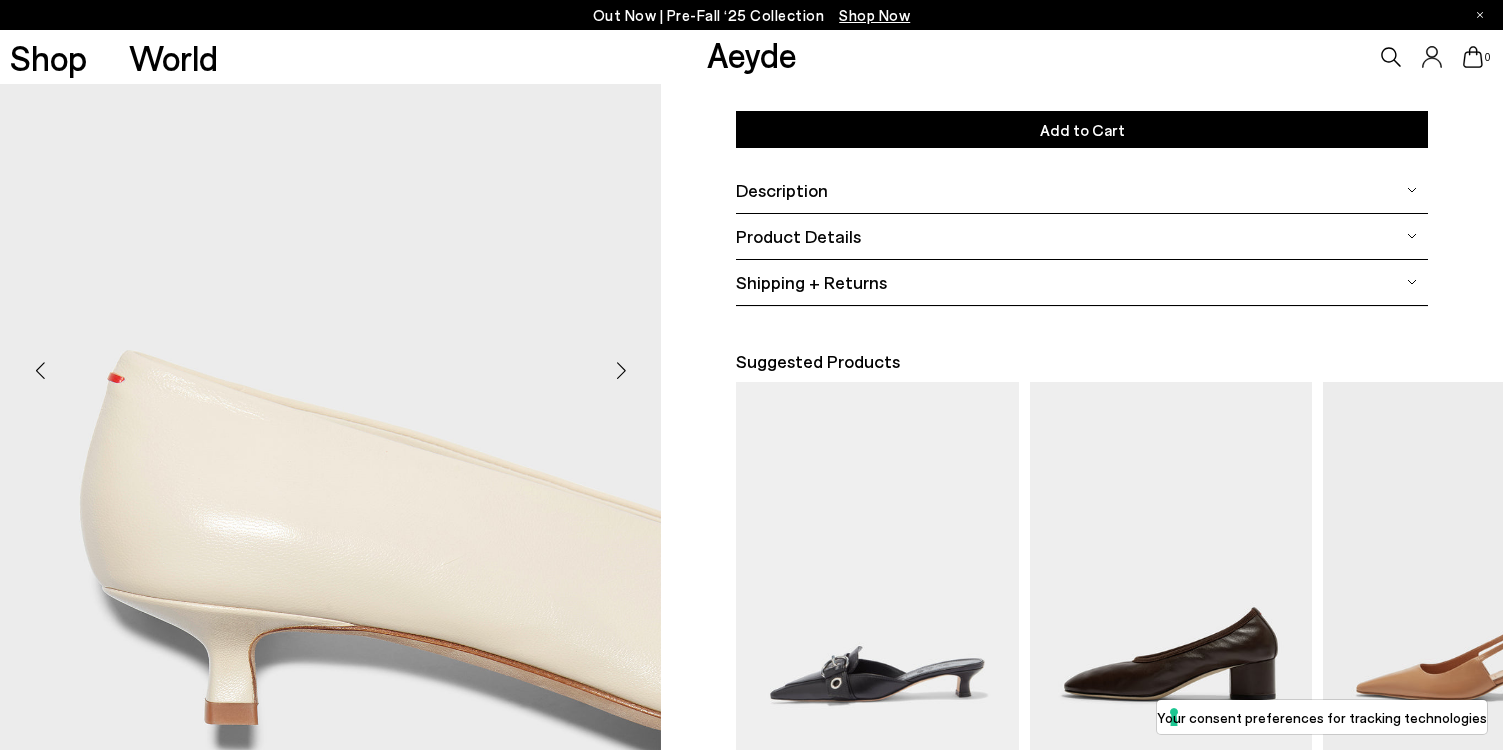 click at bounding box center (621, 371) 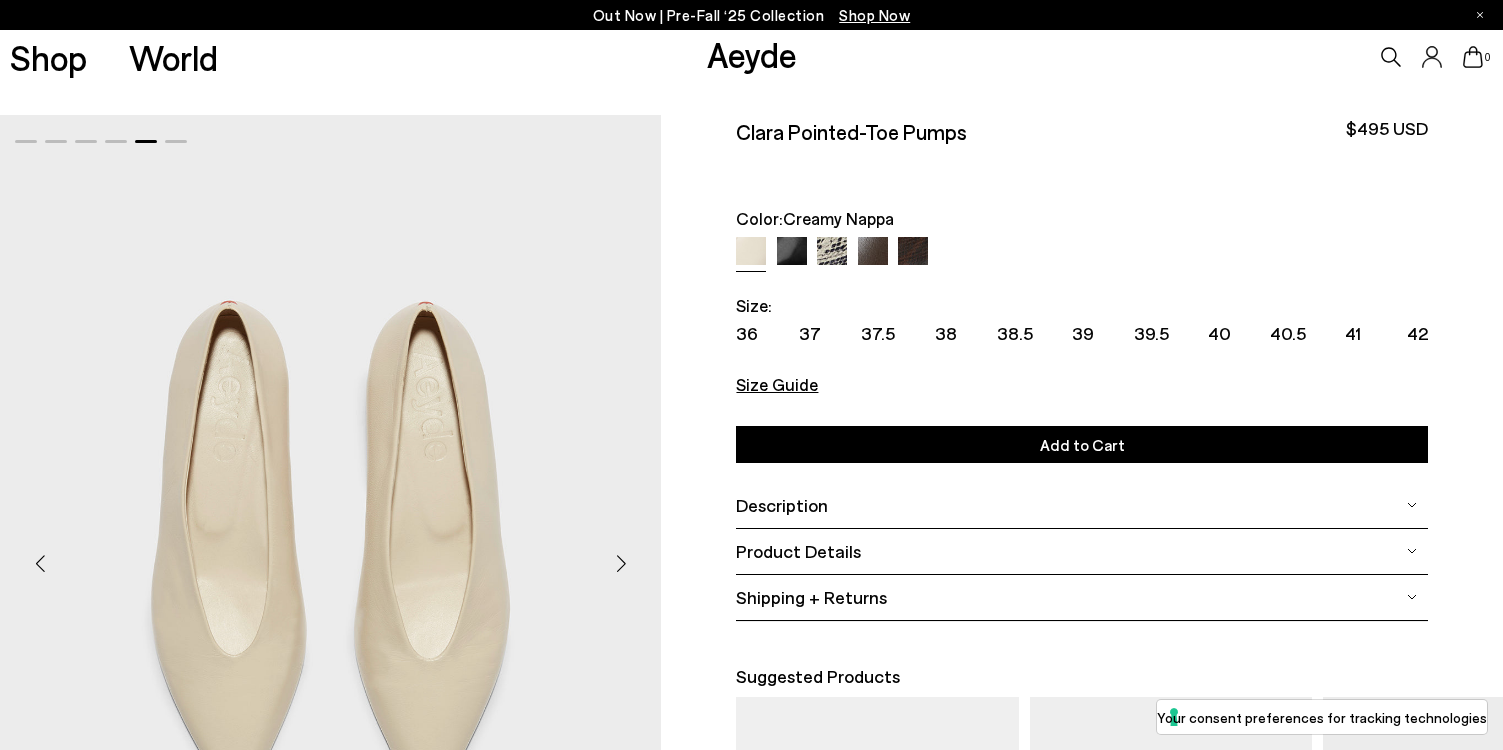 scroll, scrollTop: 0, scrollLeft: 0, axis: both 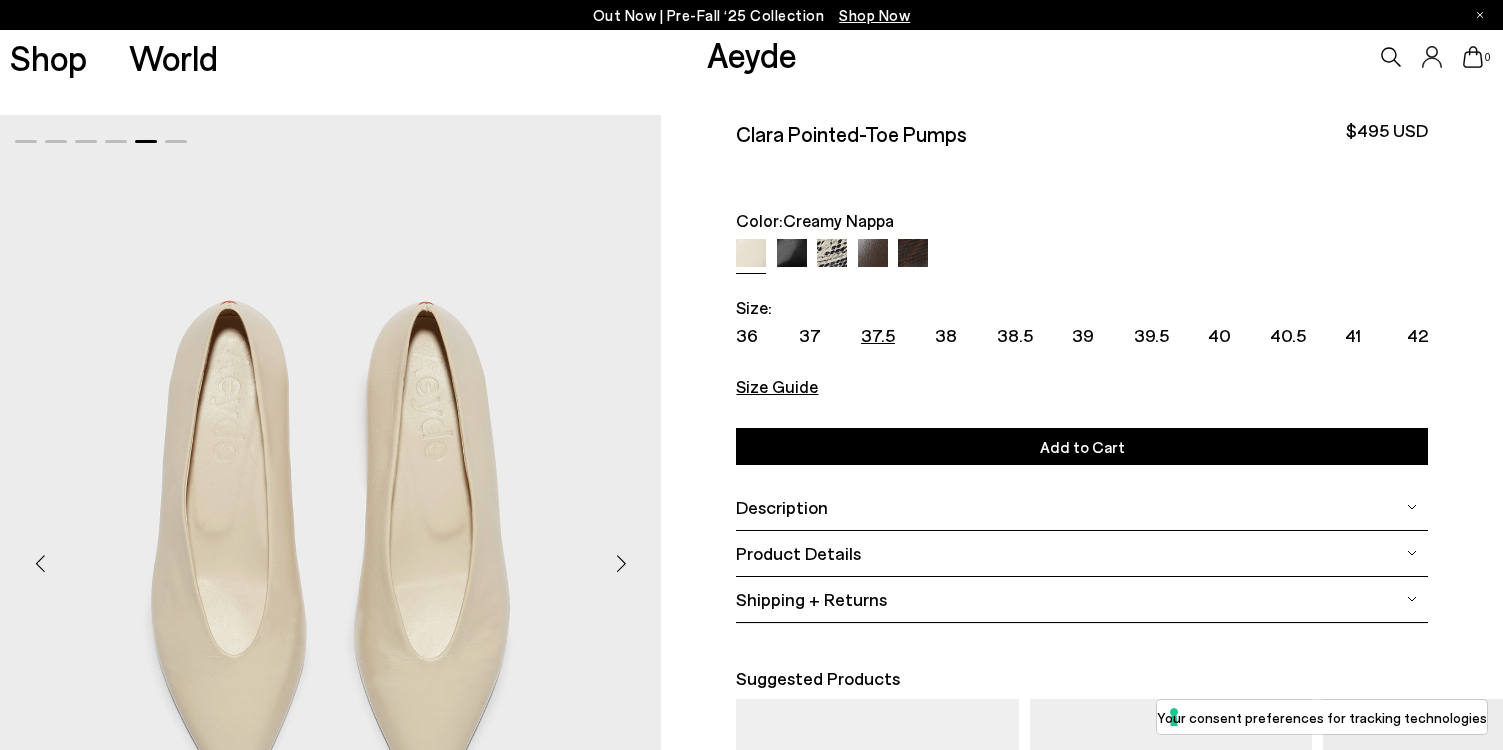 click on "37.5" at bounding box center (878, 335) 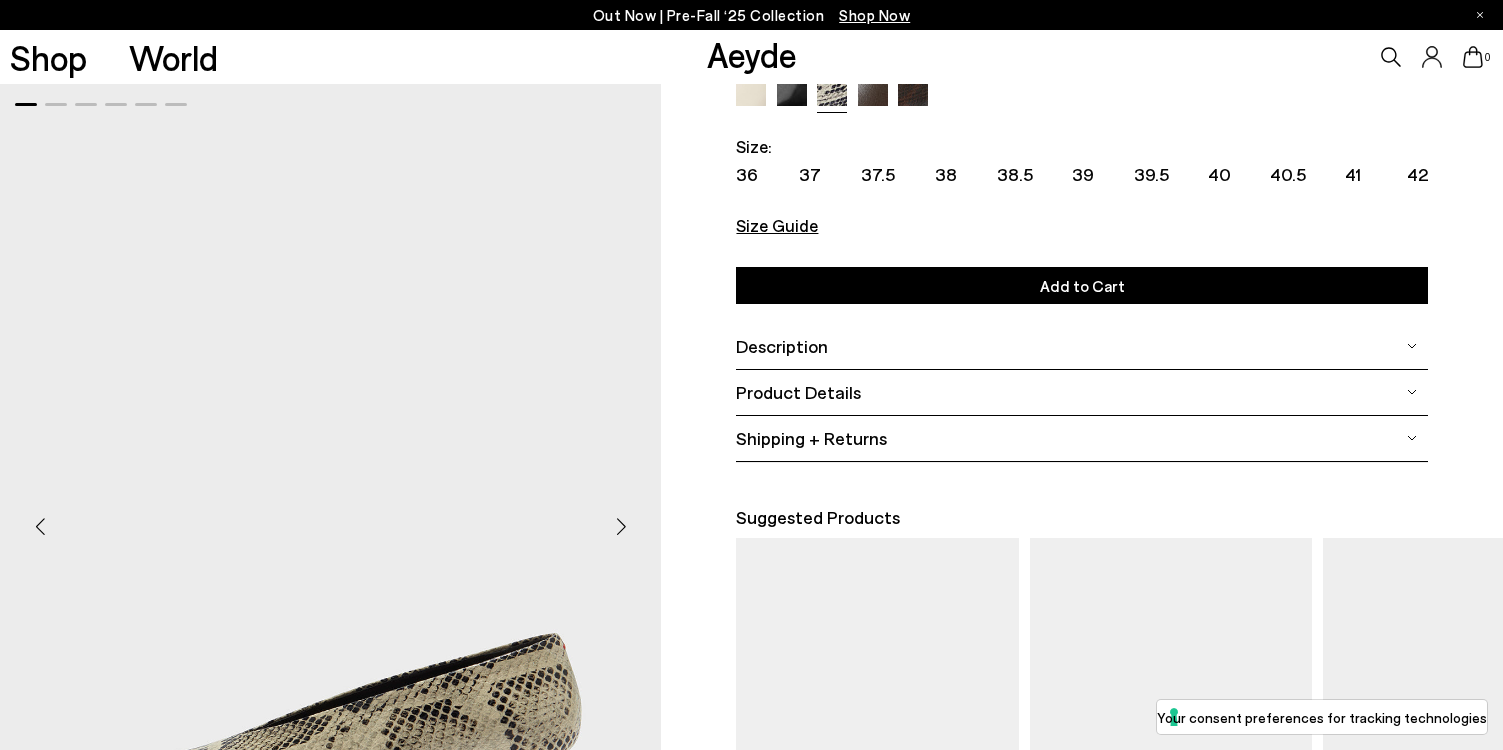 scroll, scrollTop: 0, scrollLeft: 0, axis: both 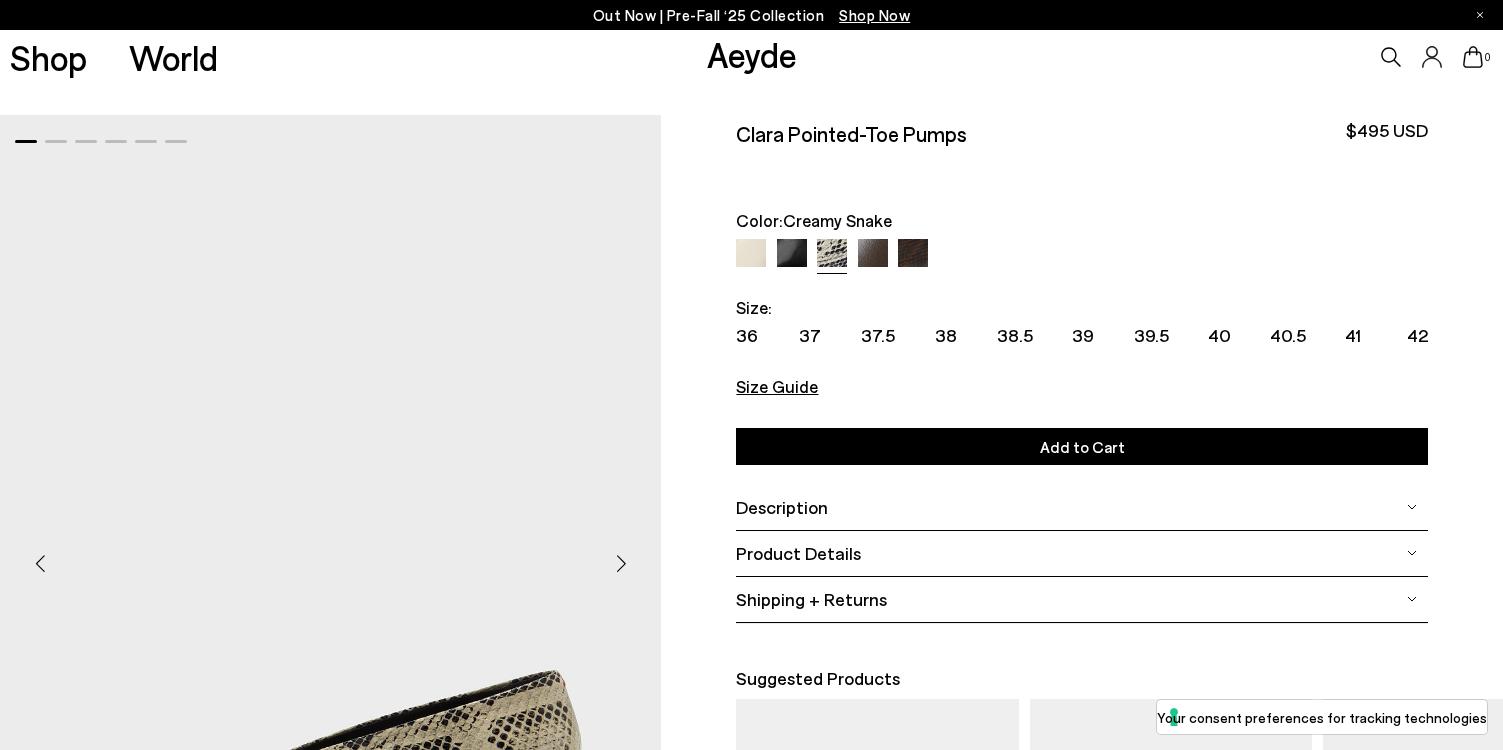 click at bounding box center [873, 254] 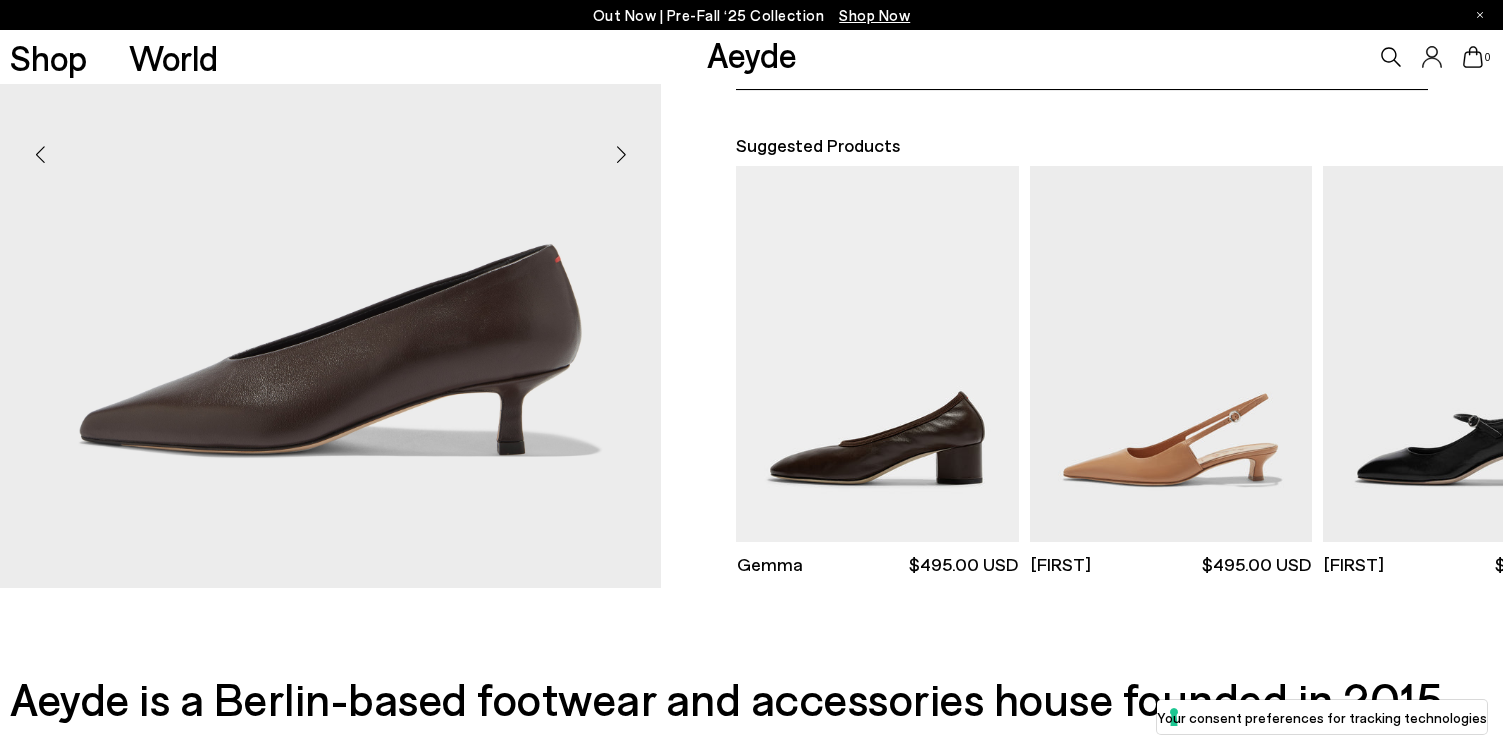 scroll, scrollTop: 0, scrollLeft: 0, axis: both 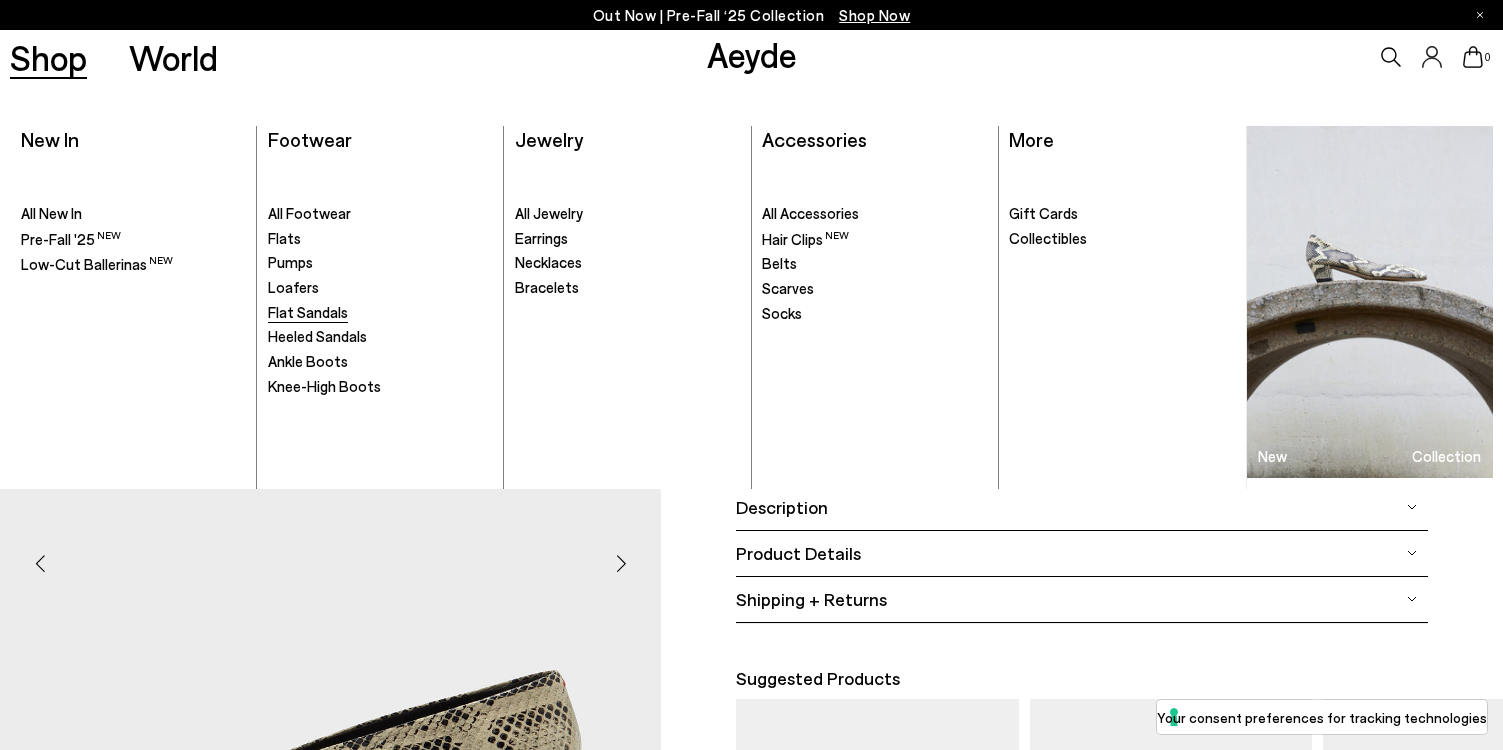 click on "Flat Sandals" at bounding box center [308, 312] 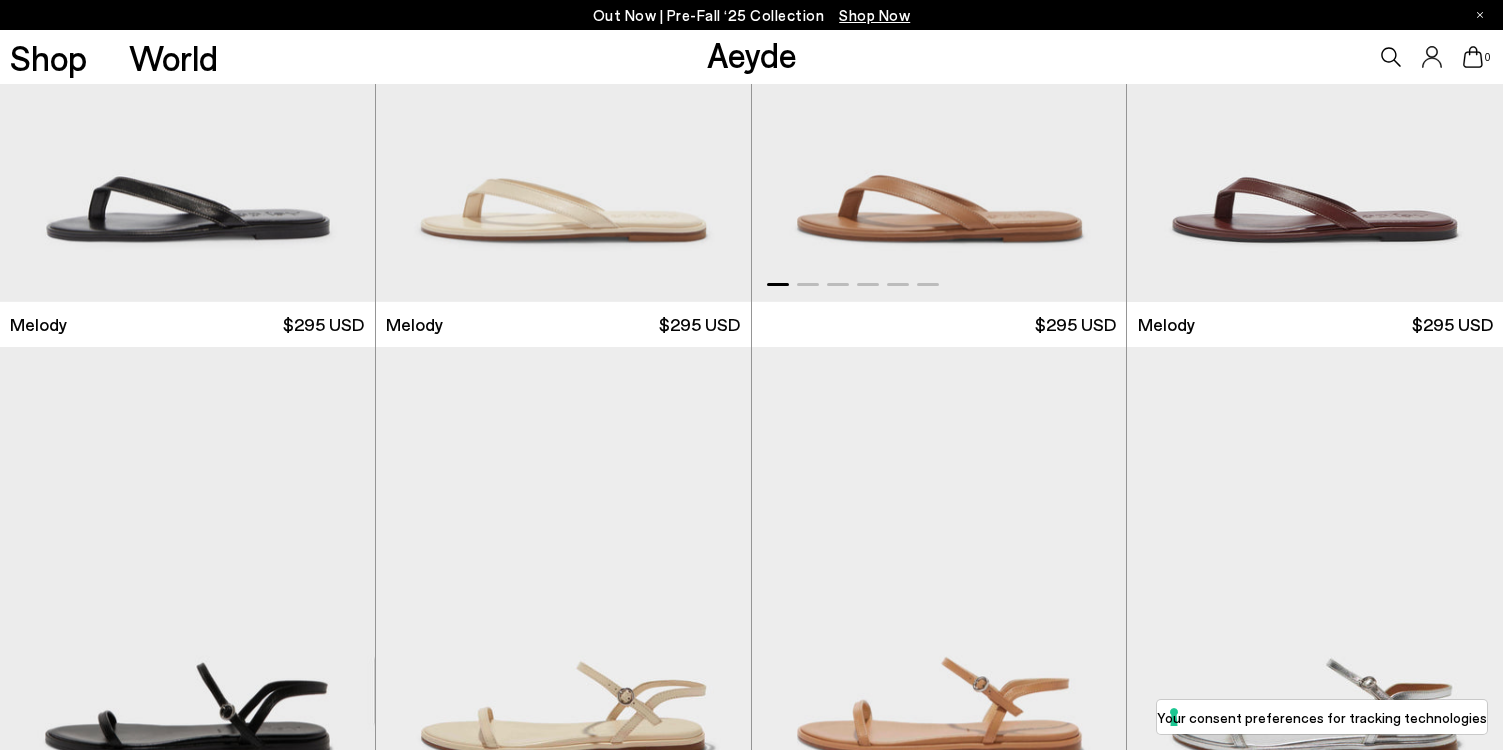 scroll, scrollTop: 0, scrollLeft: 0, axis: both 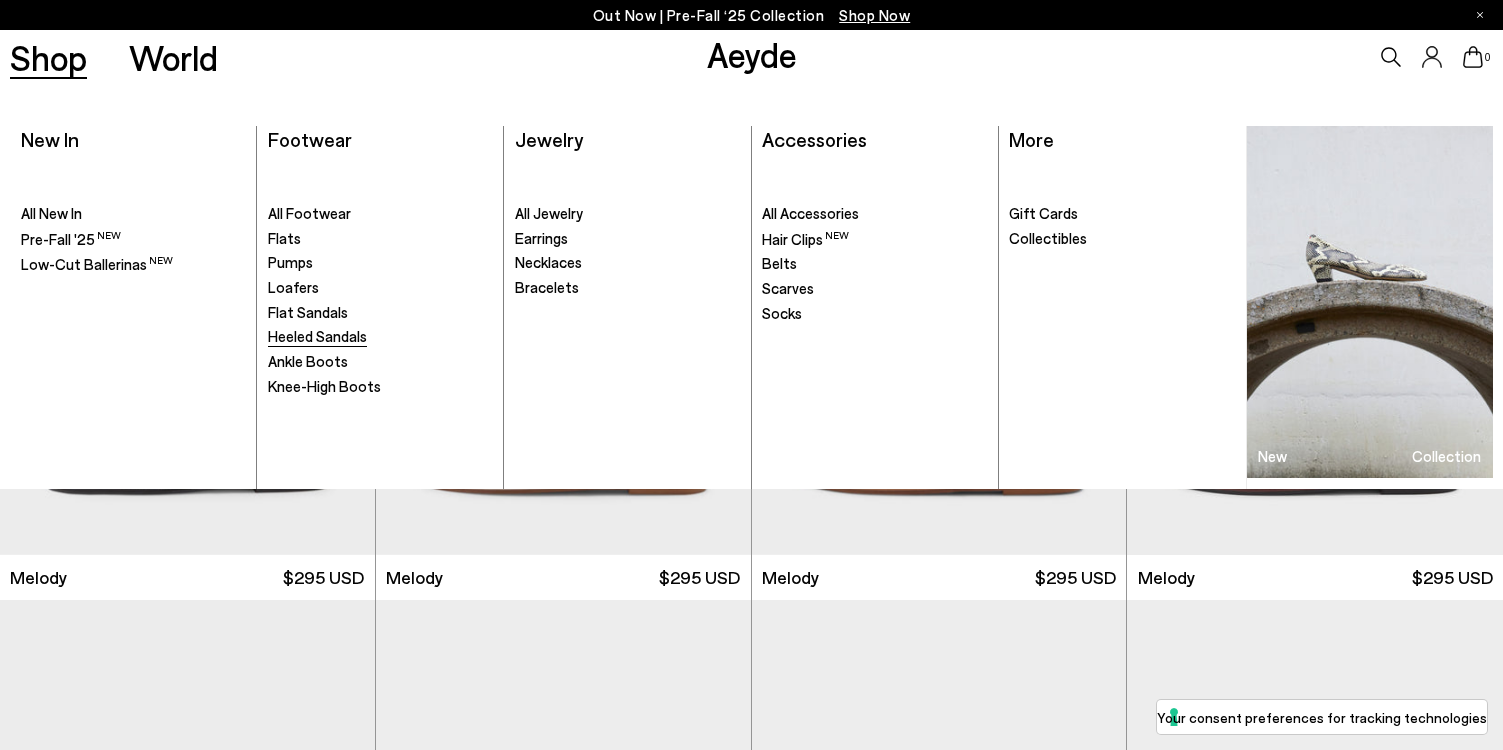 click on "Heeled Sandals" at bounding box center (317, 336) 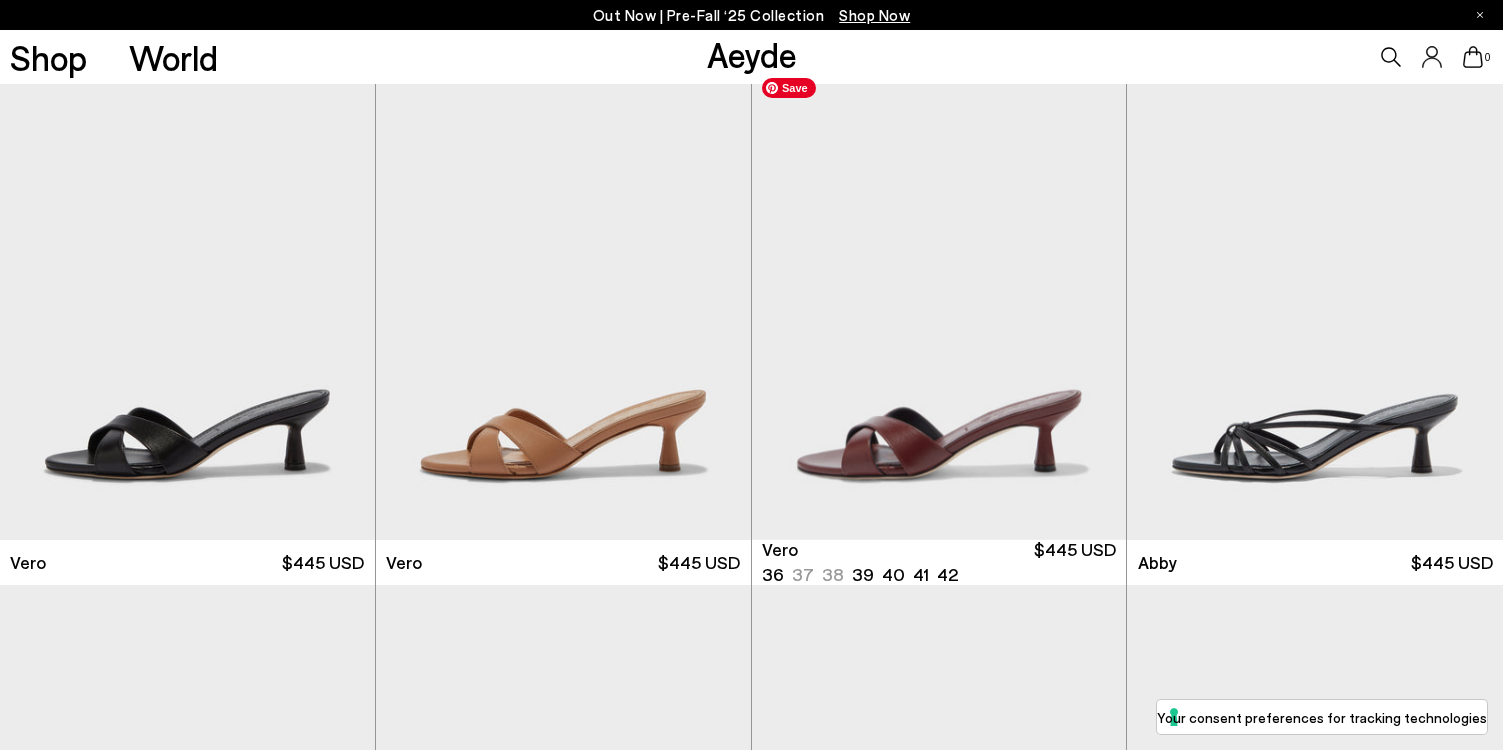 scroll, scrollTop: 538, scrollLeft: 0, axis: vertical 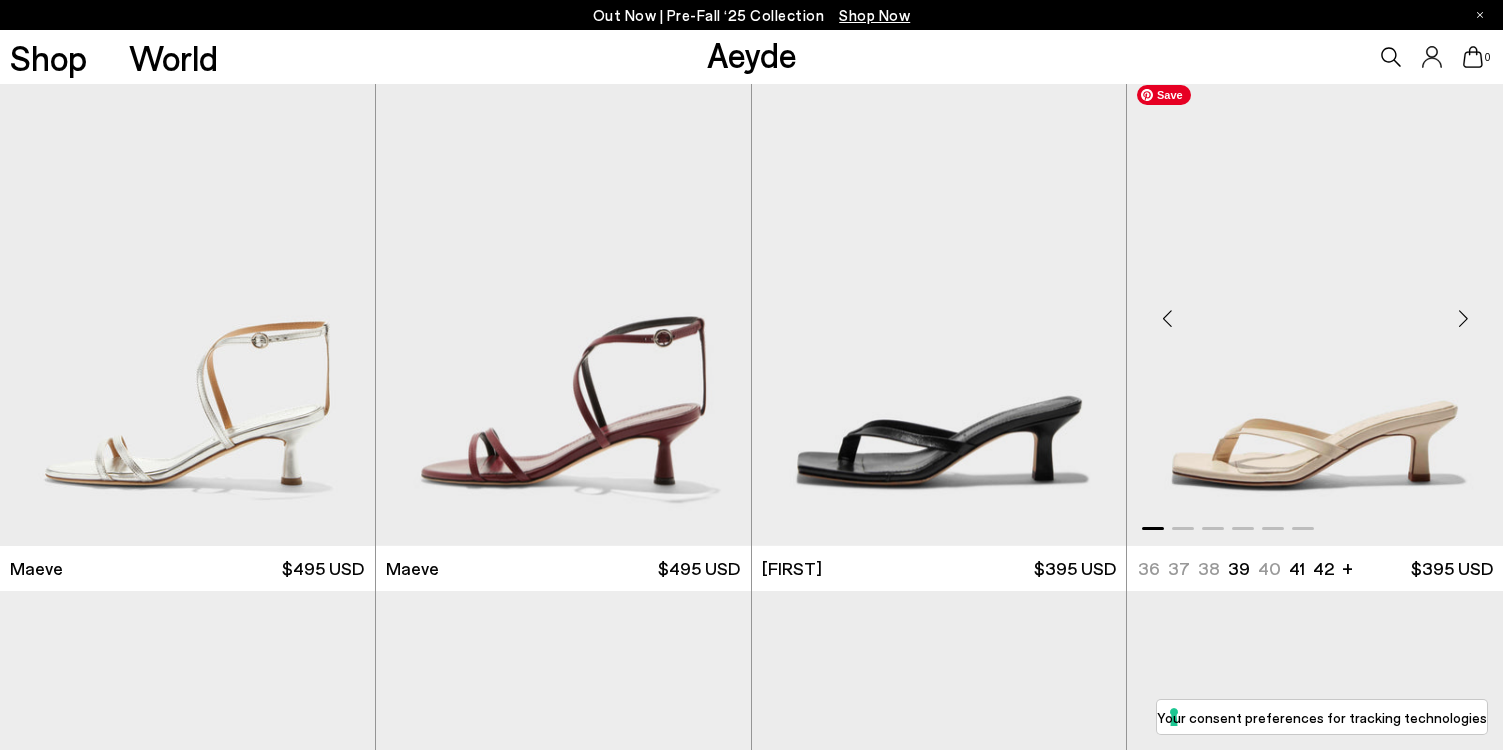 click at bounding box center [1315, 310] 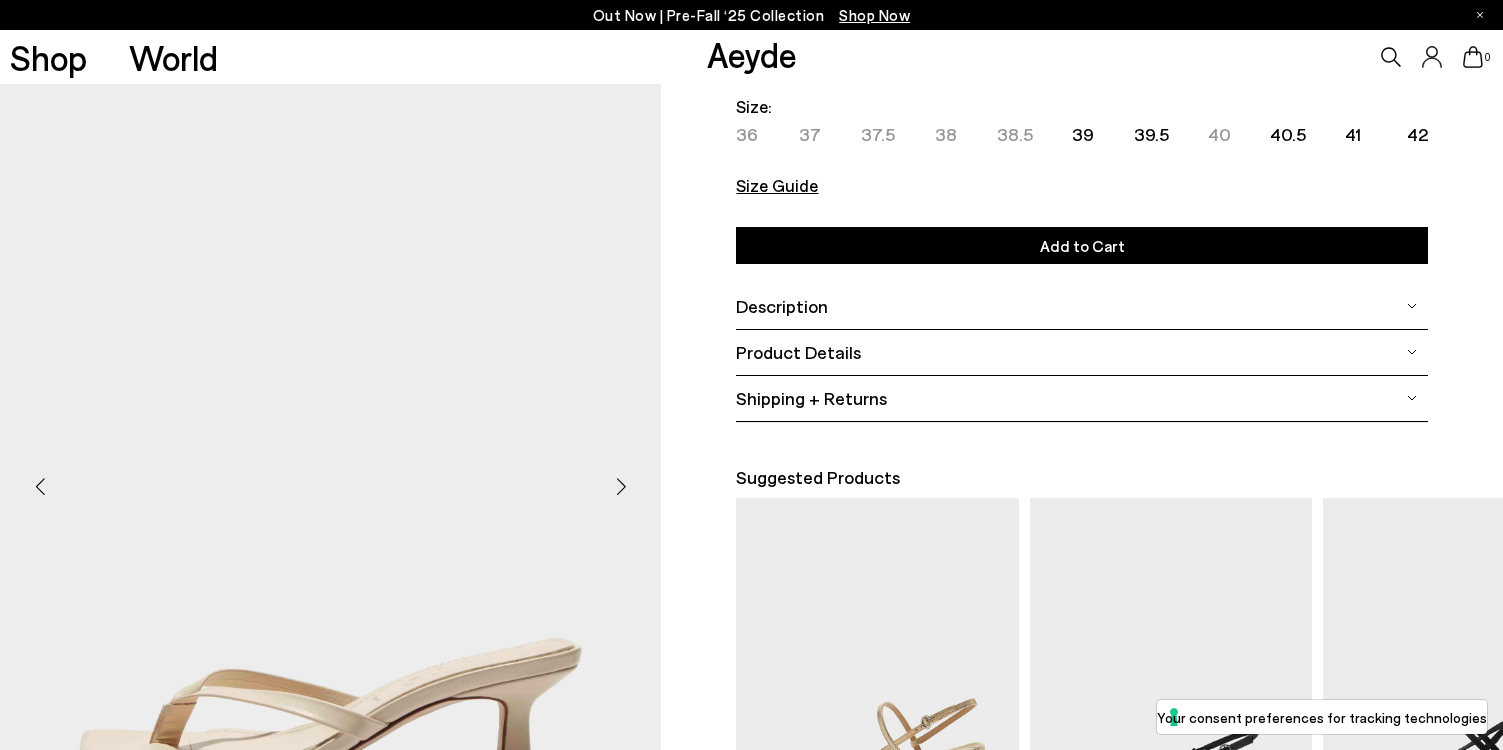 scroll, scrollTop: 174, scrollLeft: 0, axis: vertical 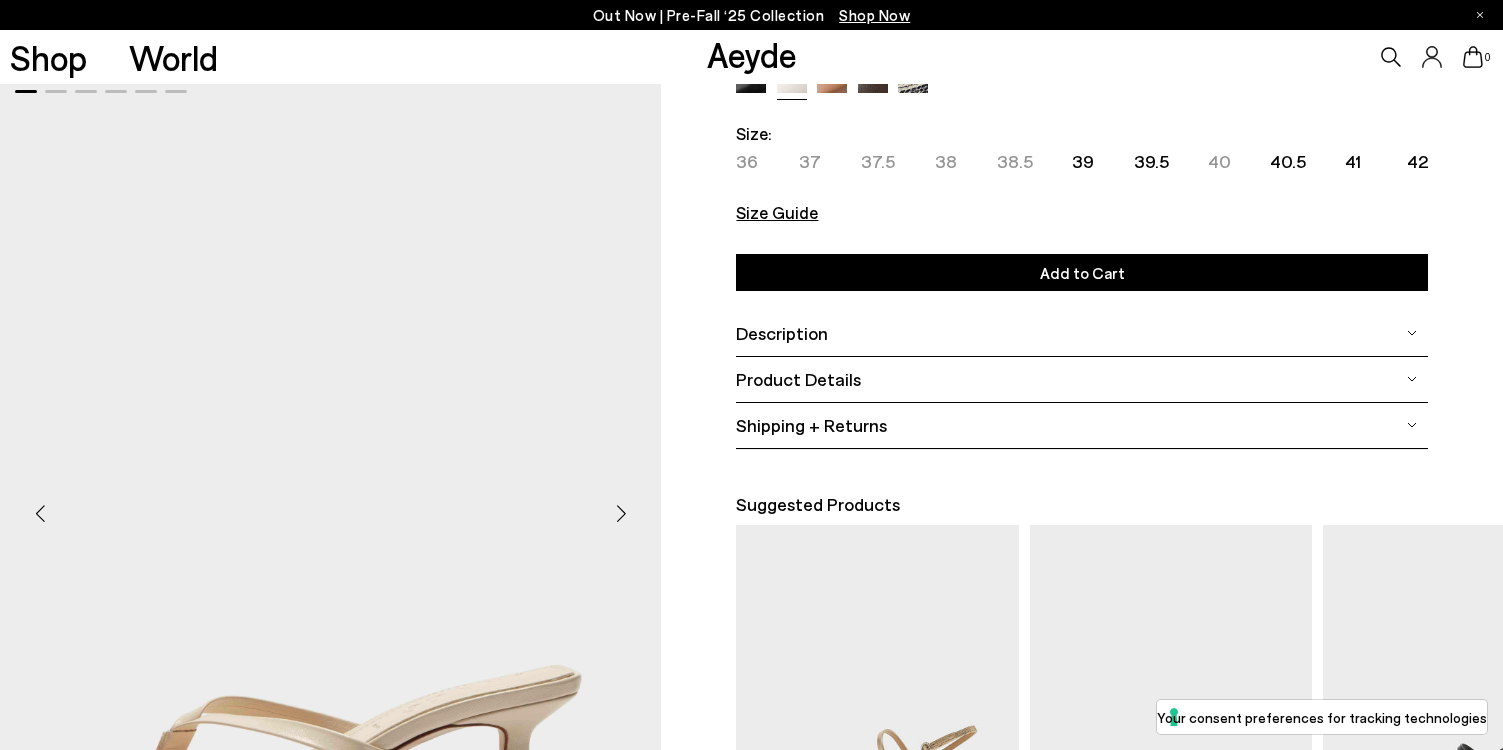 click at bounding box center (621, 514) 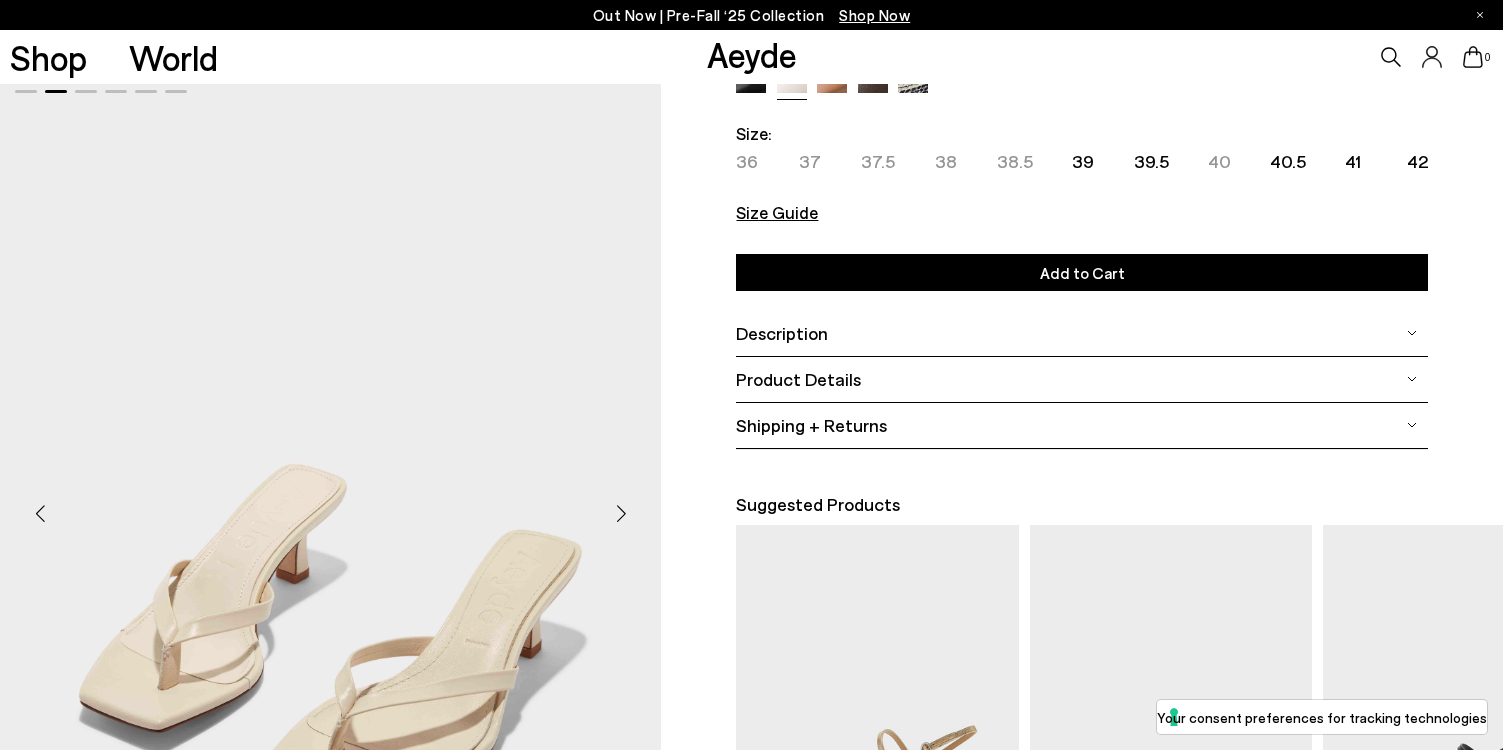 click at bounding box center (621, 514) 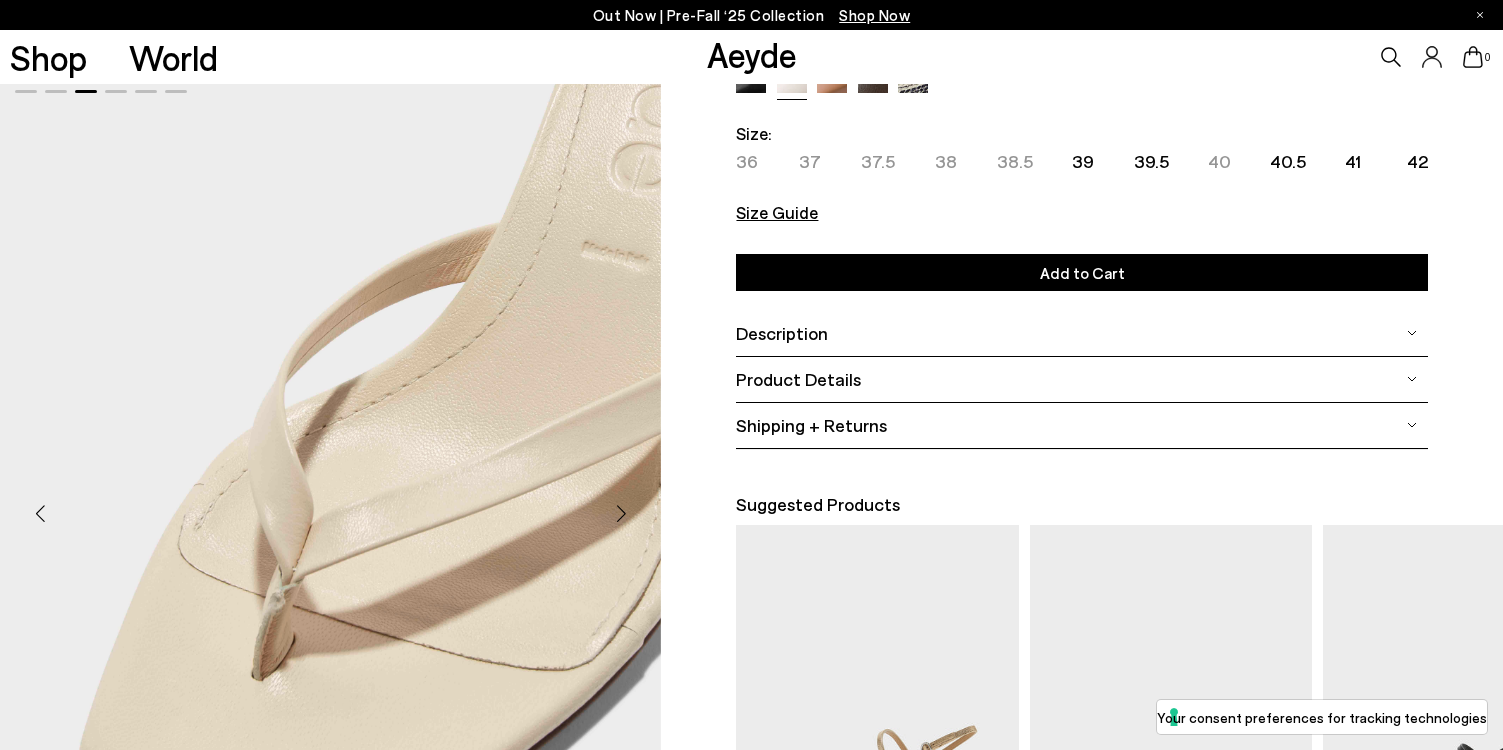 click at bounding box center (621, 514) 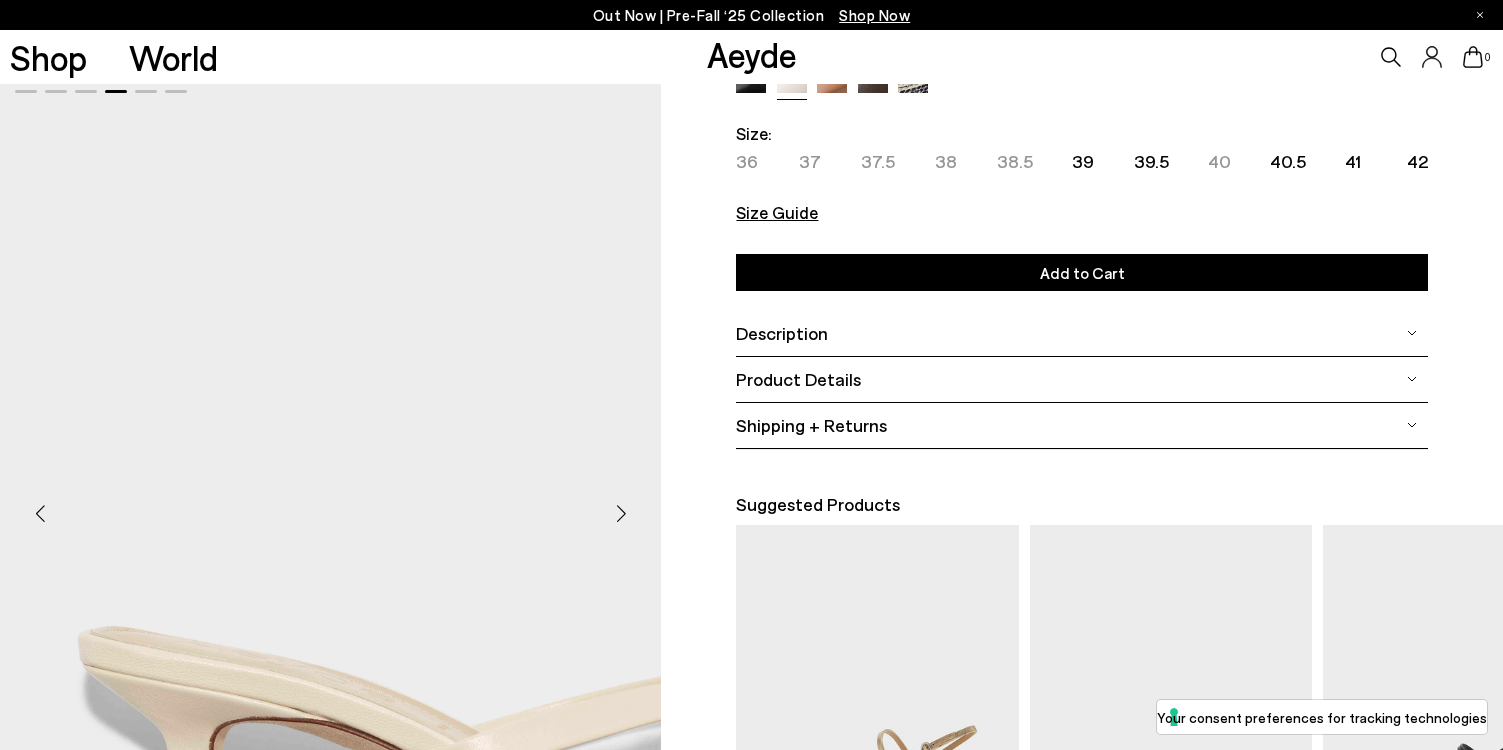 click at bounding box center (621, 514) 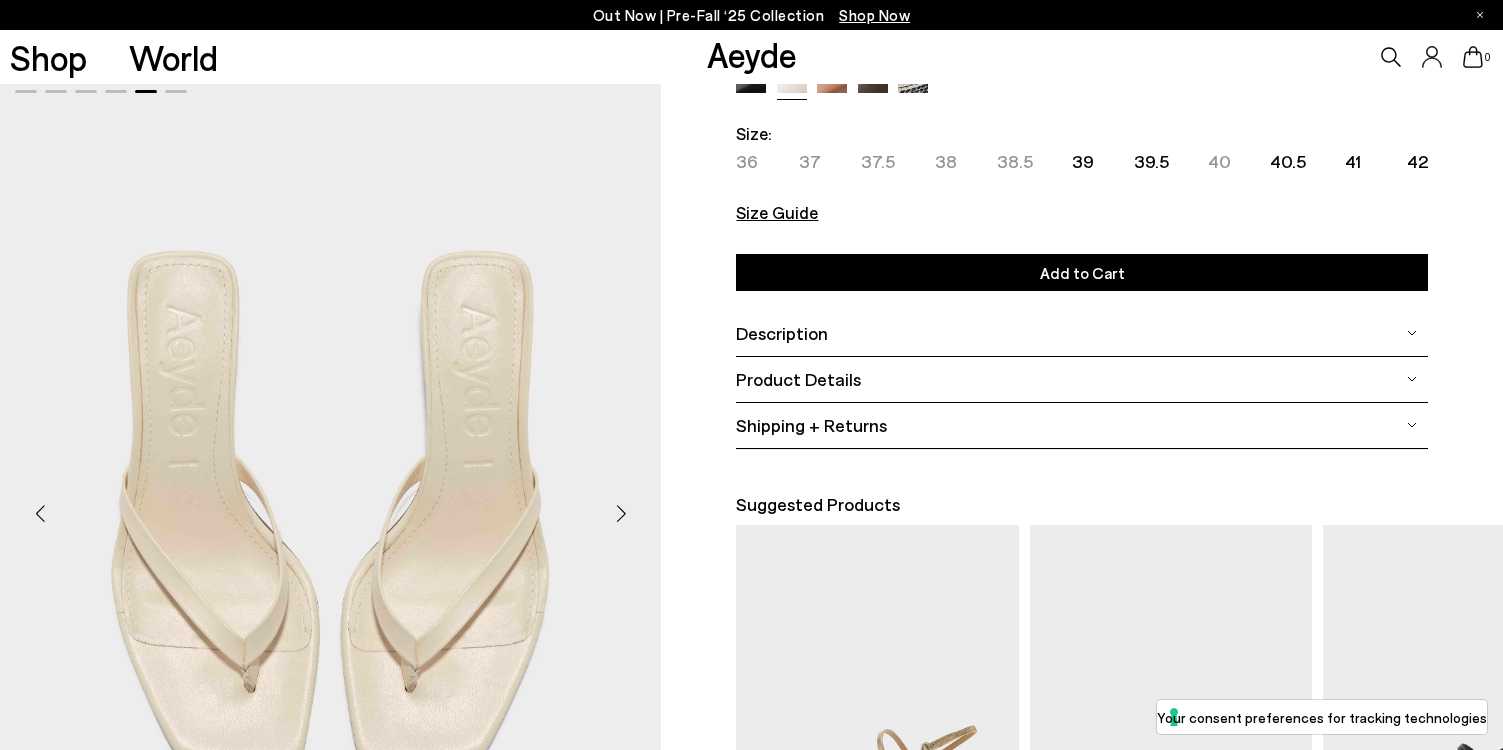 click at bounding box center (621, 514) 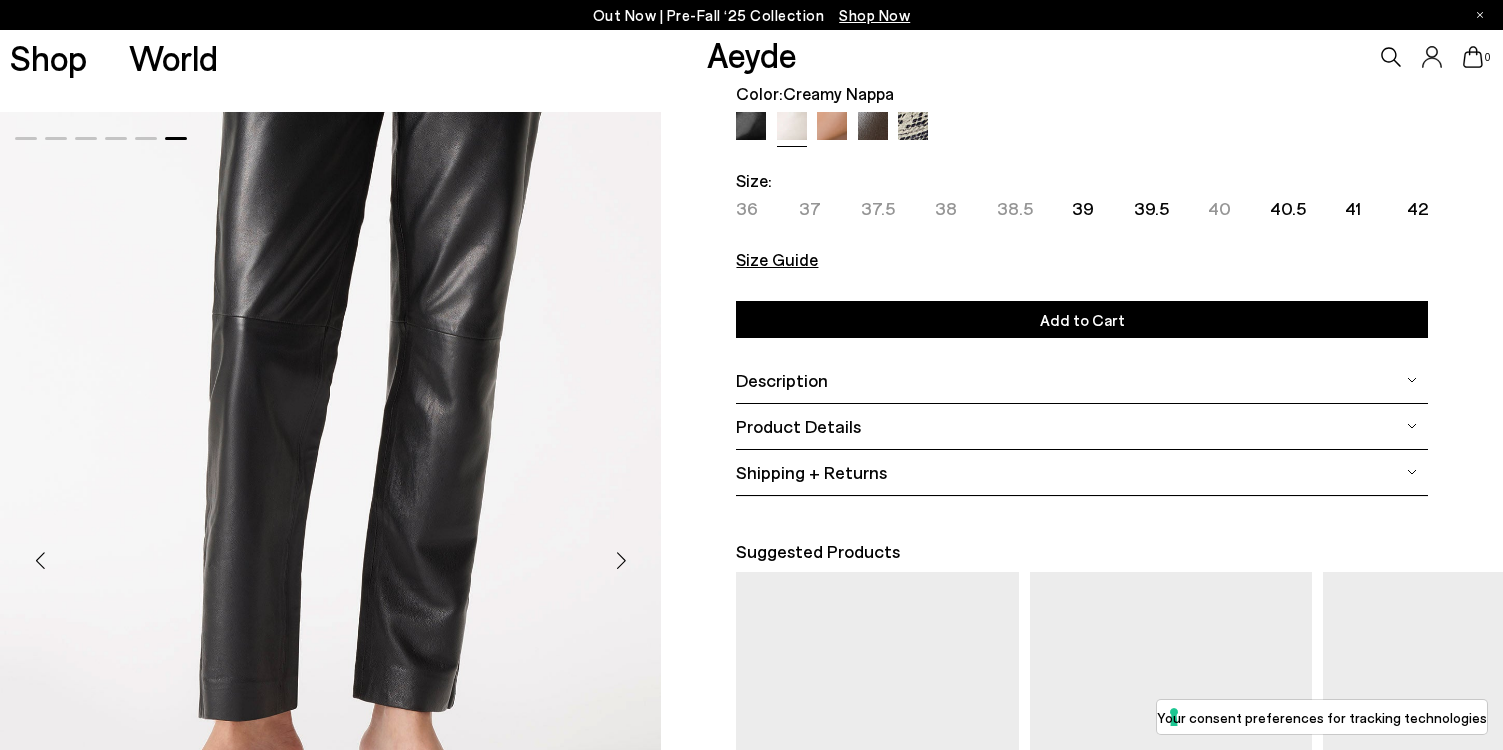 scroll, scrollTop: 0, scrollLeft: 0, axis: both 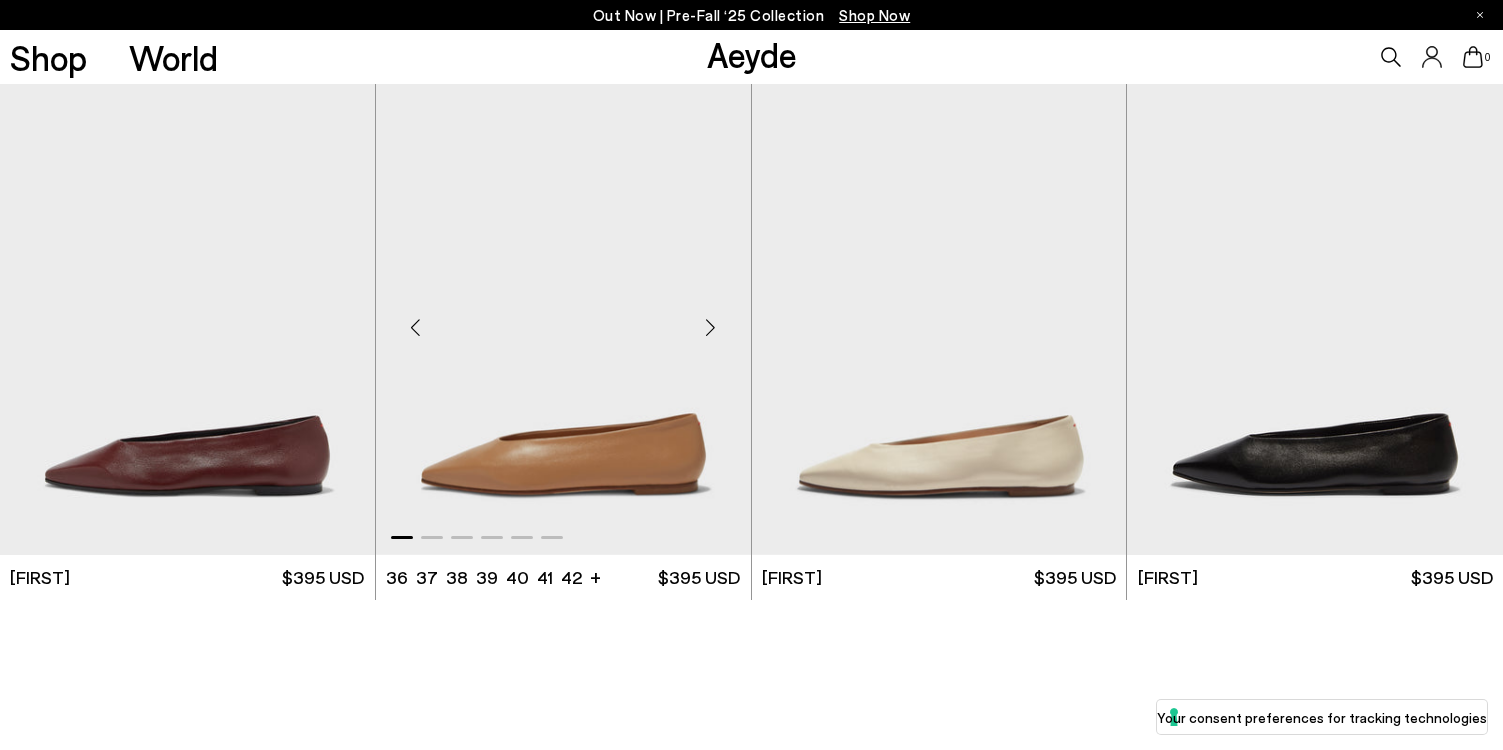 click at bounding box center (711, 328) 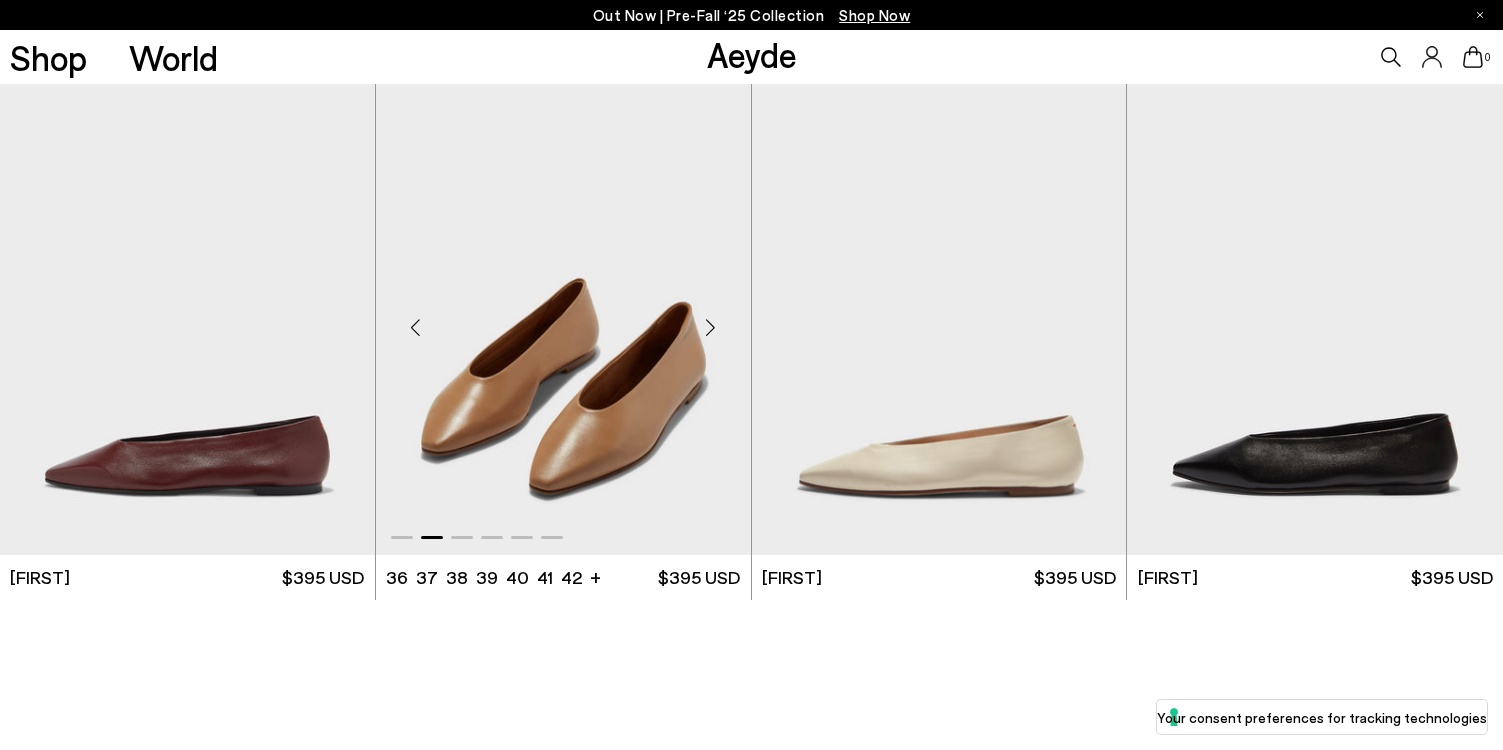 click at bounding box center (711, 328) 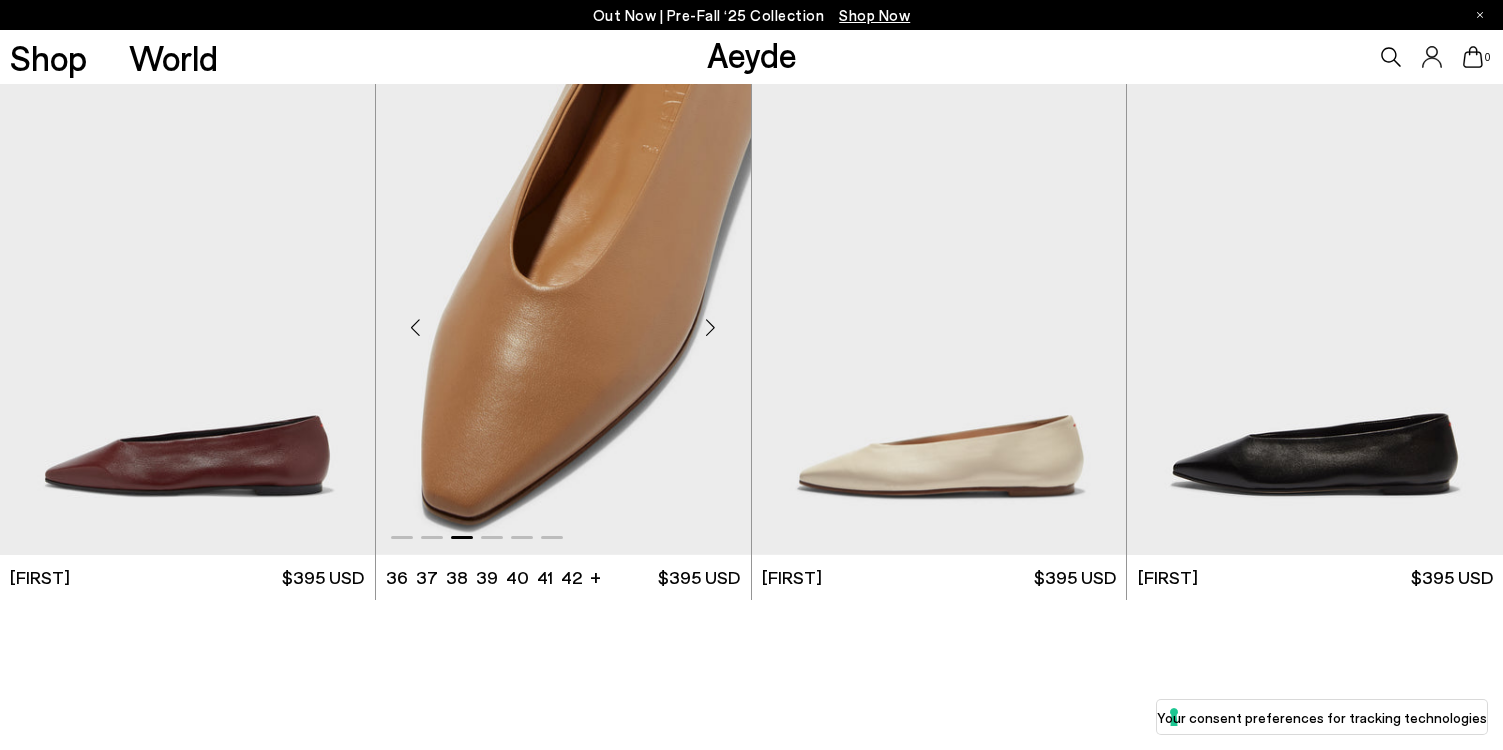 click at bounding box center (711, 328) 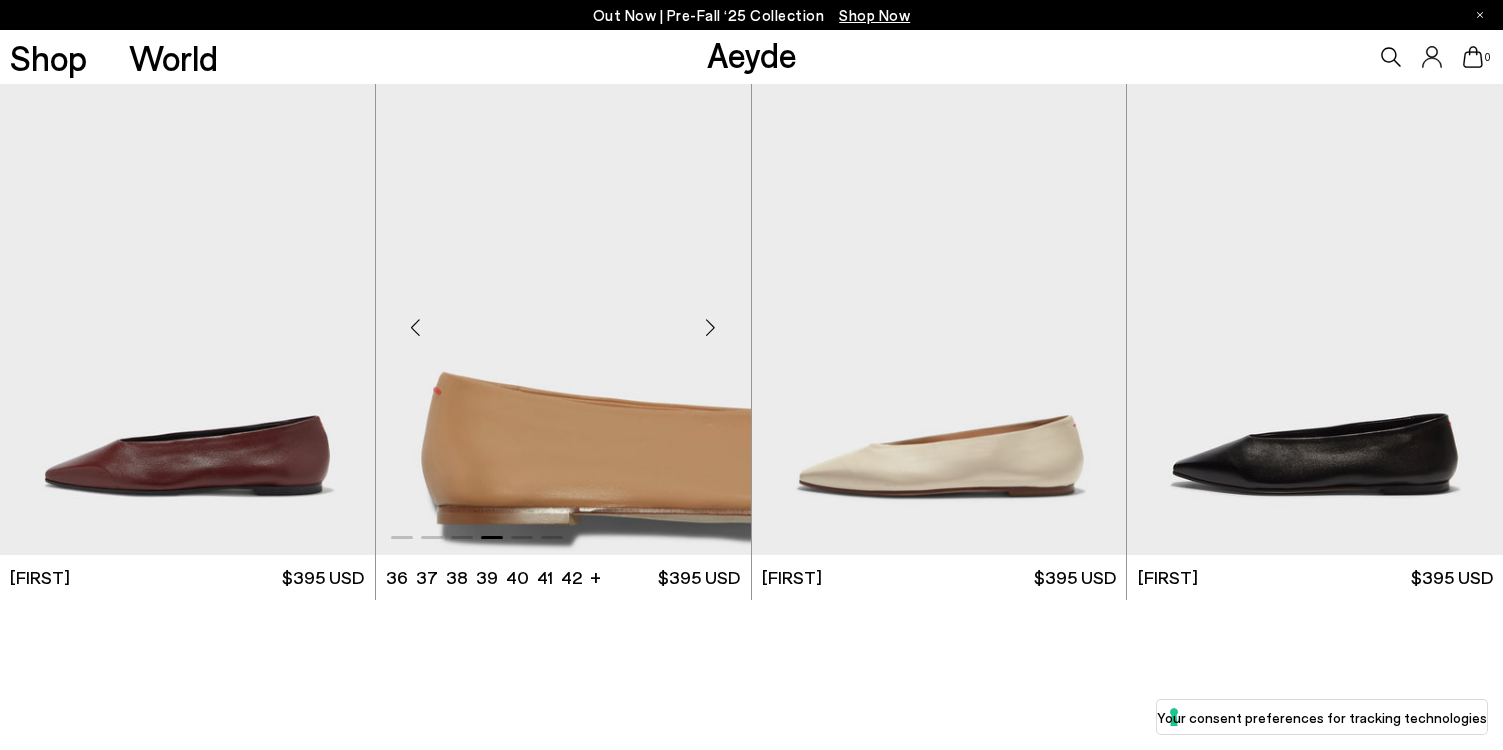 click at bounding box center [711, 328] 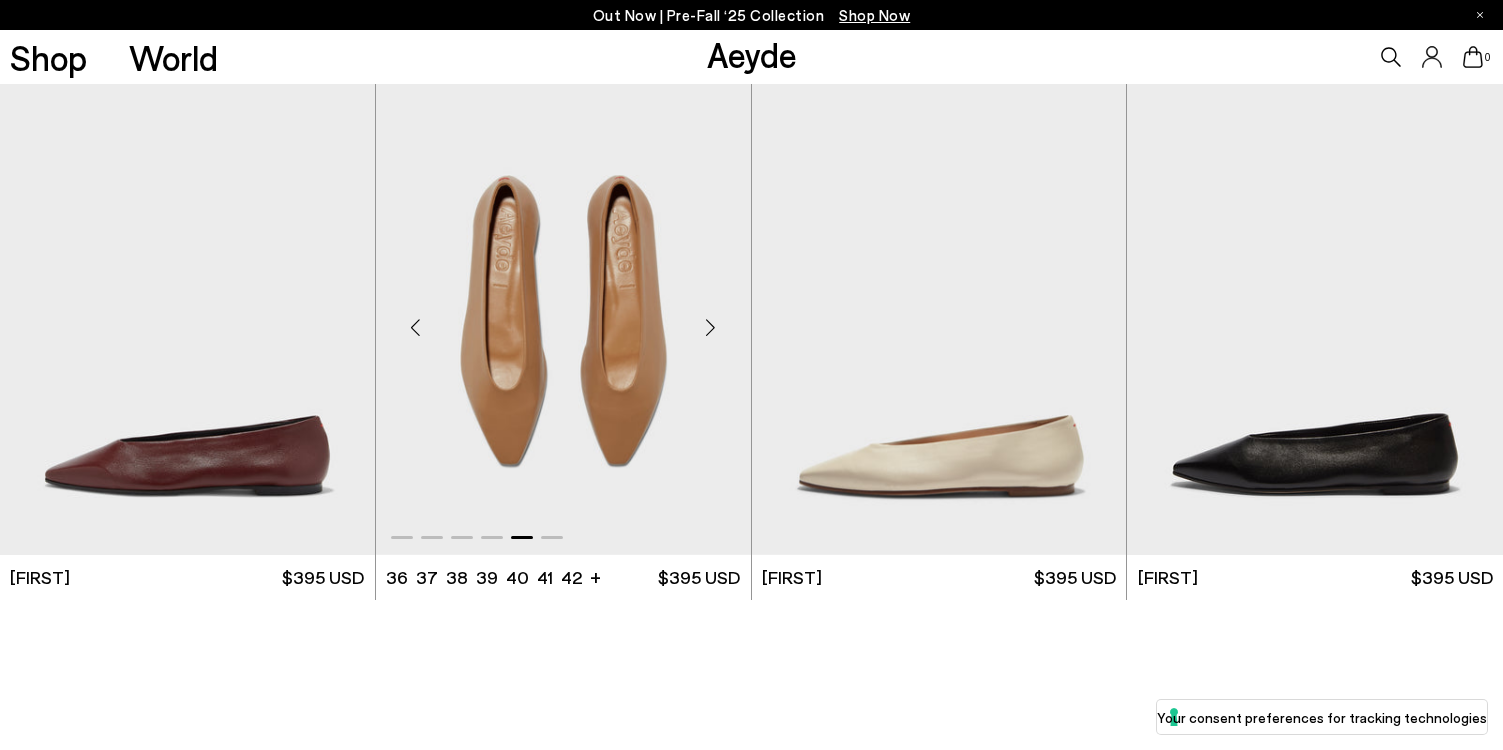 click at bounding box center [711, 328] 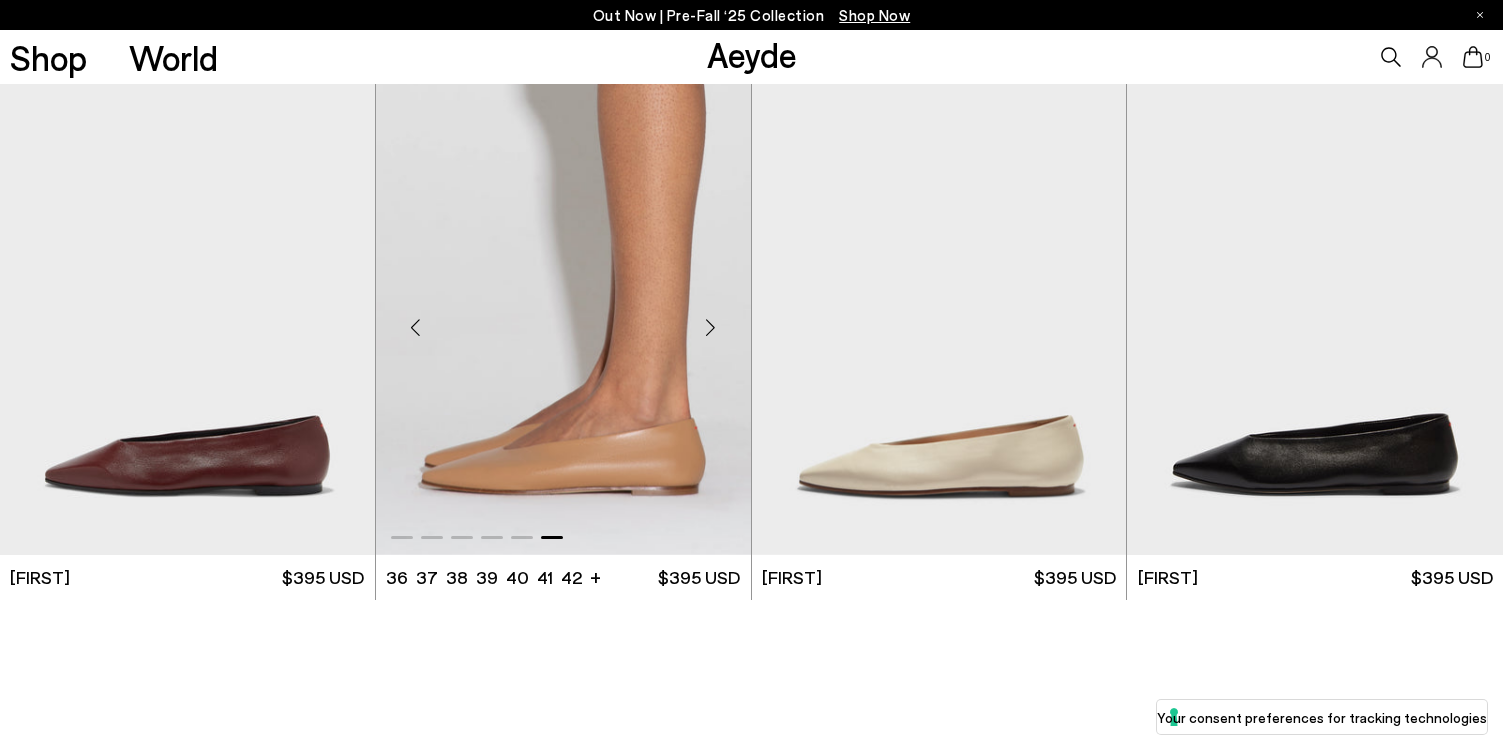 click at bounding box center [711, 328] 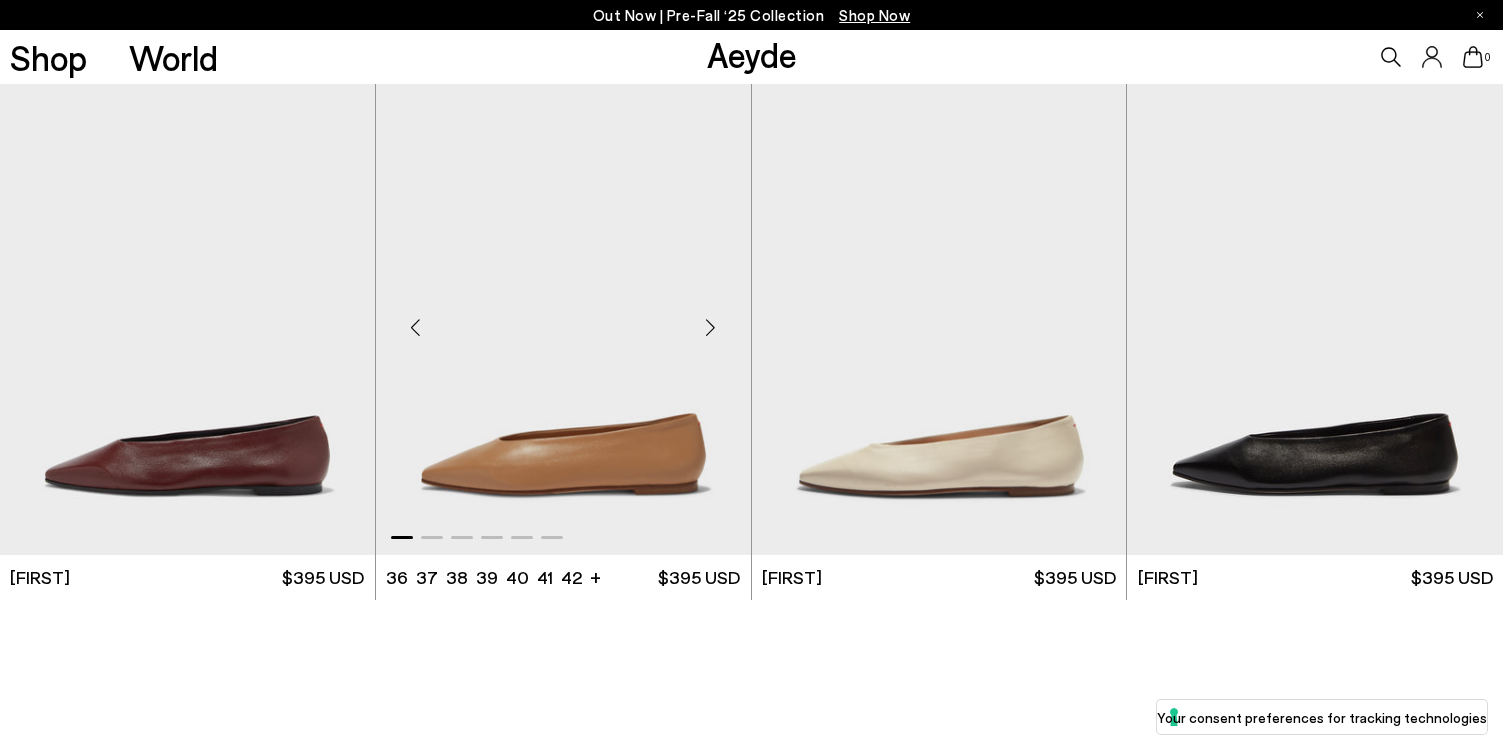 click at bounding box center (711, 328) 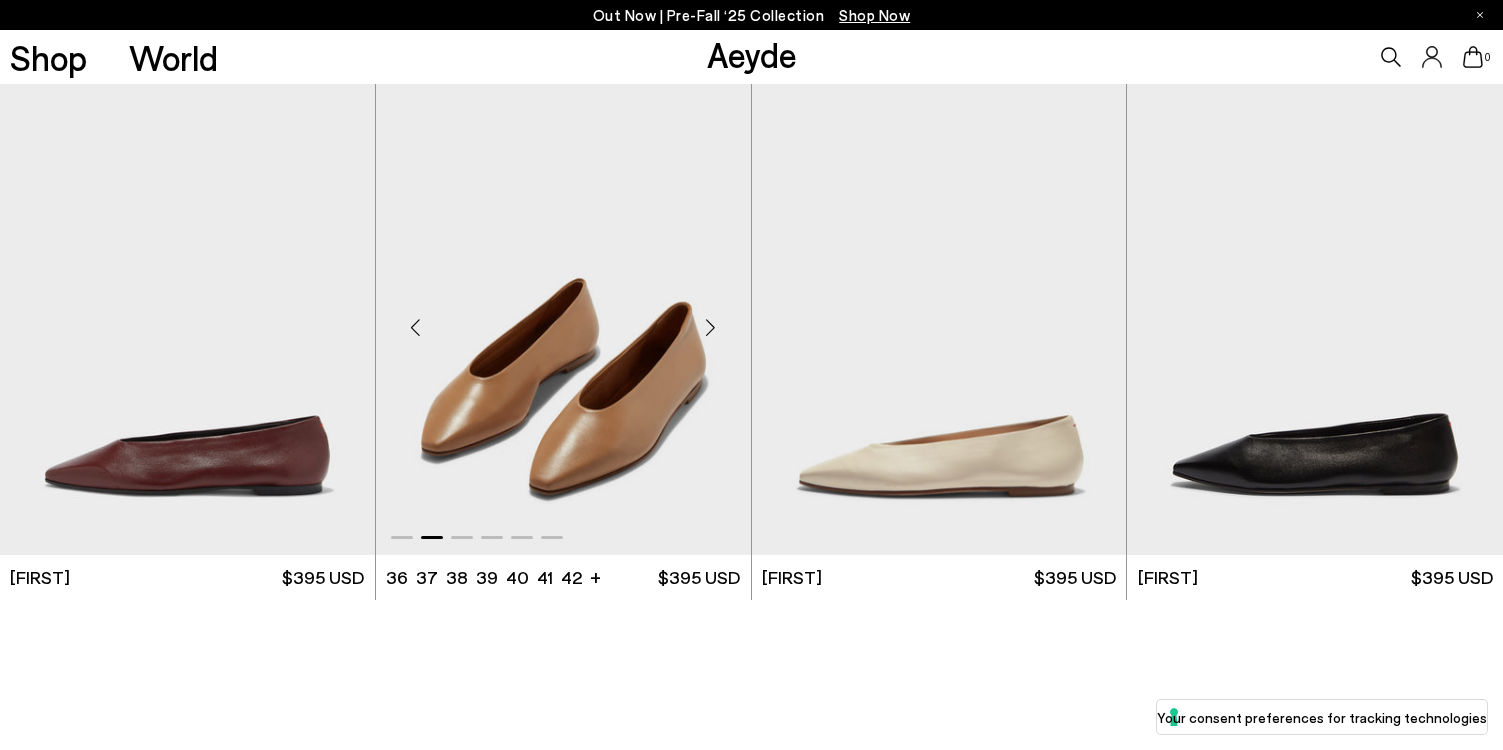 click at bounding box center (711, 328) 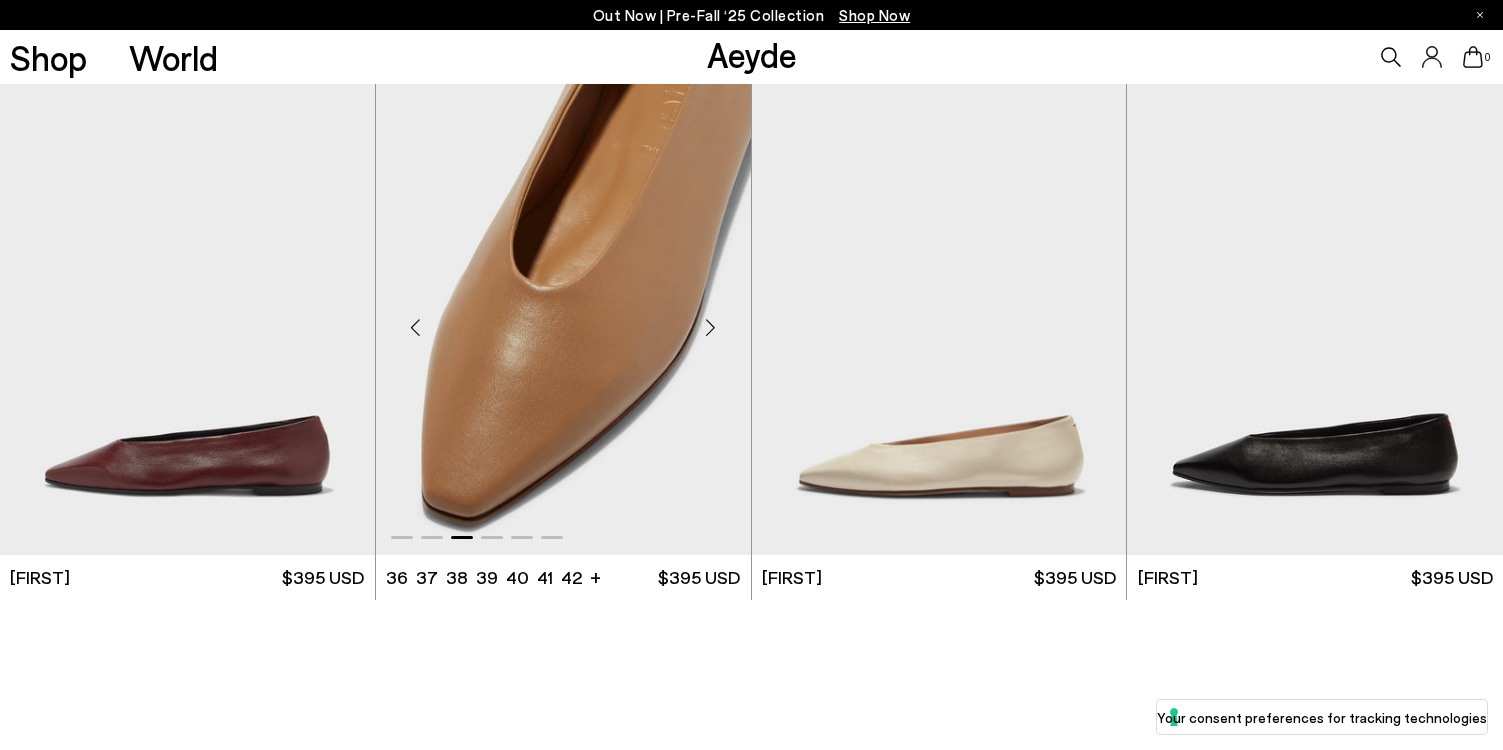 click at bounding box center (711, 328) 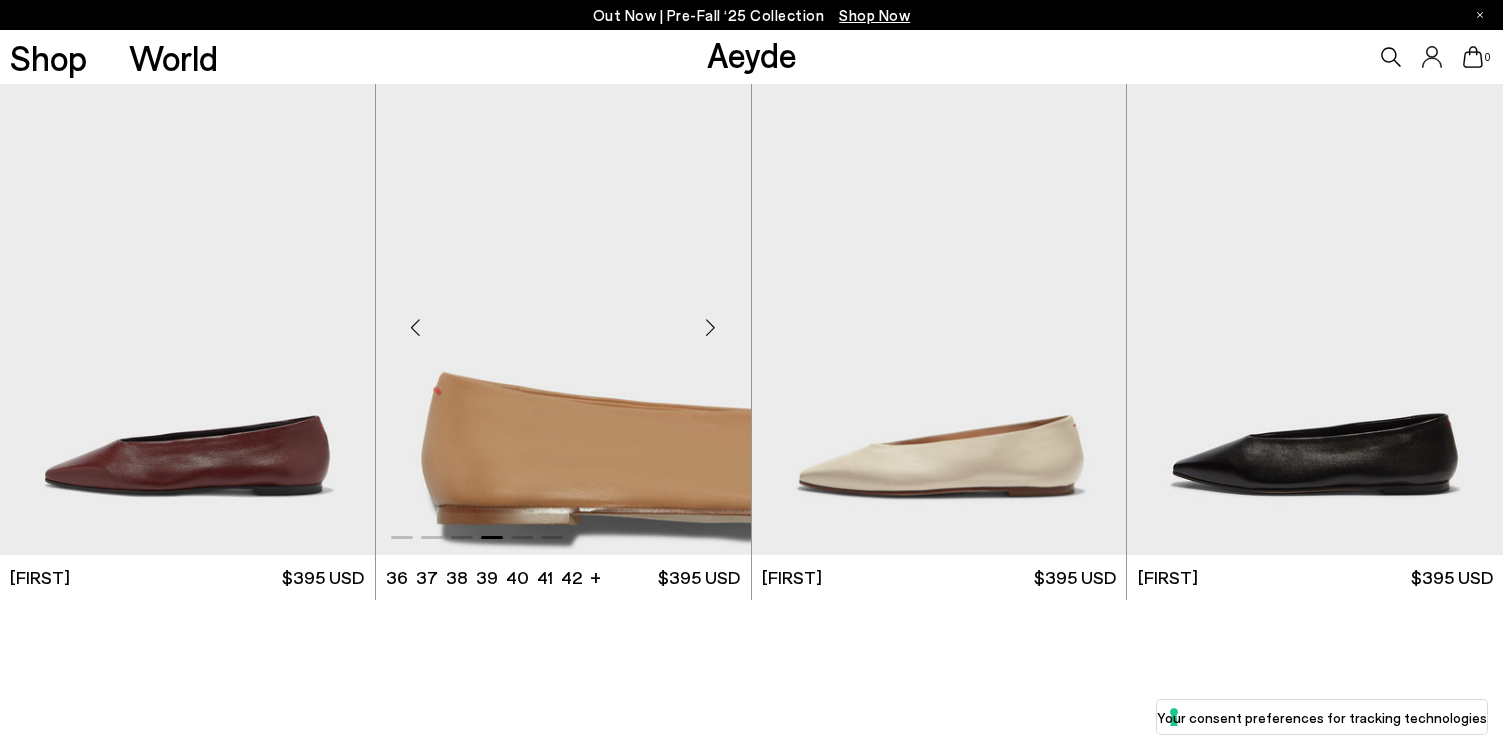 click at bounding box center (711, 328) 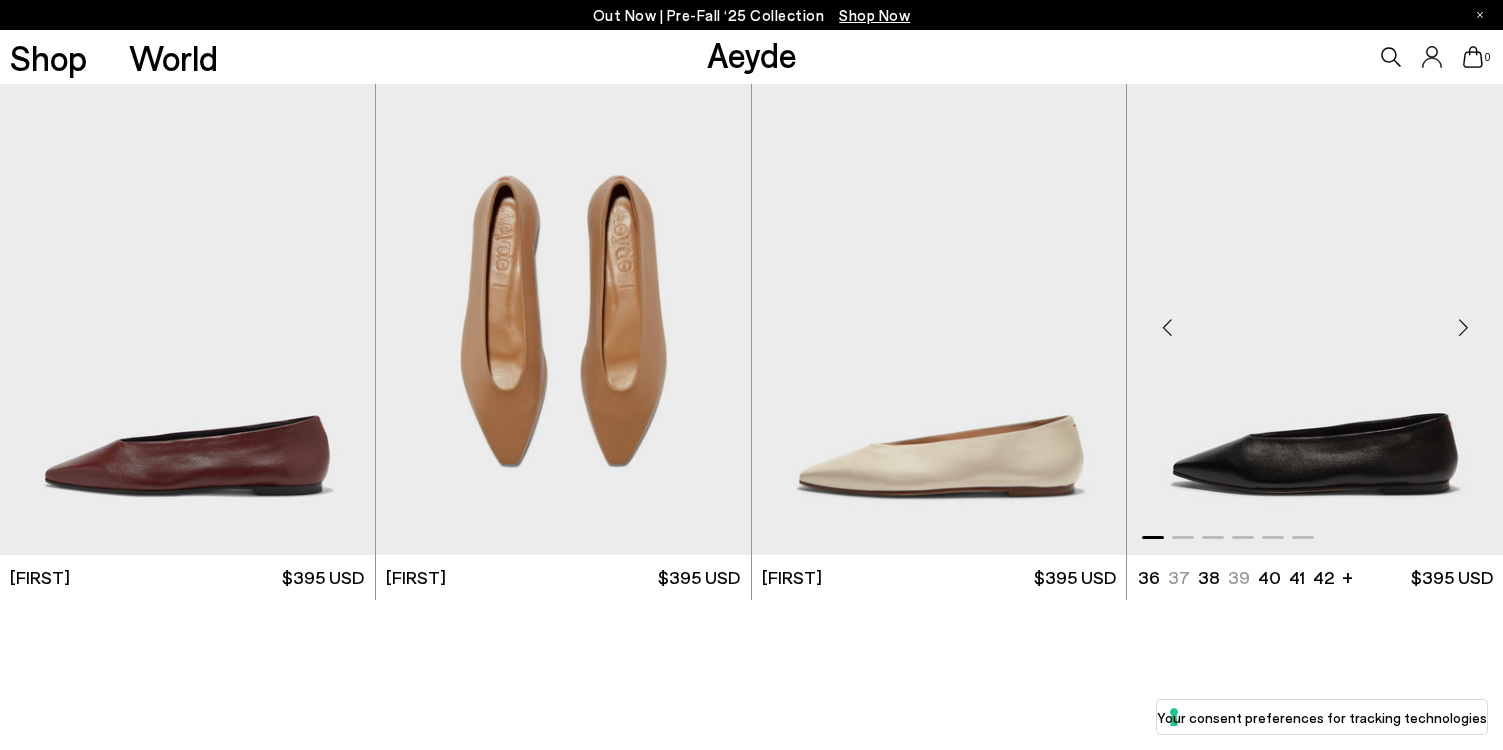 click at bounding box center [1463, 328] 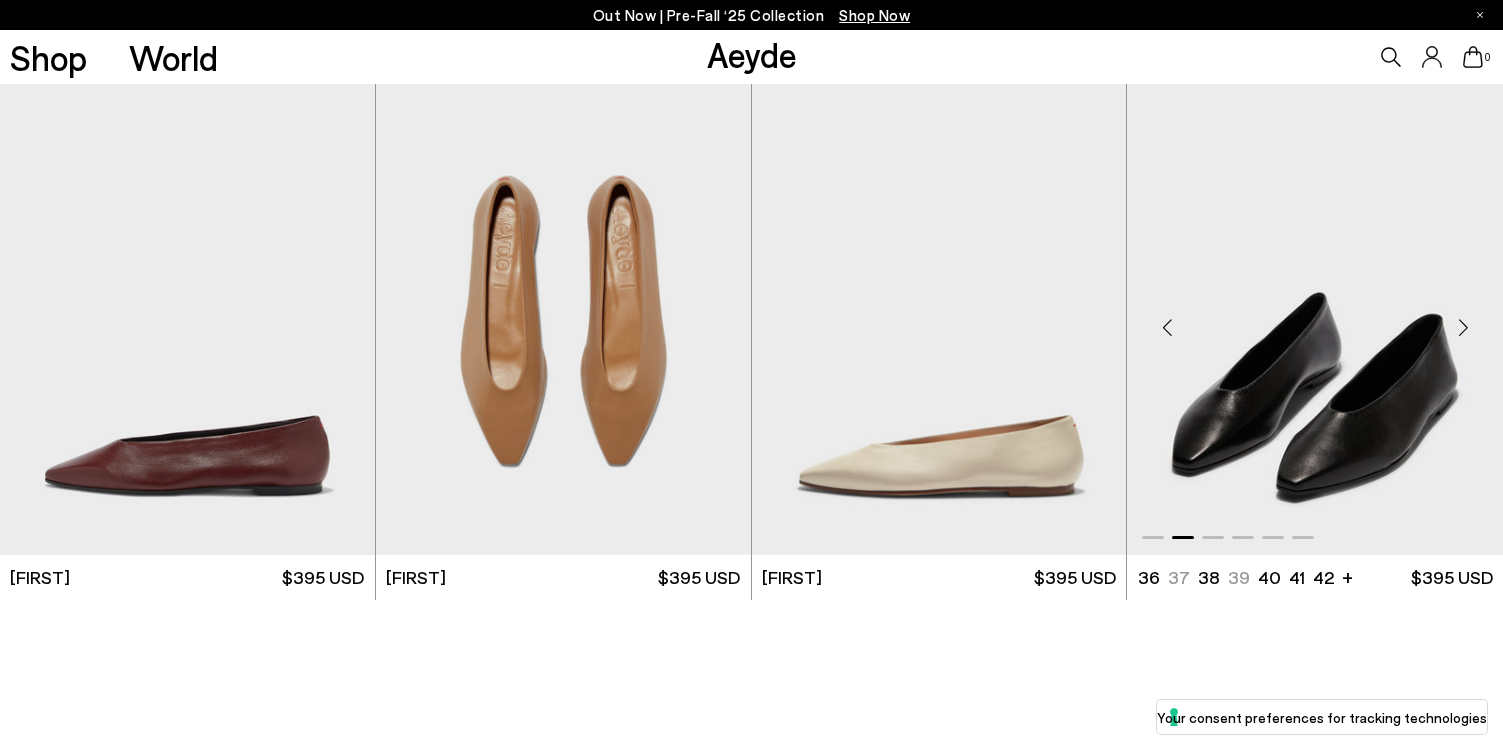 click at bounding box center (1463, 328) 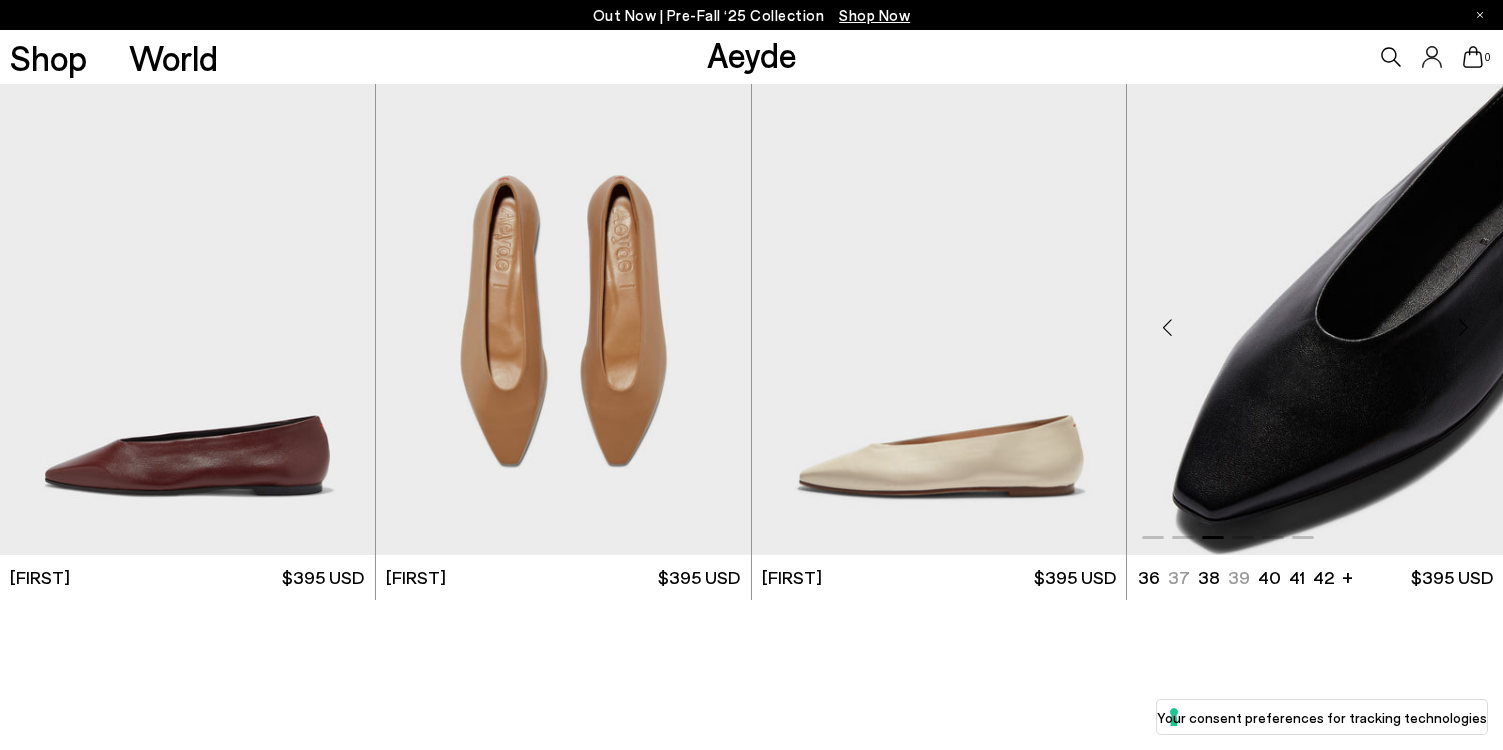 click at bounding box center [1463, 328] 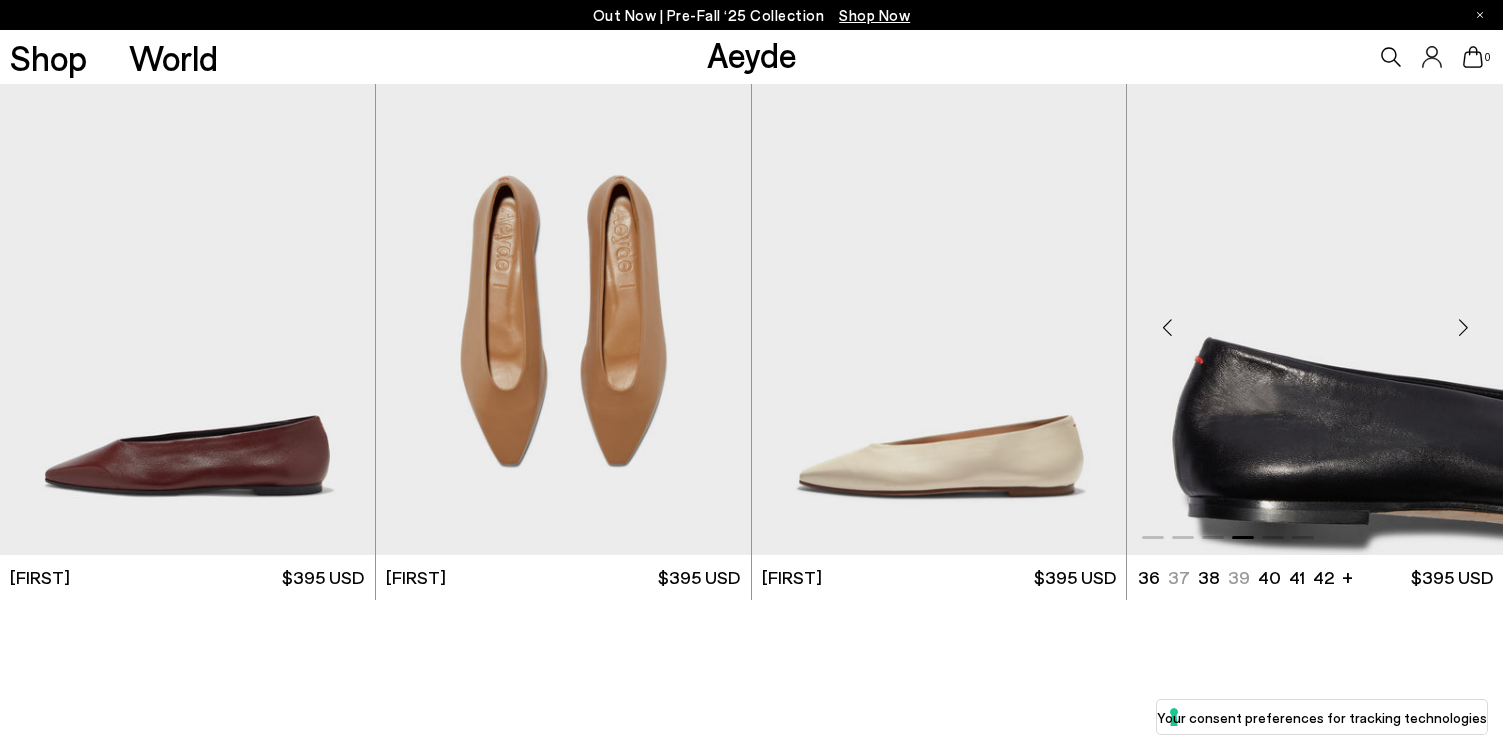 click at bounding box center (1463, 328) 